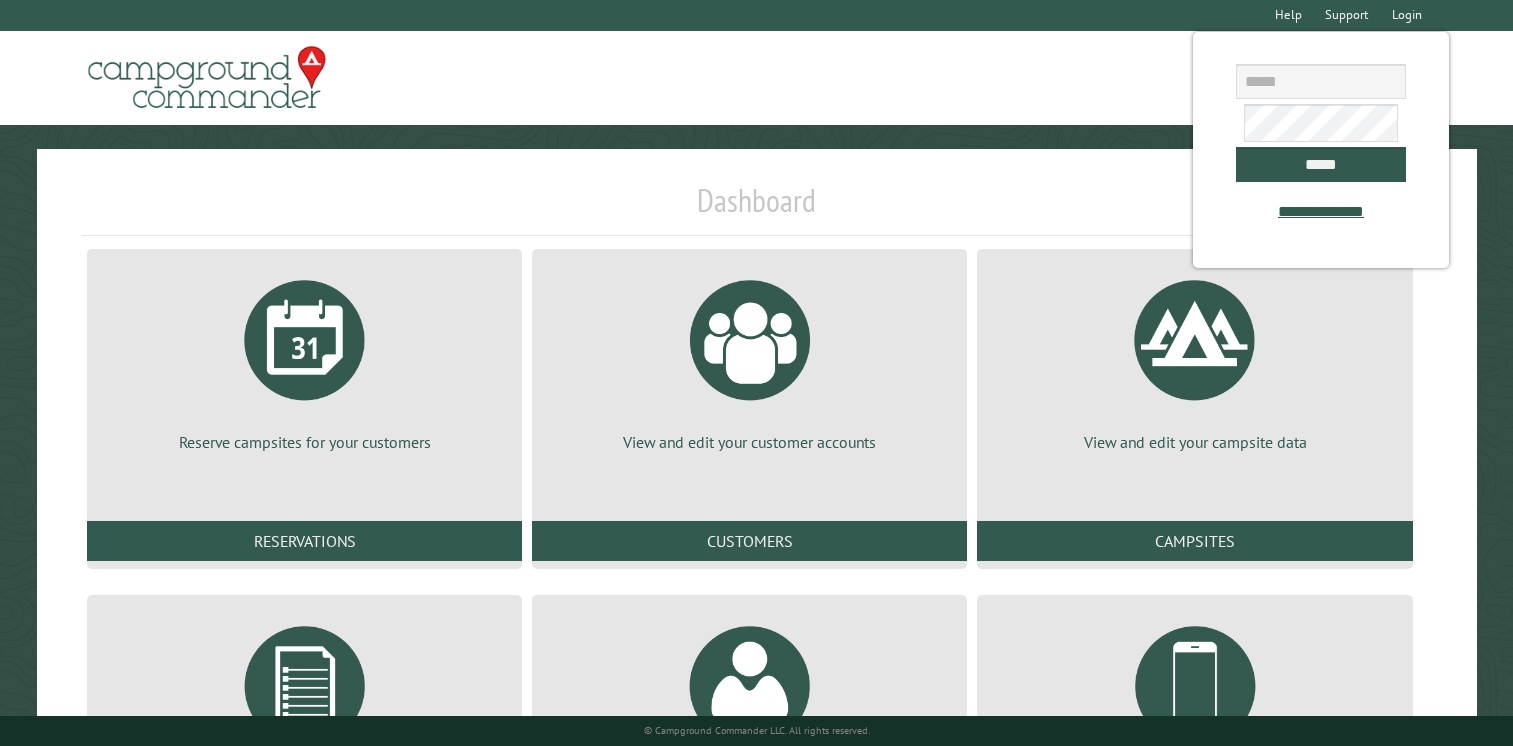 scroll, scrollTop: 0, scrollLeft: 0, axis: both 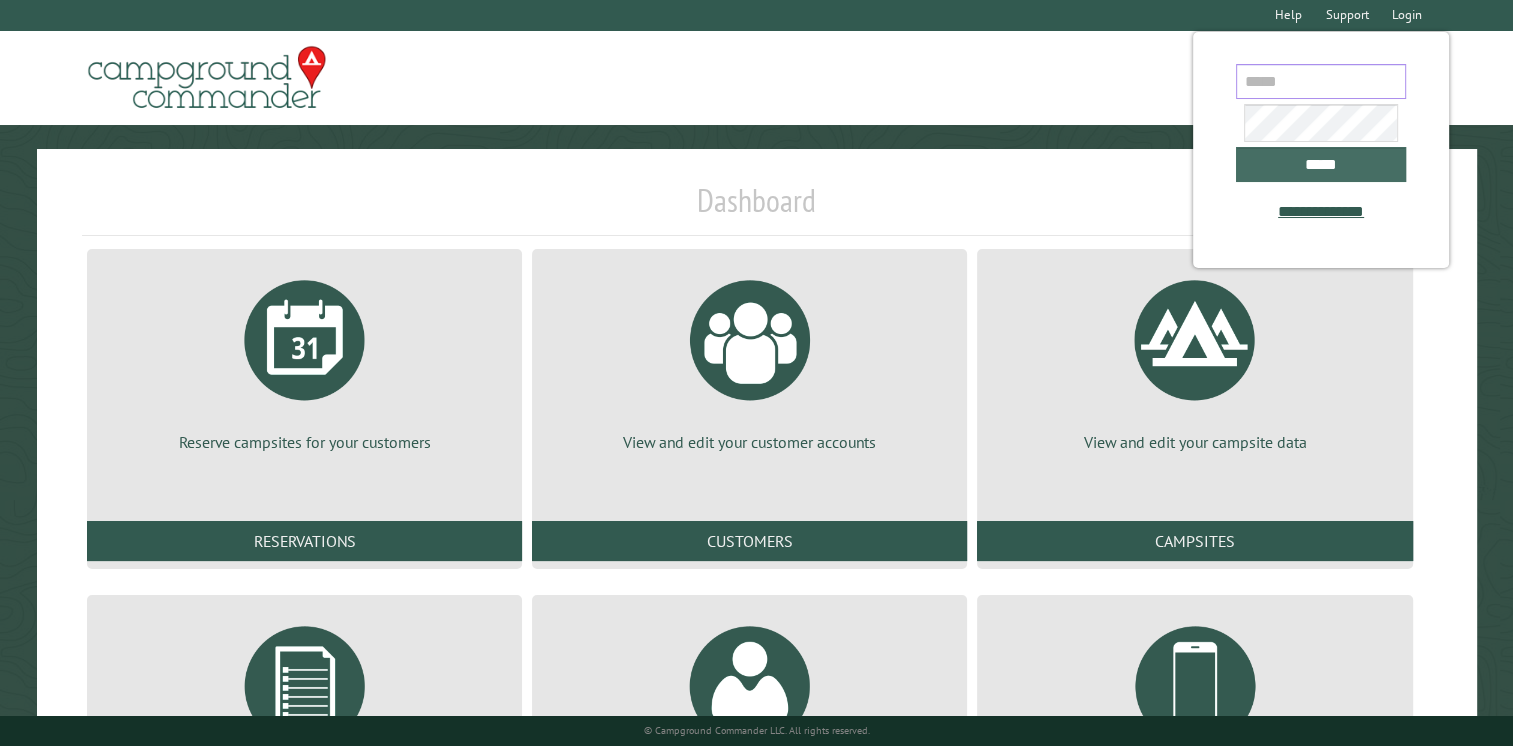 type on "**********" 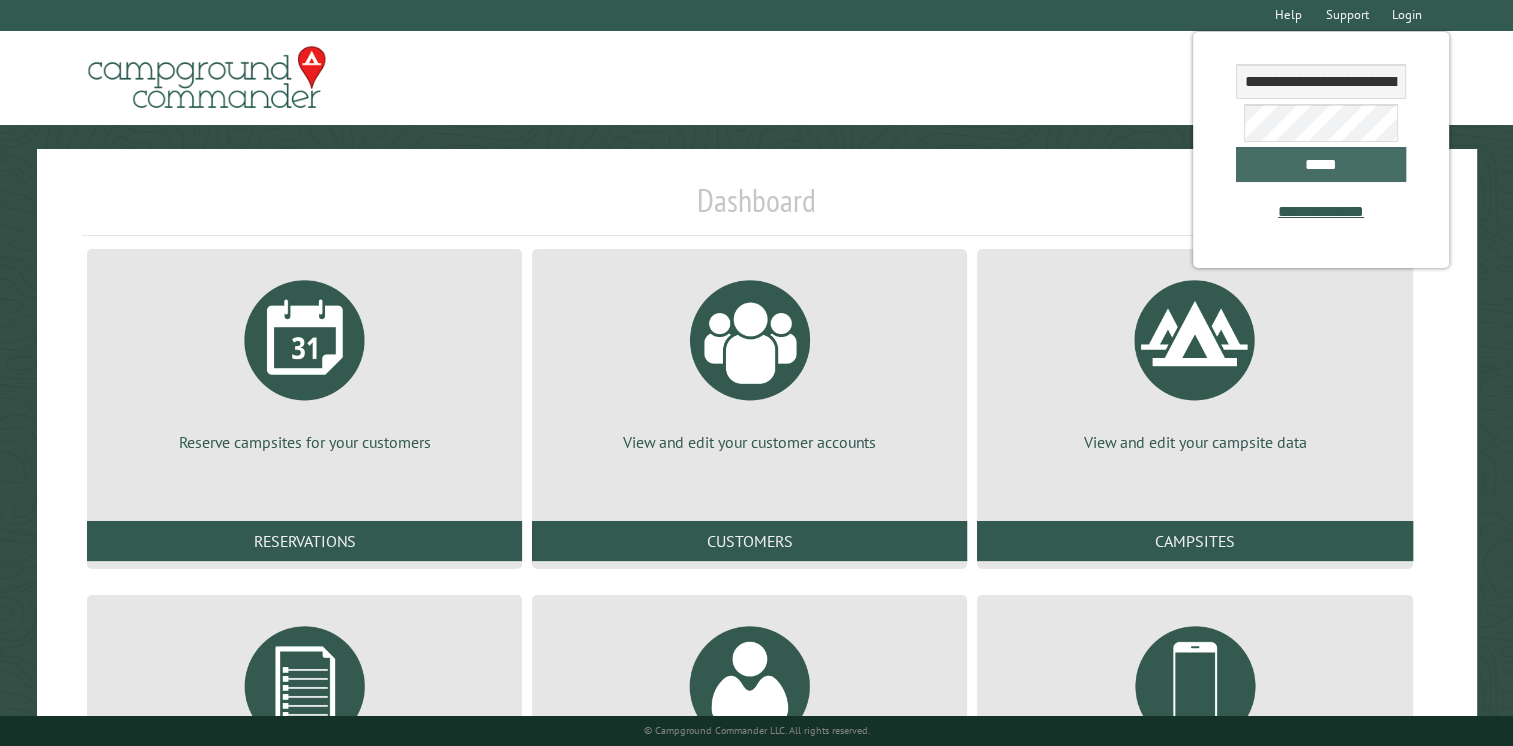drag, startPoint x: 1266, startPoint y: 166, endPoint x: 1248, endPoint y: 192, distance: 31.622776 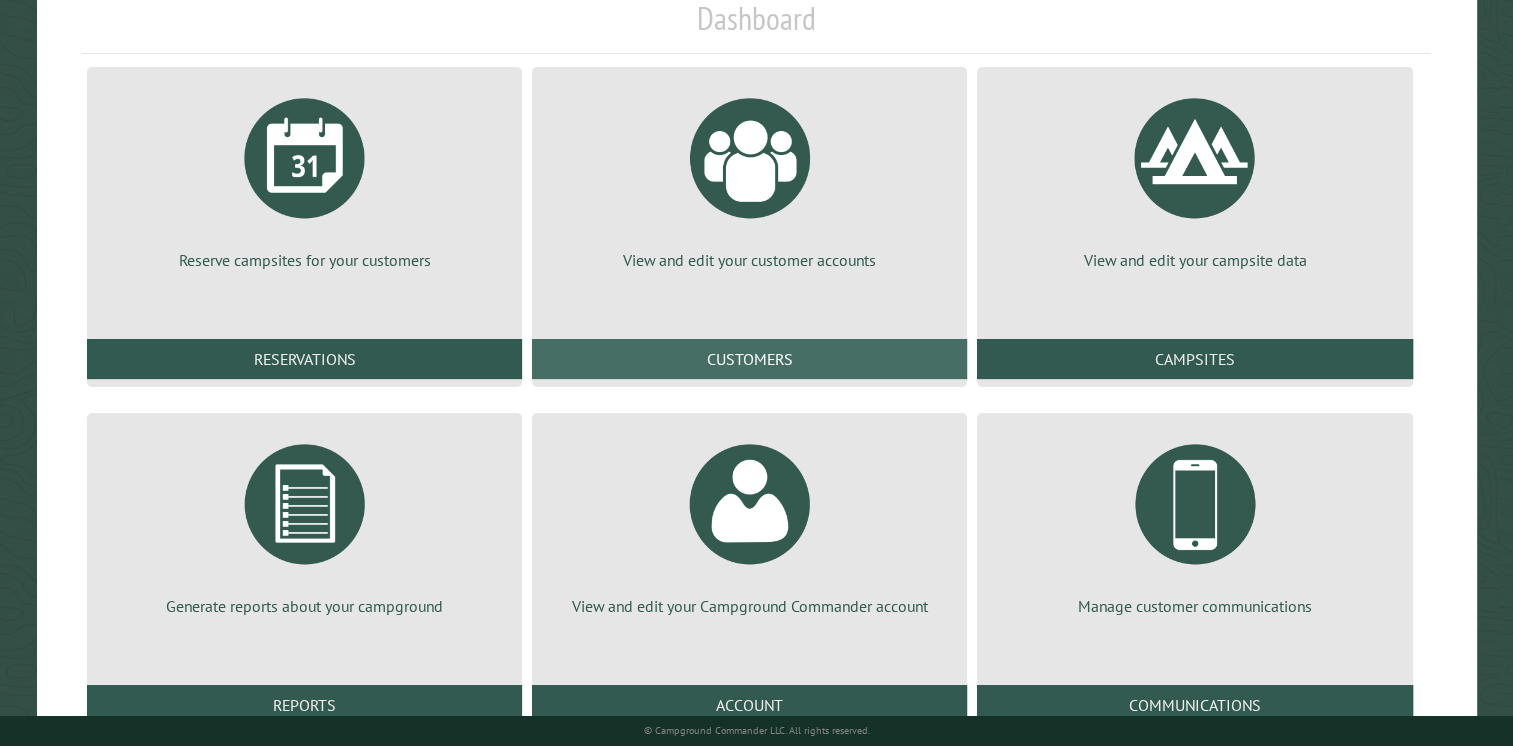 scroll, scrollTop: 200, scrollLeft: 0, axis: vertical 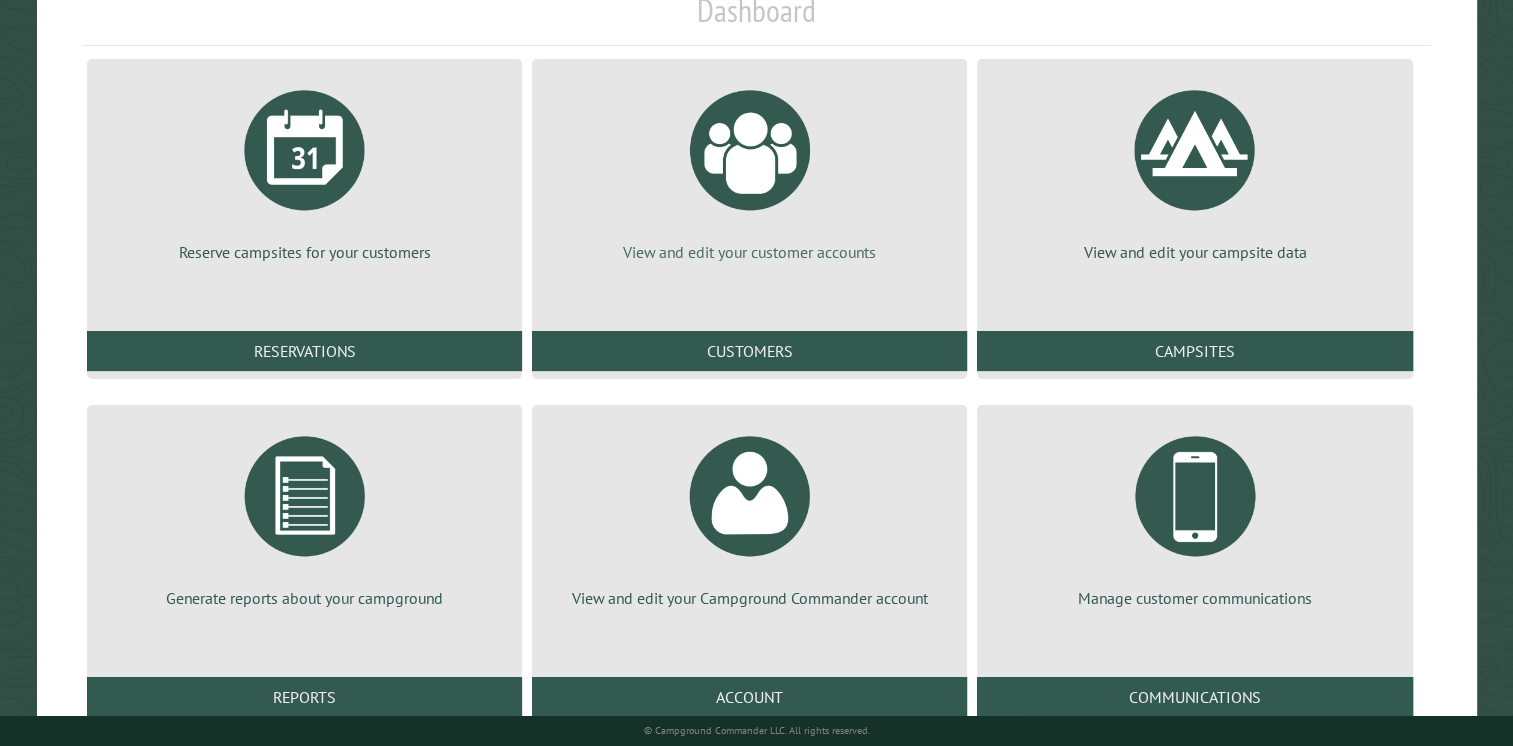 click at bounding box center (750, 150) 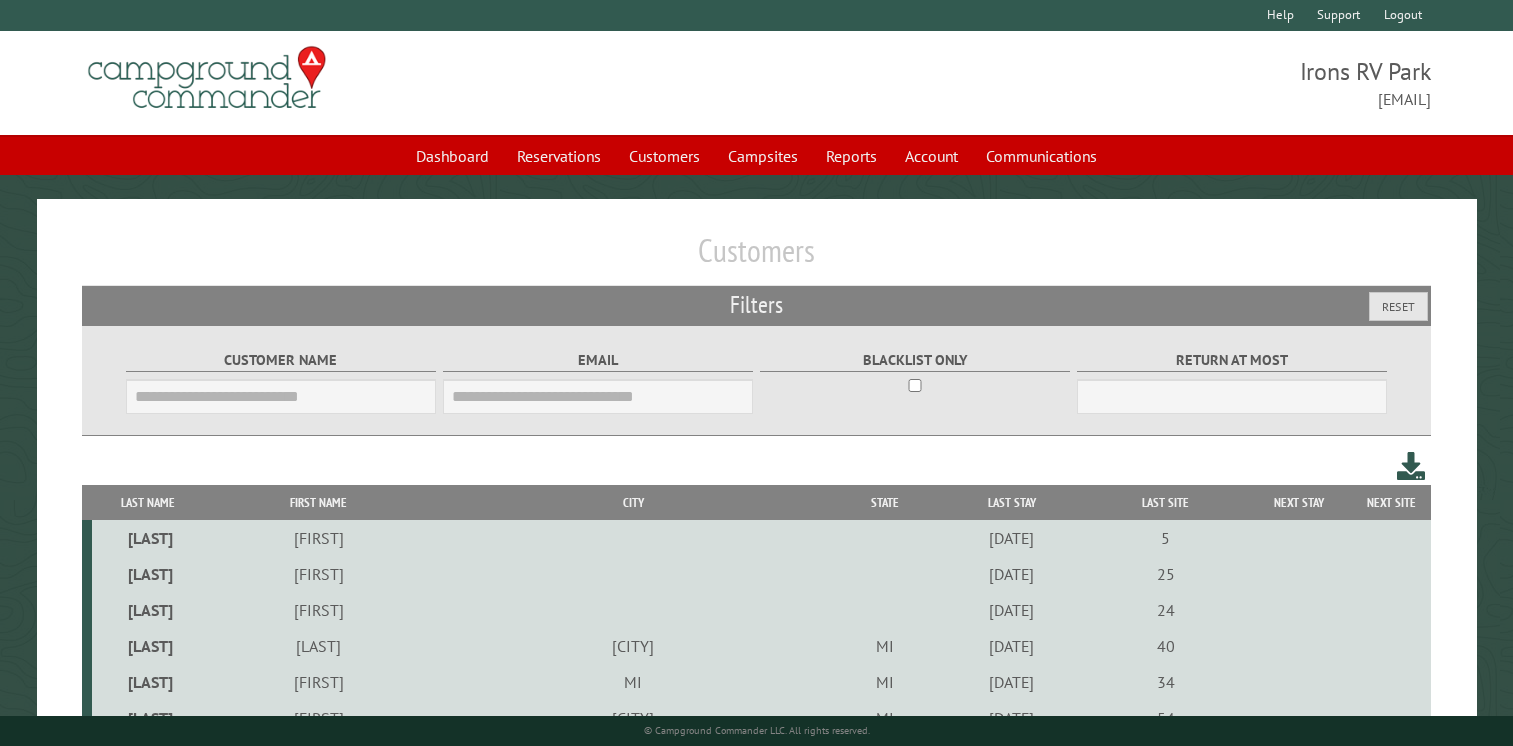 scroll, scrollTop: 0, scrollLeft: 0, axis: both 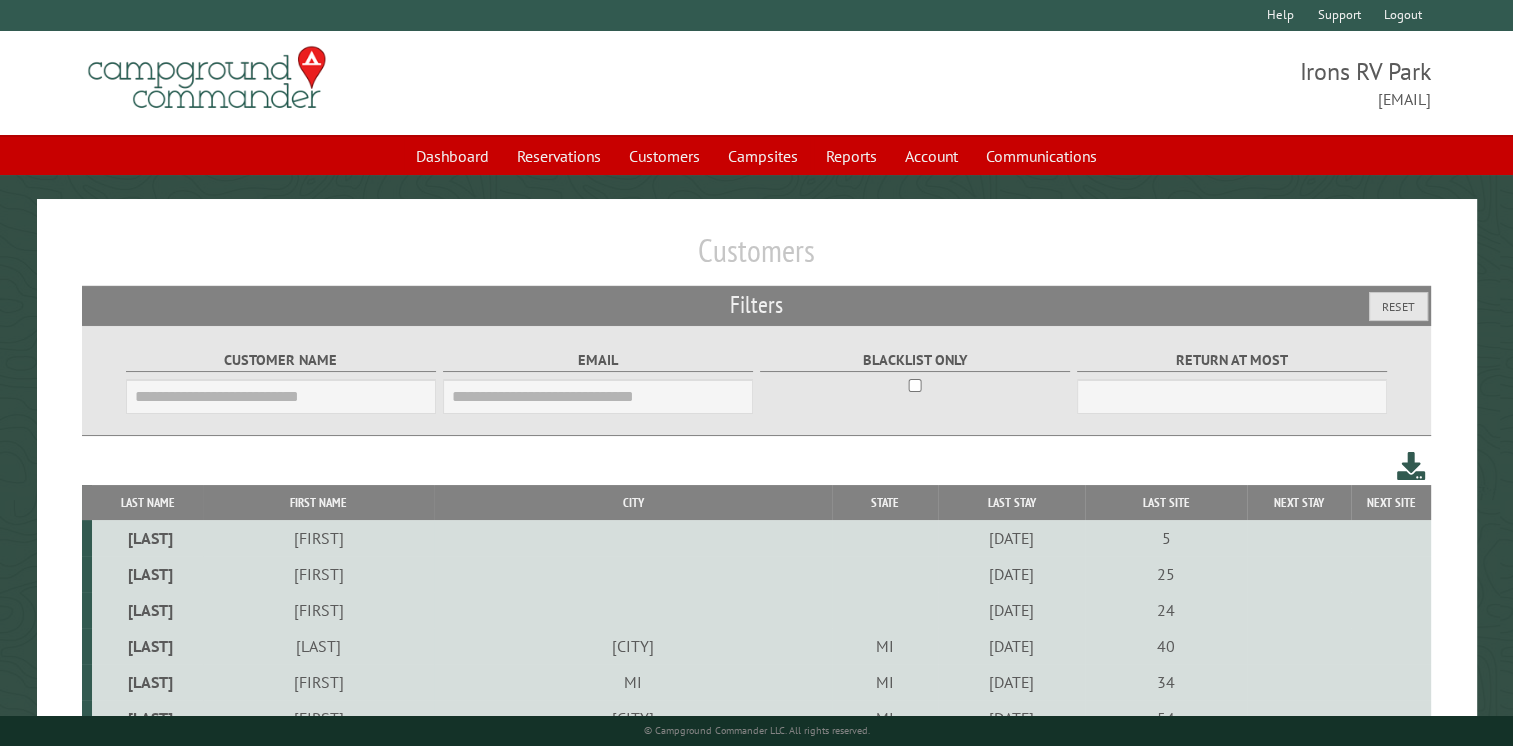 click on "Customers
Filters  Reset
Customer Name
Email
Blacklist only
Return at most
***
Last Name
First Name
City
State
Last Stay
Last Site
Next Stay
Next Site Randy 5" at bounding box center [757, 2176] 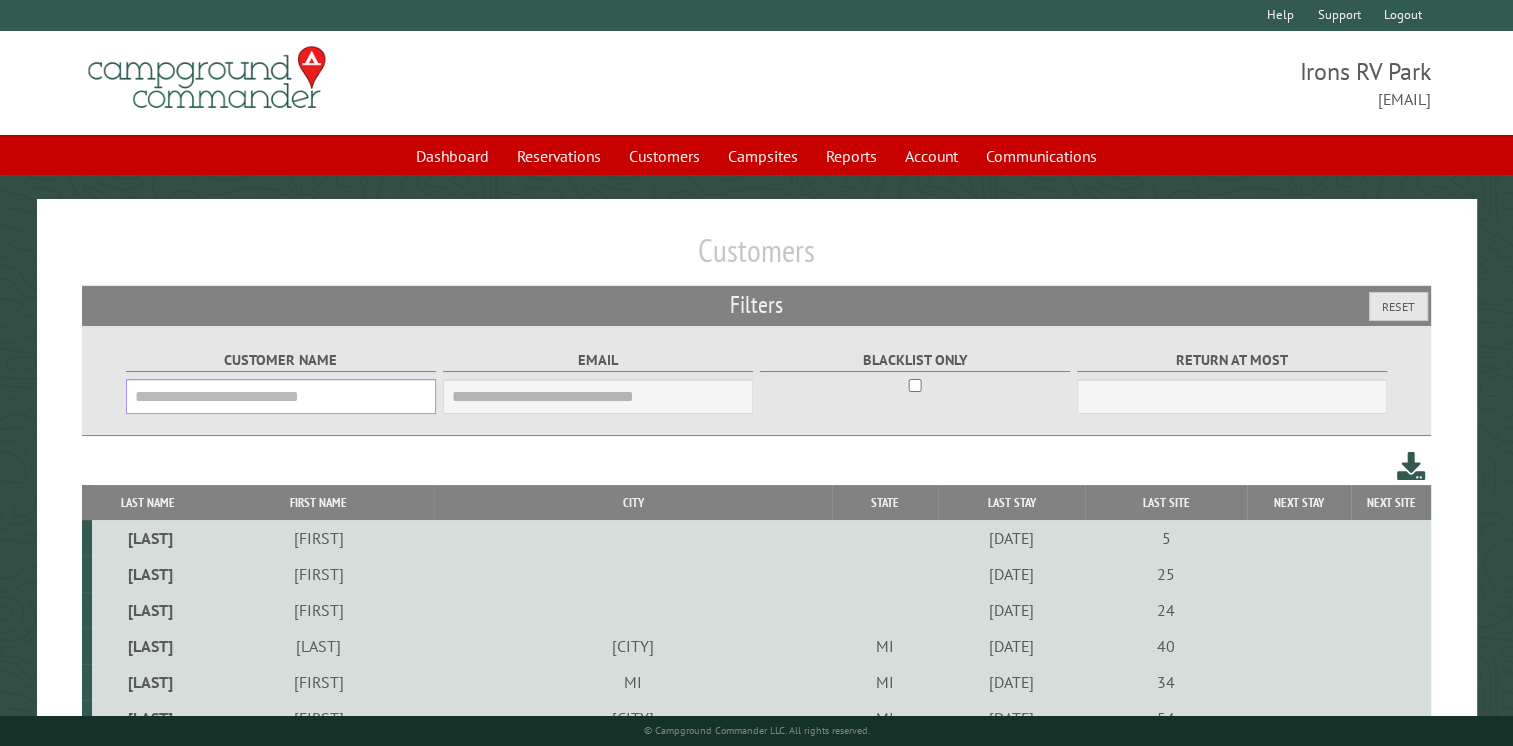 click on "Customer Name" at bounding box center [281, 396] 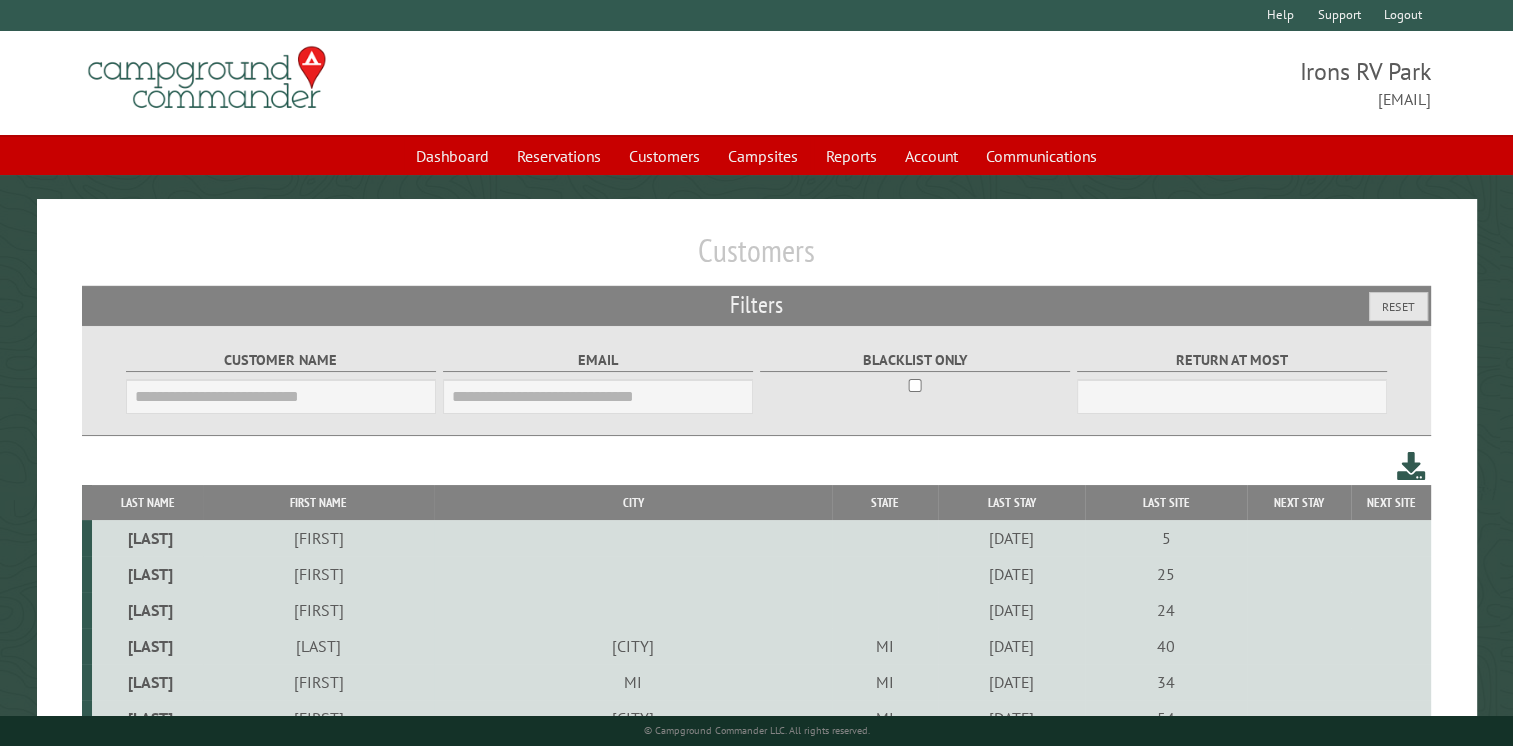 click on "[LAST]" at bounding box center (148, 610) 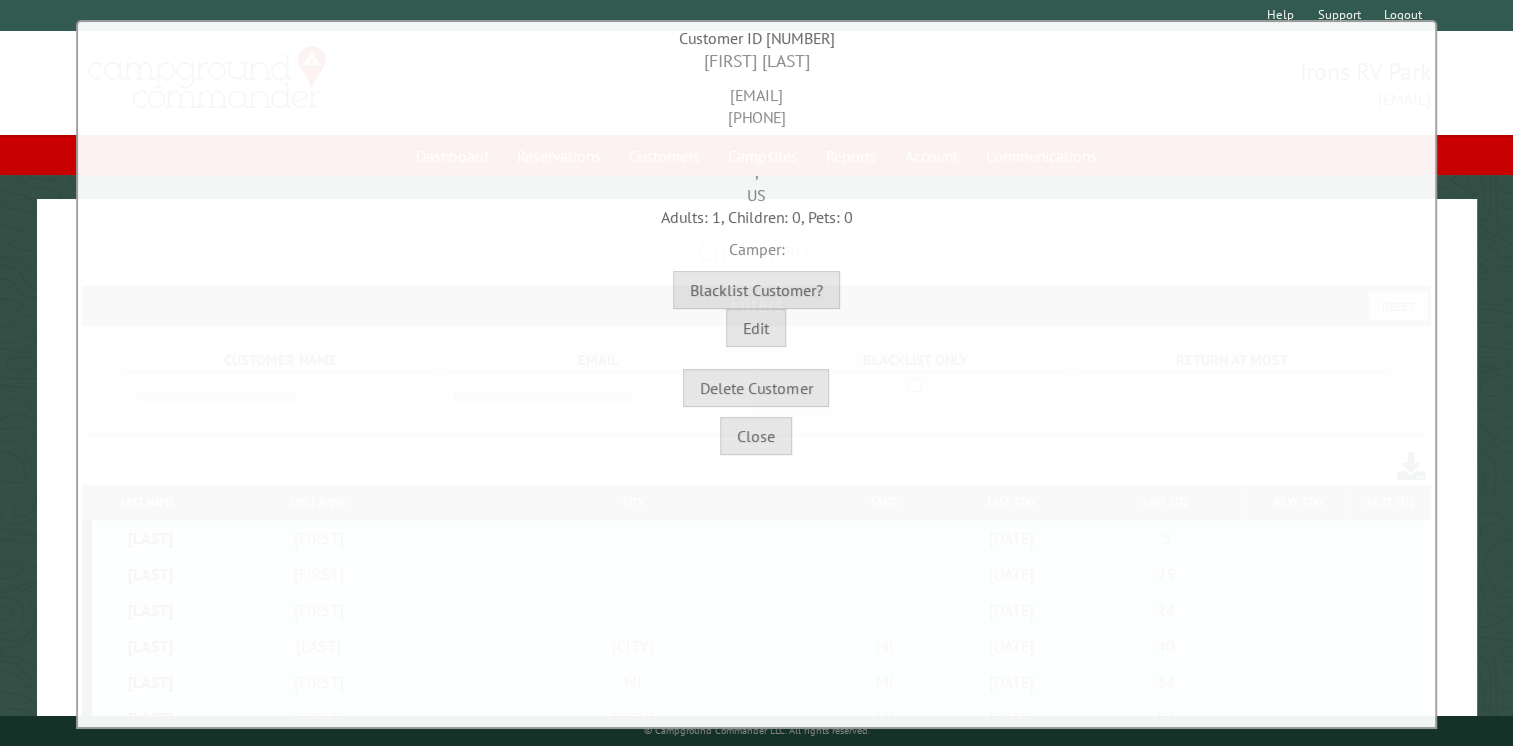 click on "**********" at bounding box center (757, 374) 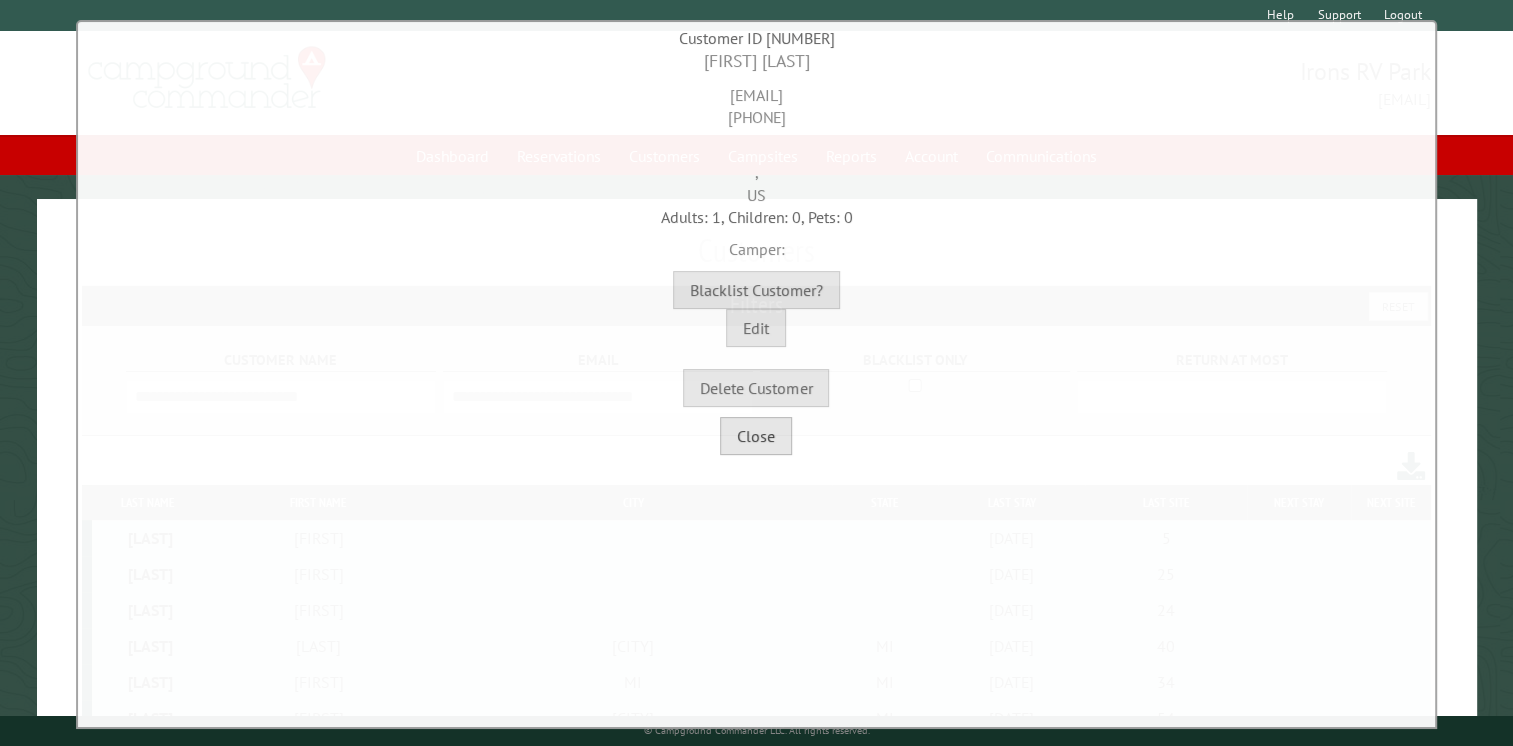 click on "Close" at bounding box center (756, 436) 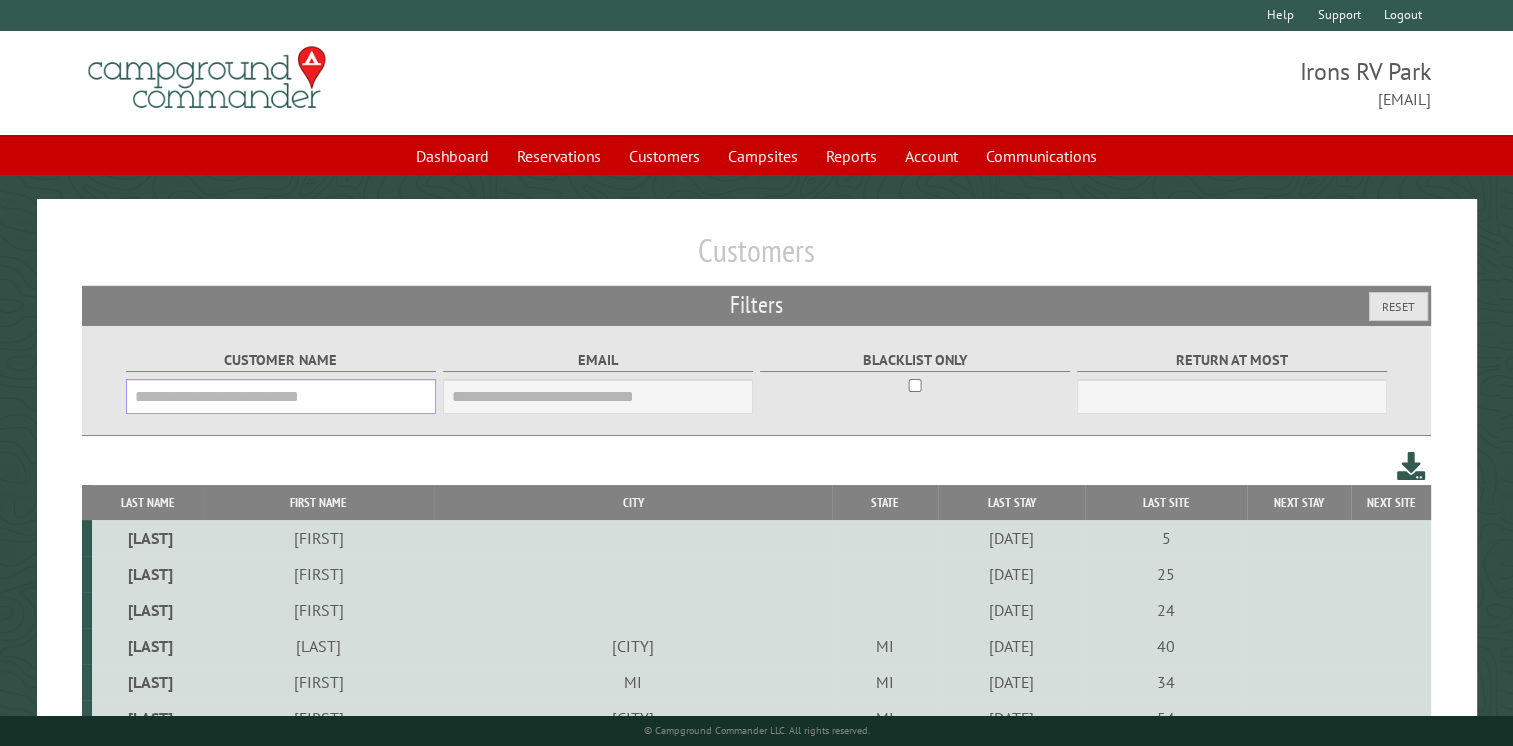click on "Customer Name" at bounding box center [281, 396] 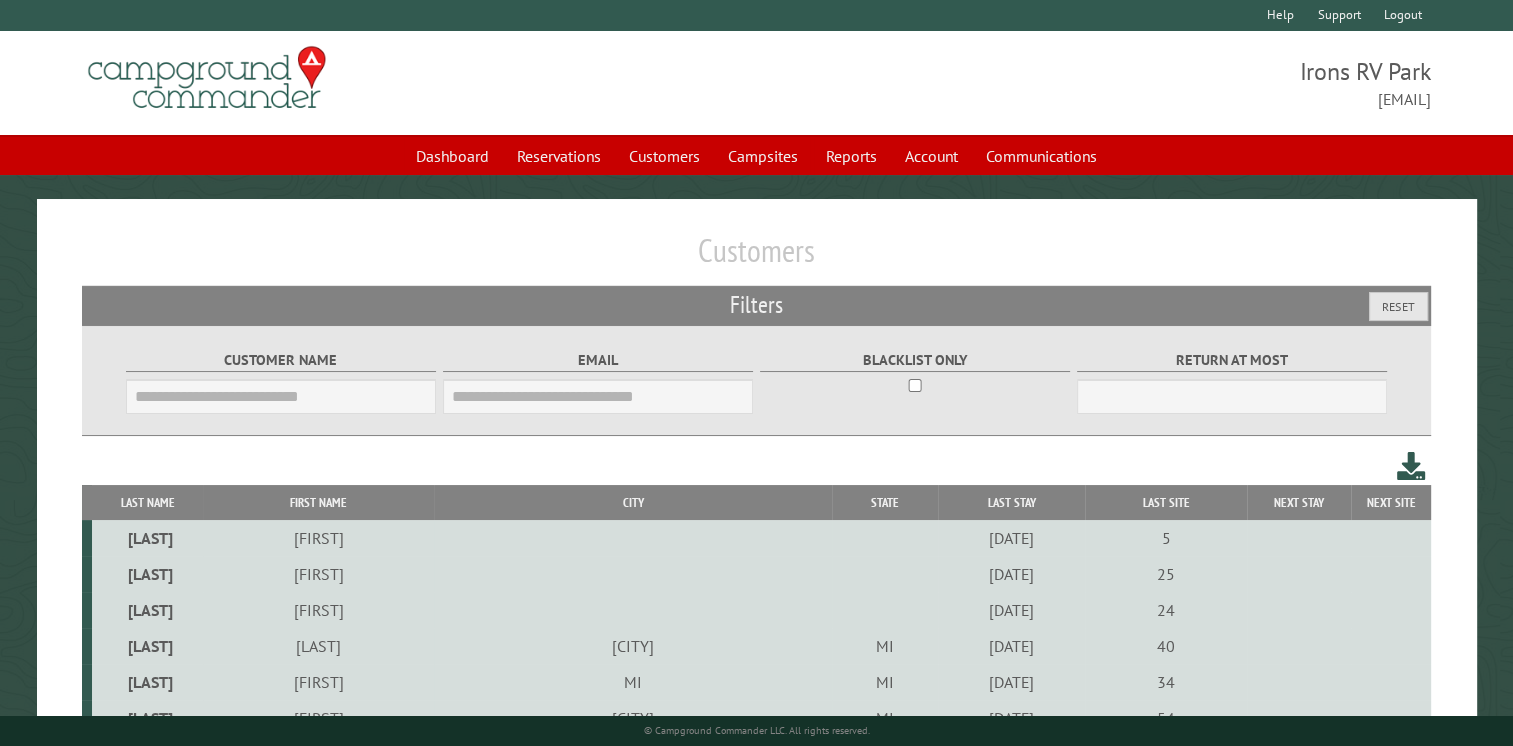 click at bounding box center (207, 78) 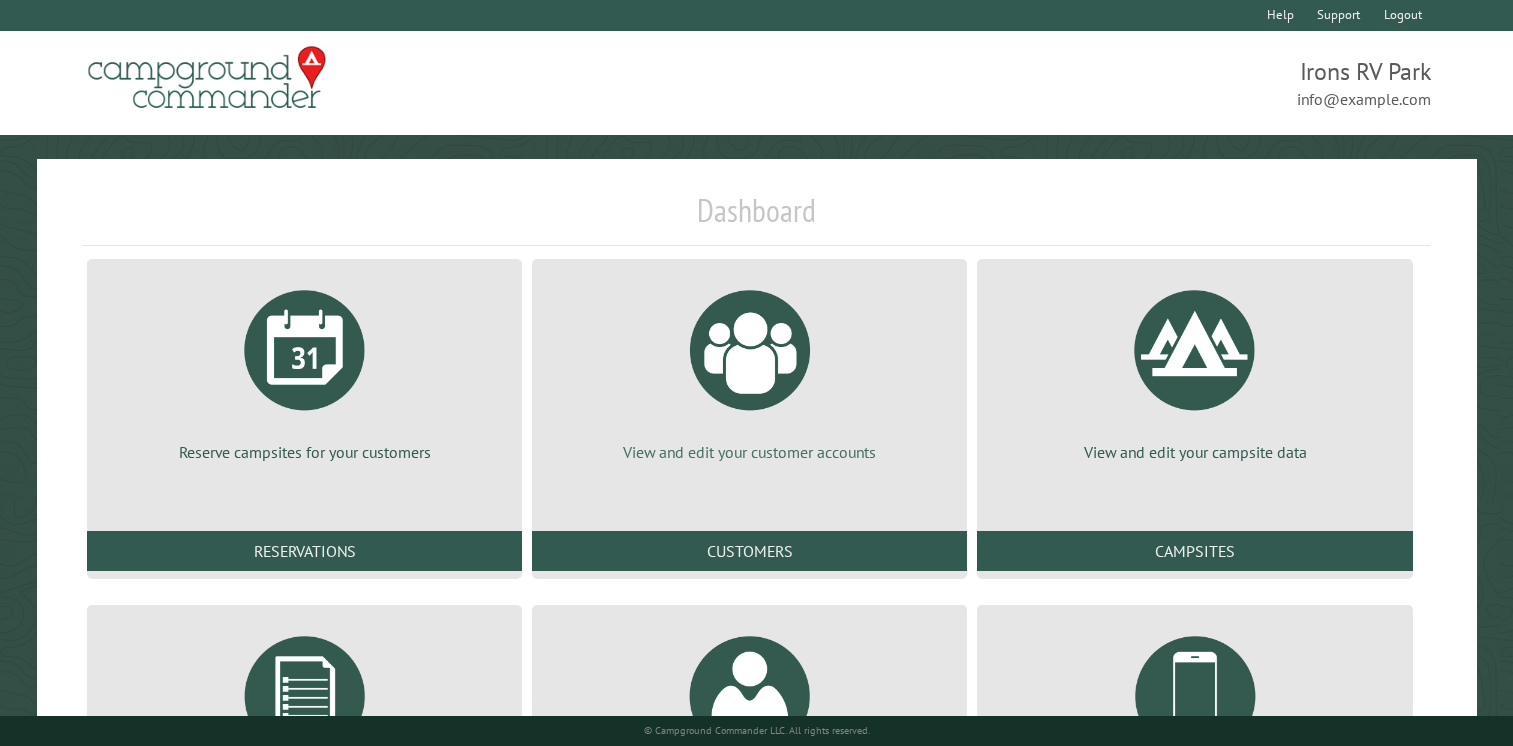 scroll, scrollTop: 0, scrollLeft: 0, axis: both 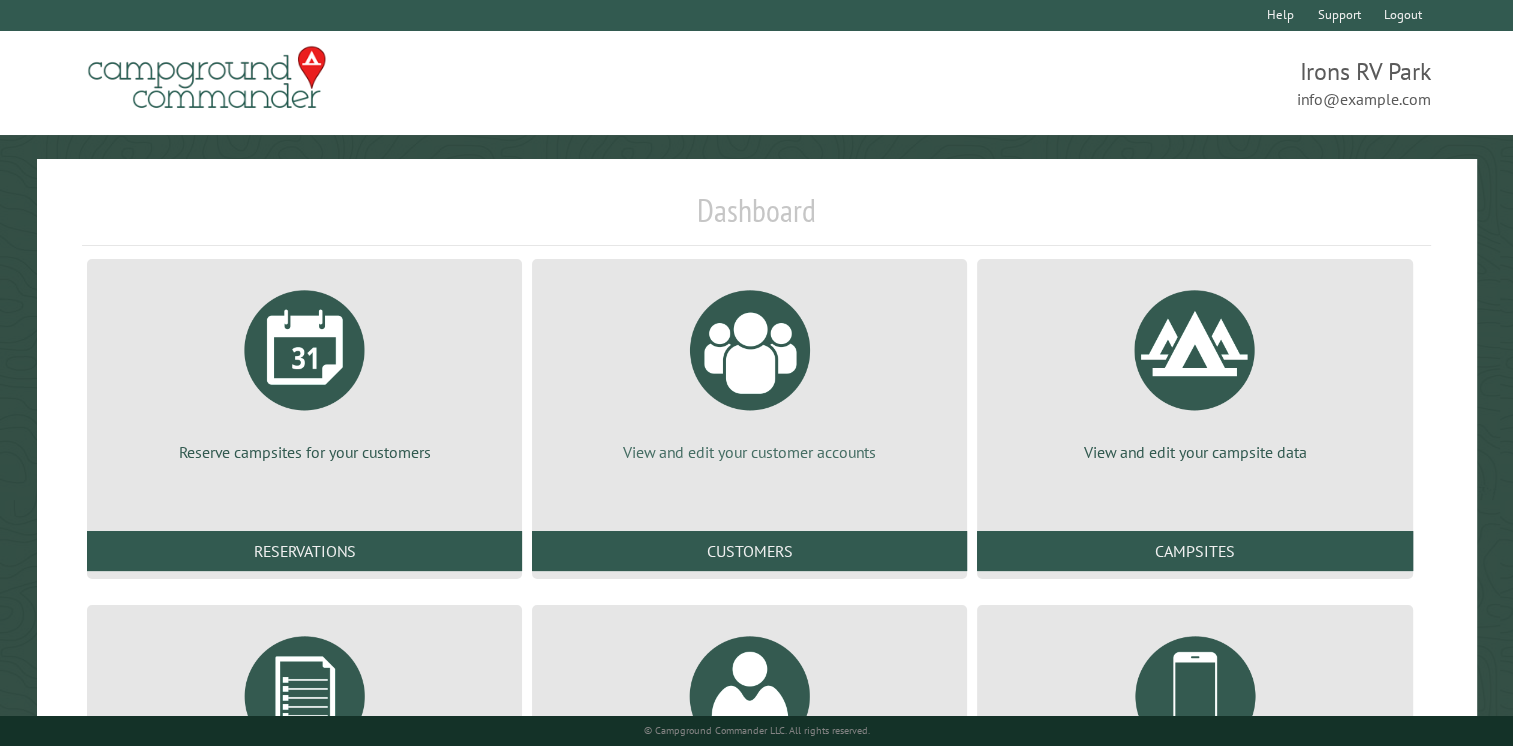 click on "View and edit your customer accounts" at bounding box center (749, 369) 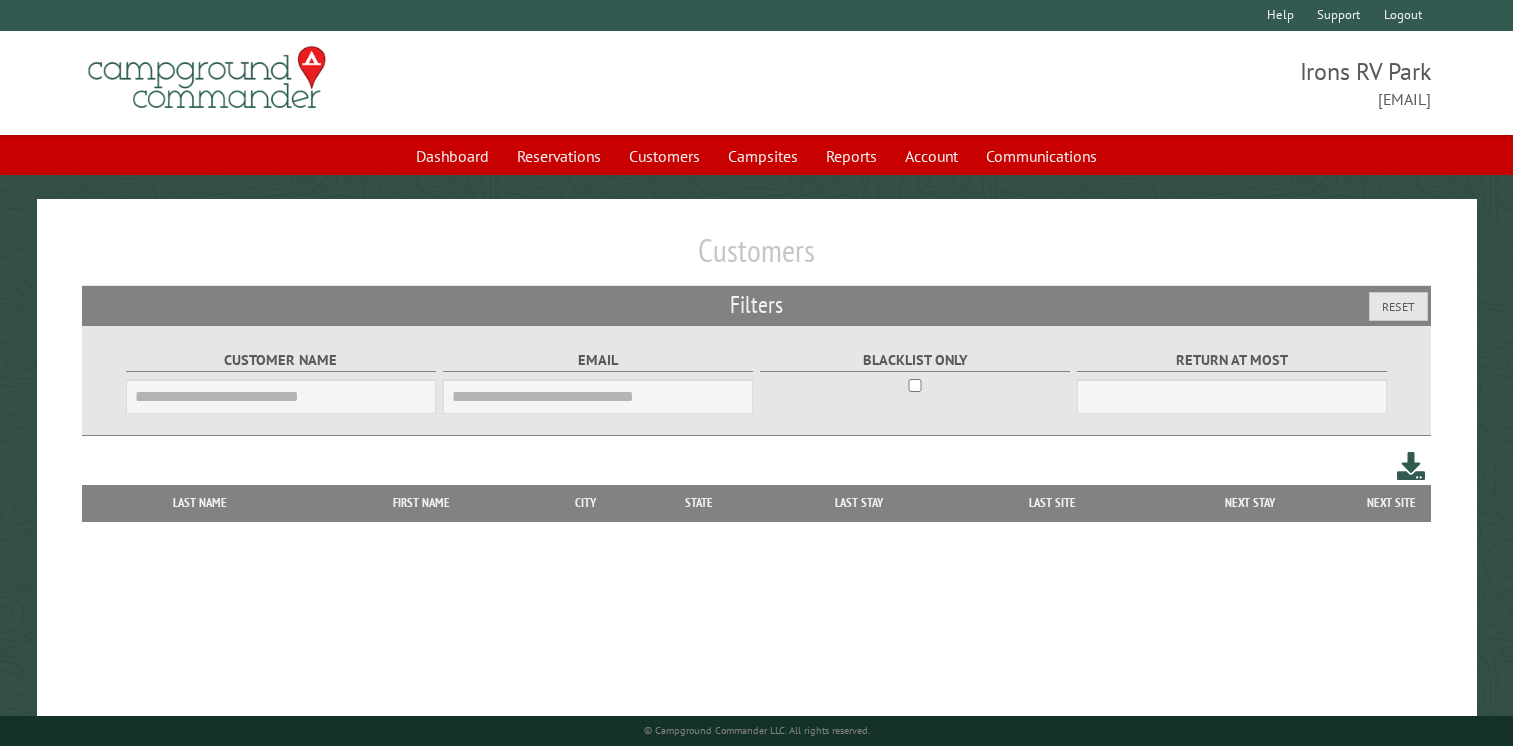 scroll, scrollTop: 0, scrollLeft: 0, axis: both 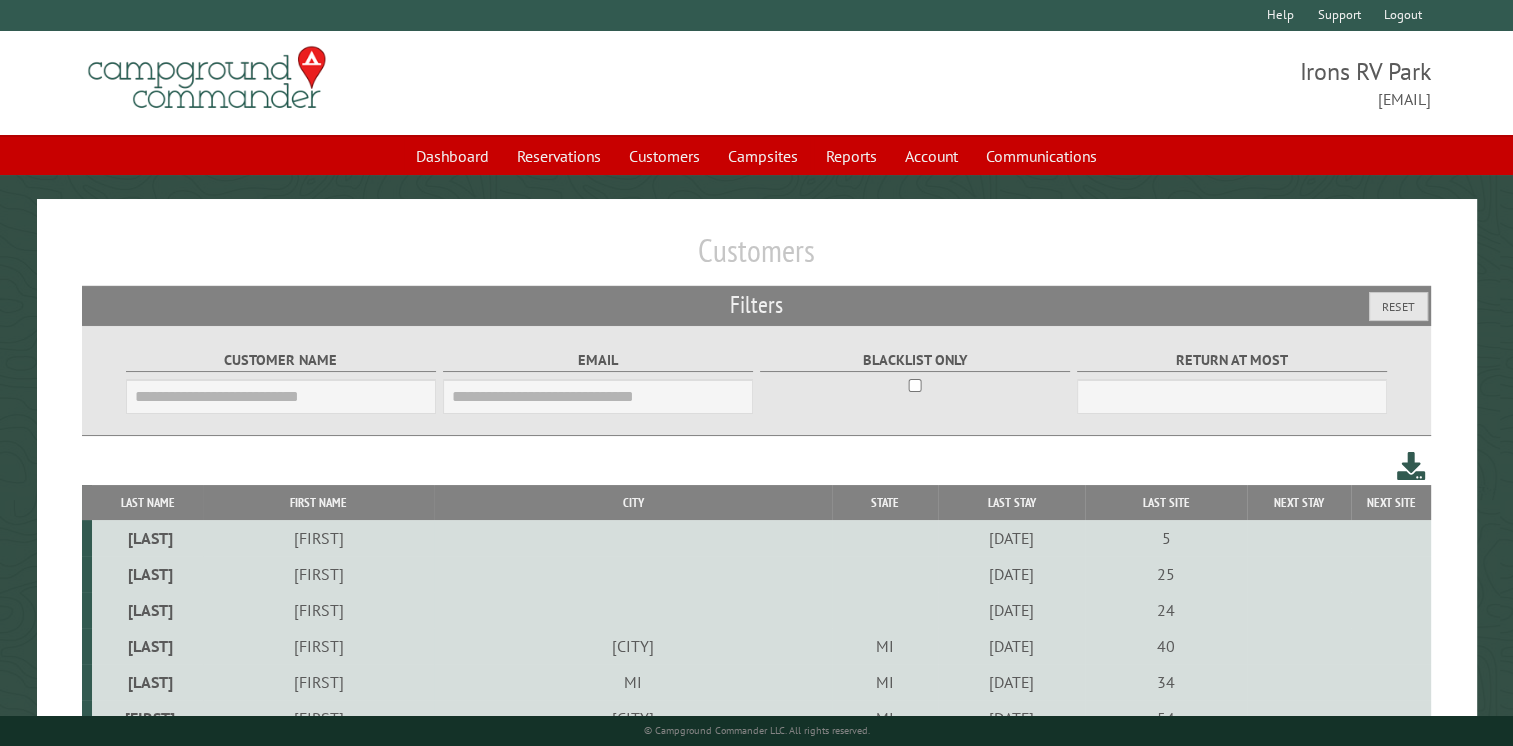 click on "Customer Name" at bounding box center (281, 396) 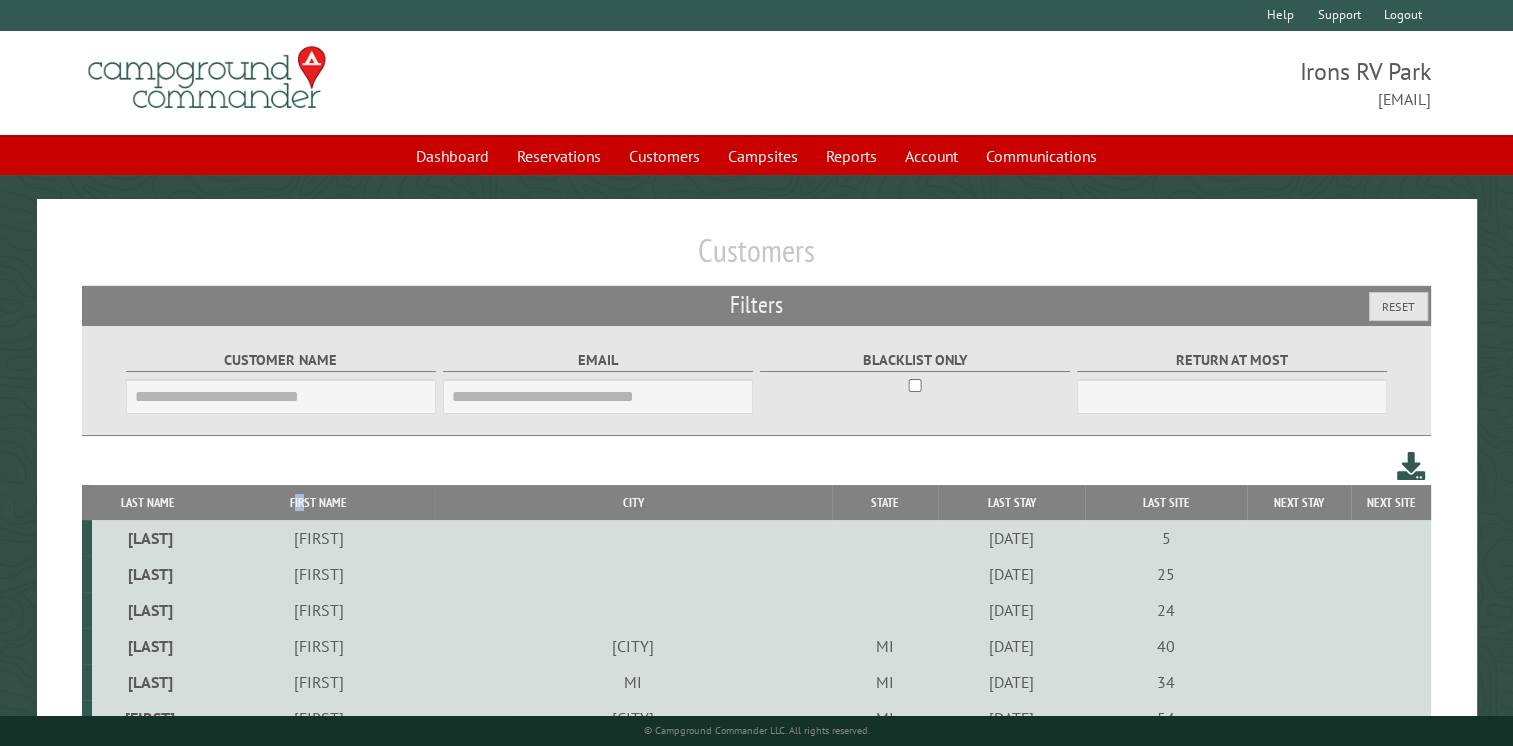 drag, startPoint x: 389, startPoint y: 488, endPoint x: 400, endPoint y: 497, distance: 14.21267 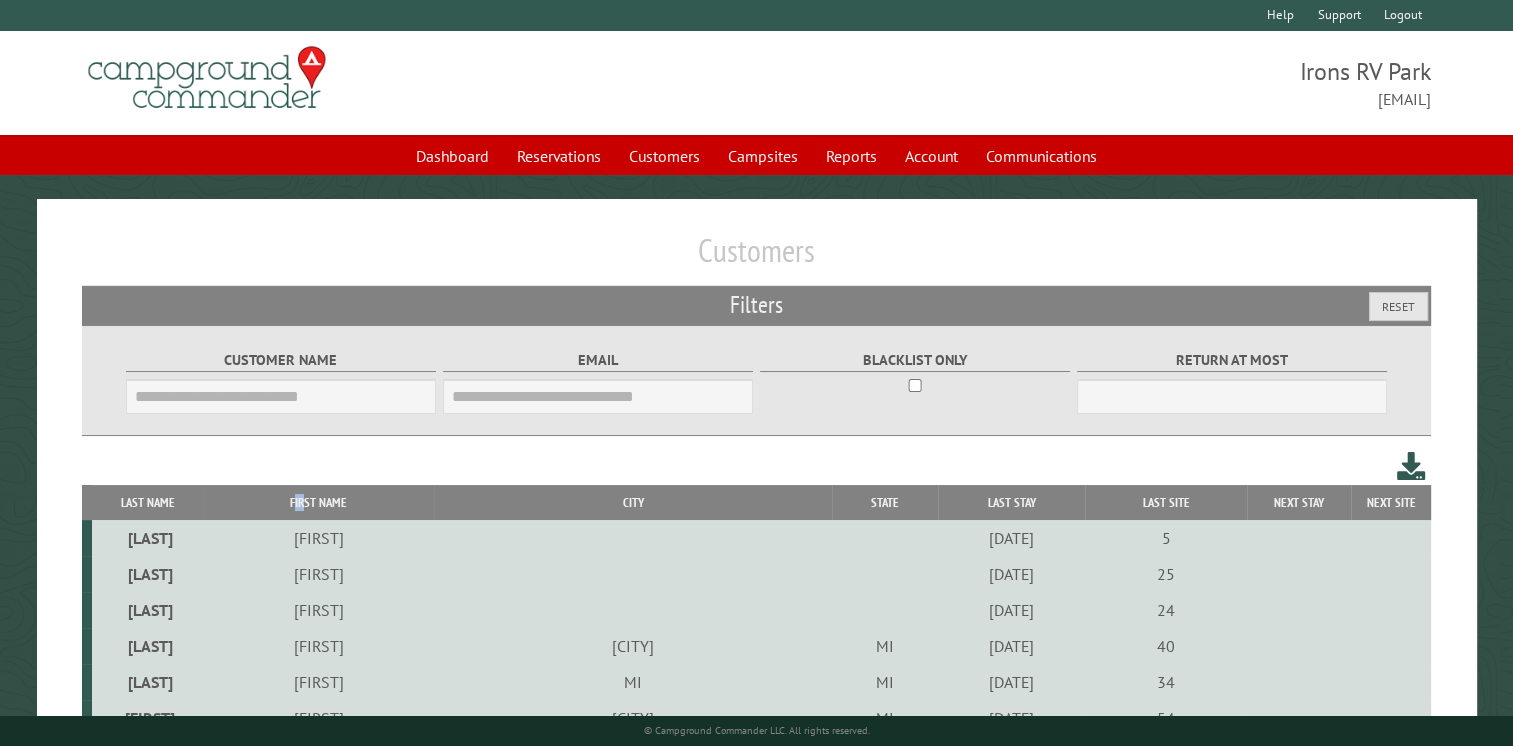click on "First Name" at bounding box center [318, 502] 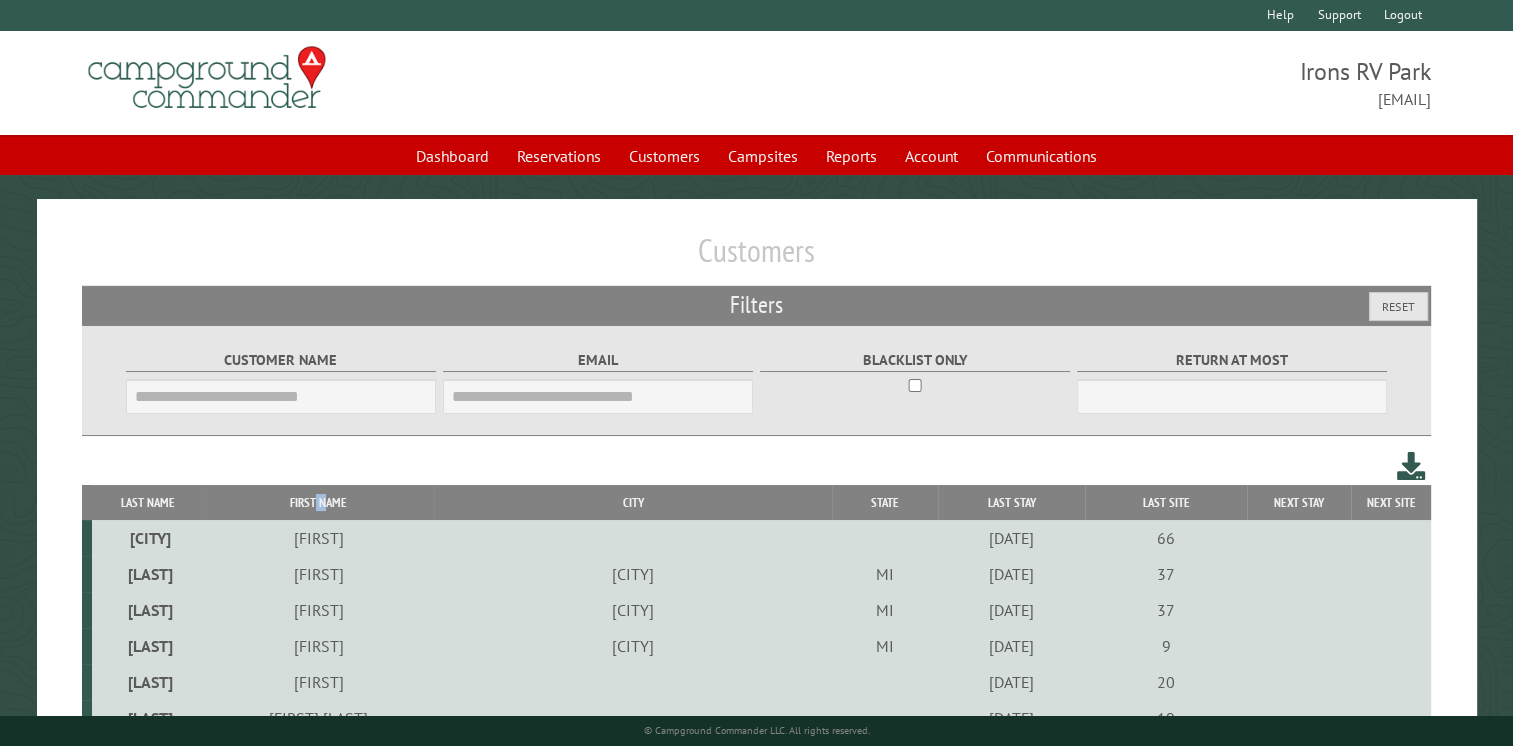 drag, startPoint x: 400, startPoint y: 497, endPoint x: 416, endPoint y: 504, distance: 17.464249 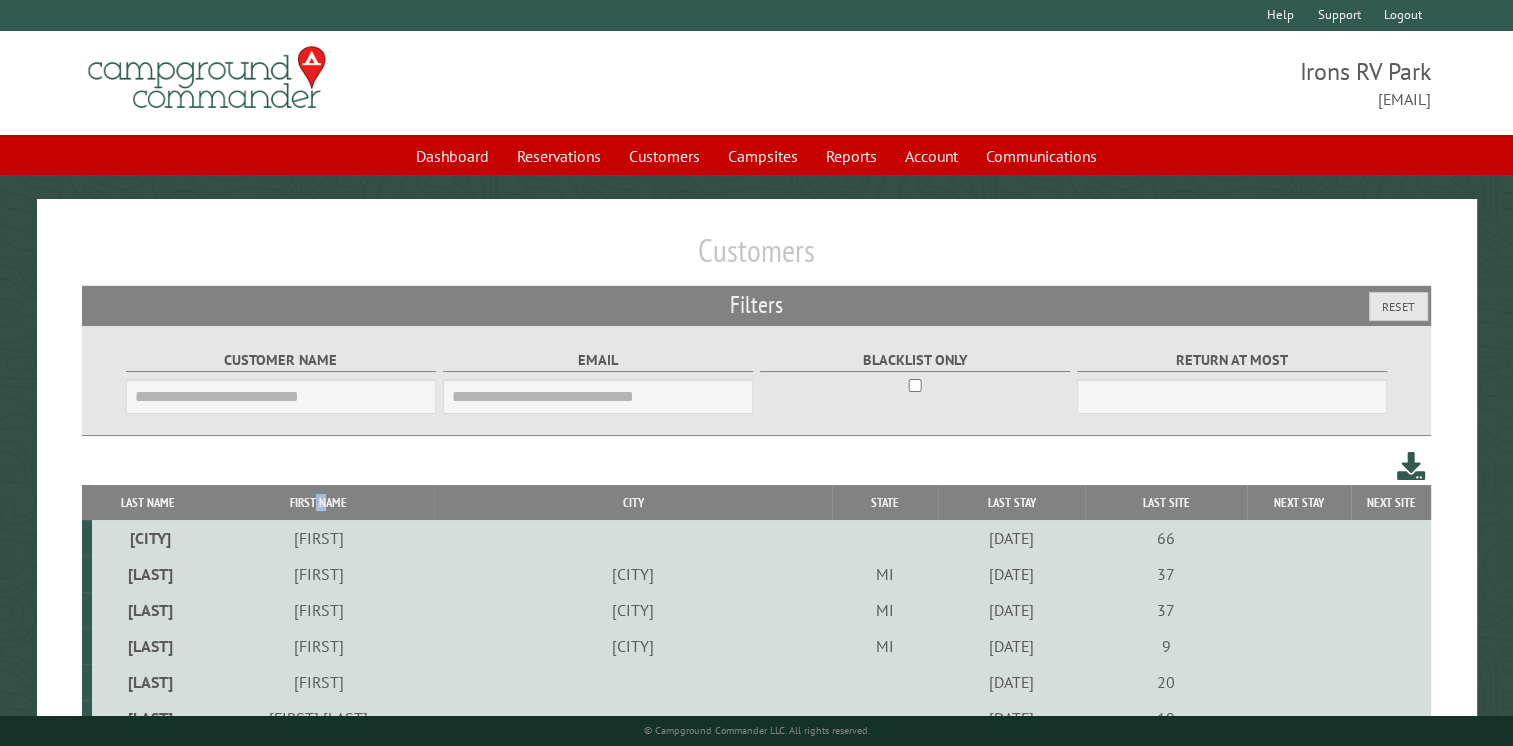 click on "First Name" at bounding box center [318, 502] 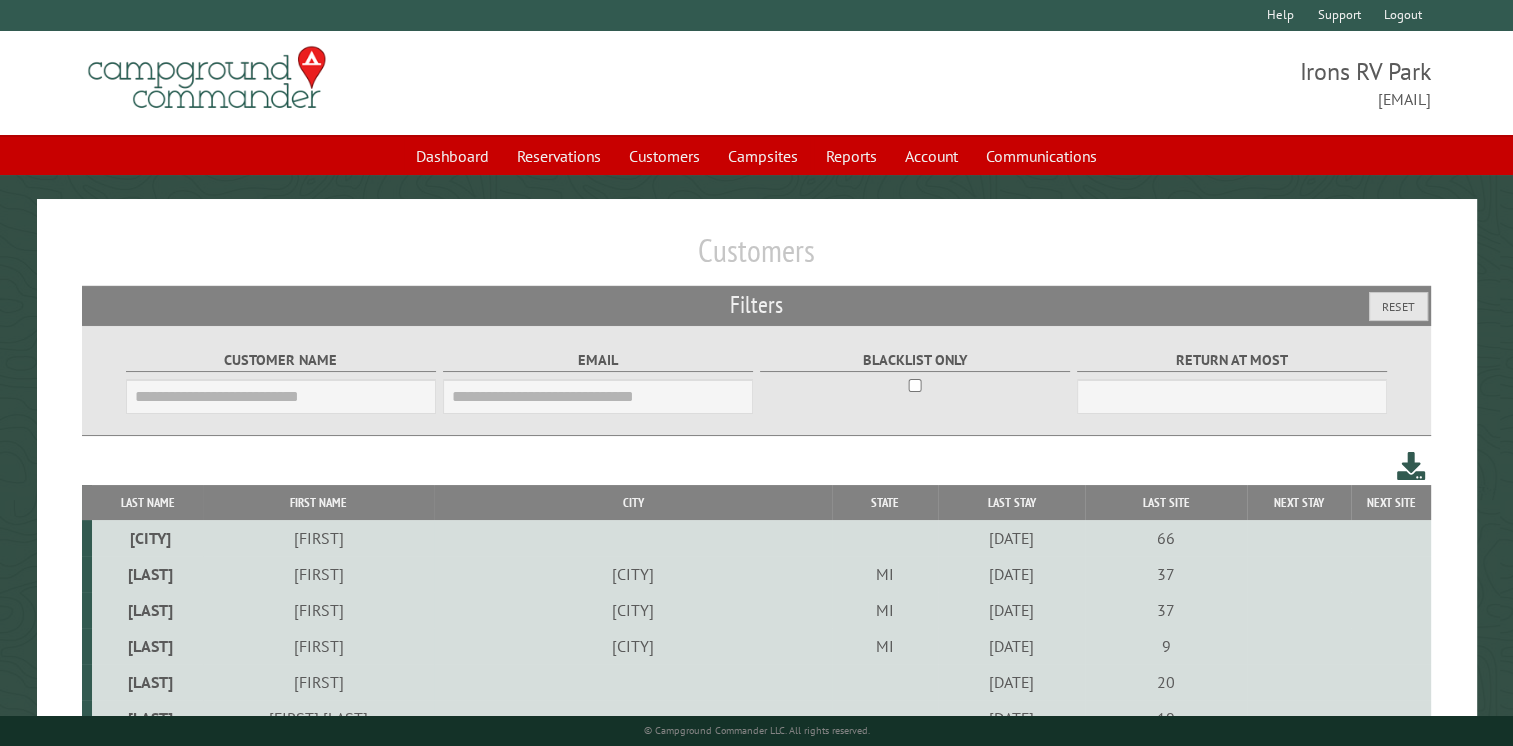 click on "Customer Name" at bounding box center [281, 380] 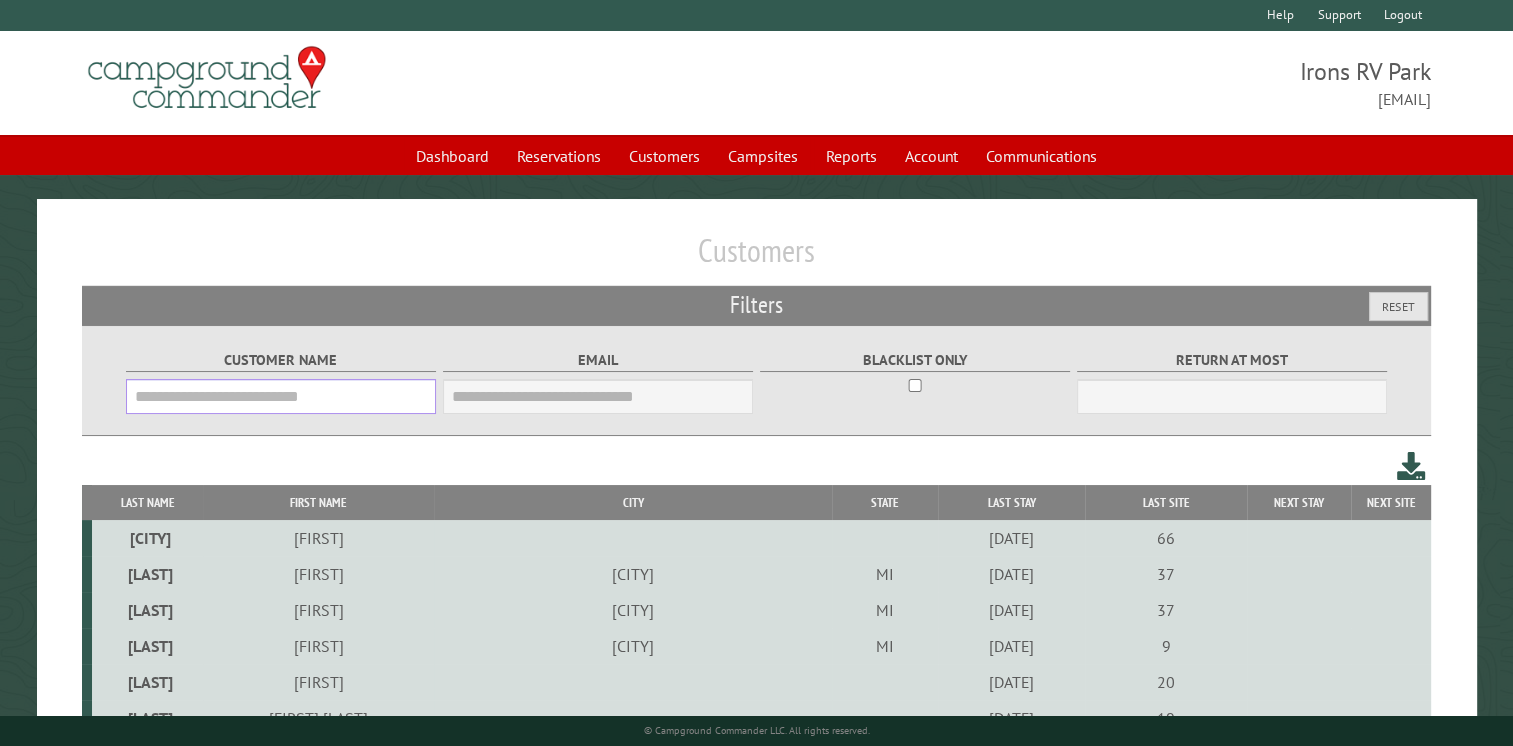 click on "Customer Name" at bounding box center [281, 396] 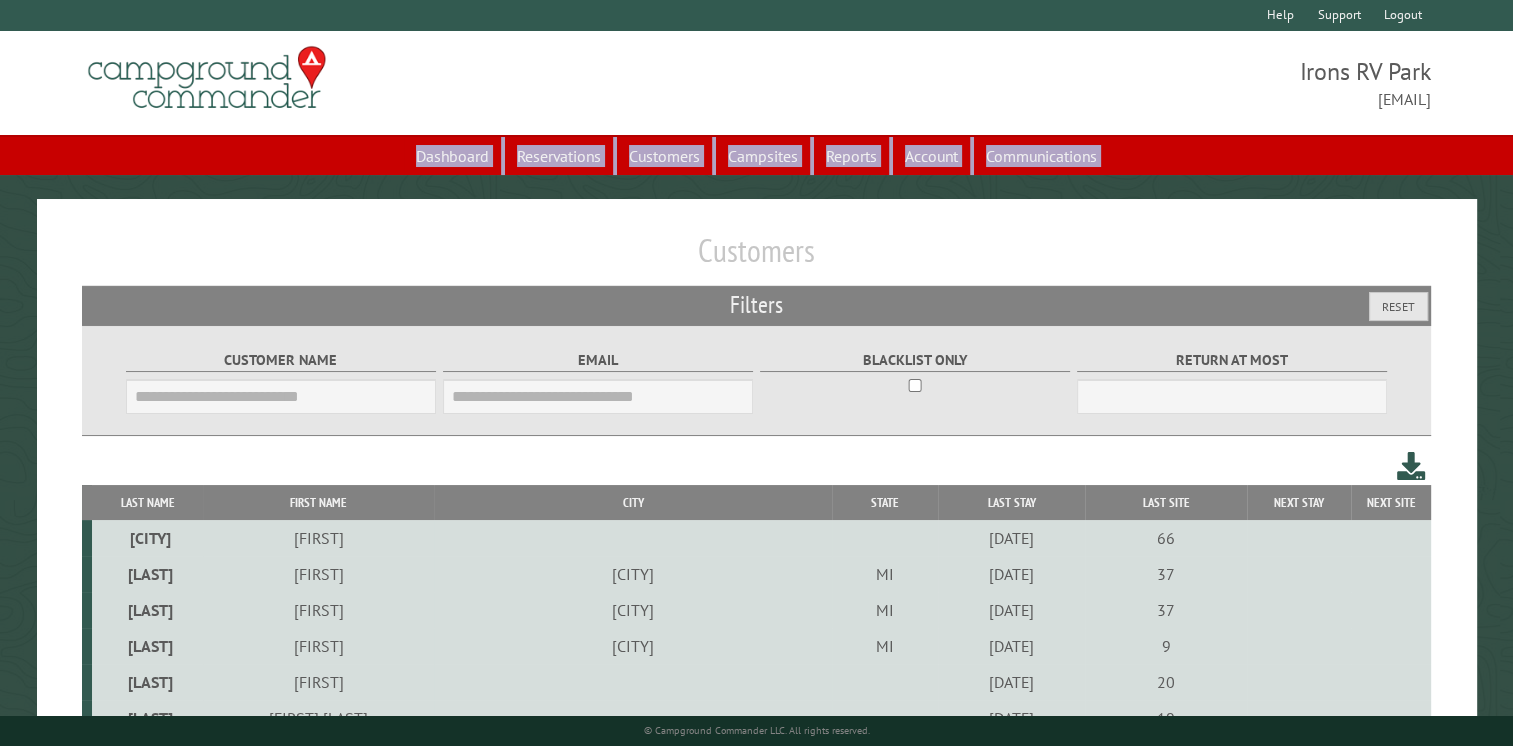 drag, startPoint x: 5, startPoint y: 175, endPoint x: -4, endPoint y: 233, distance: 58.694122 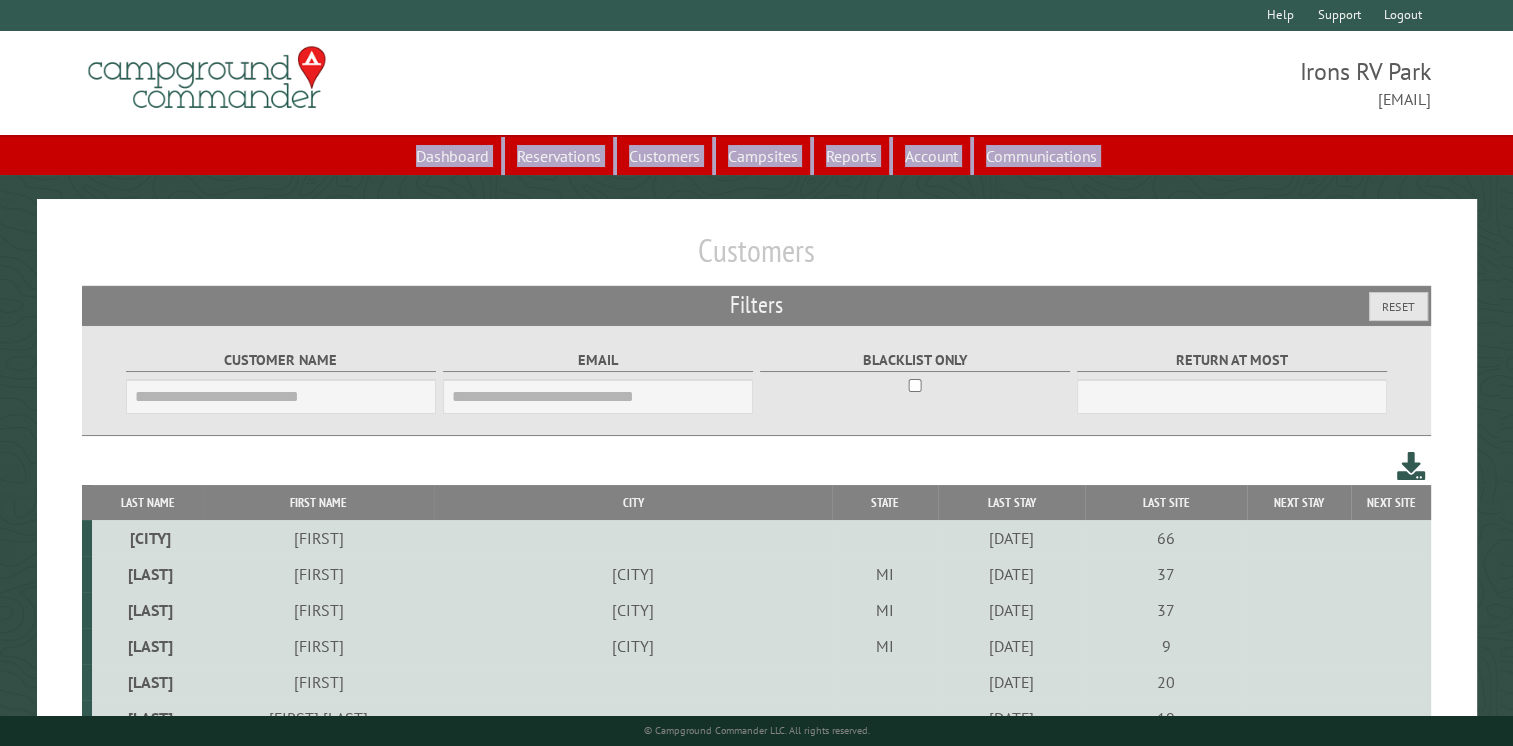 click on "**********" 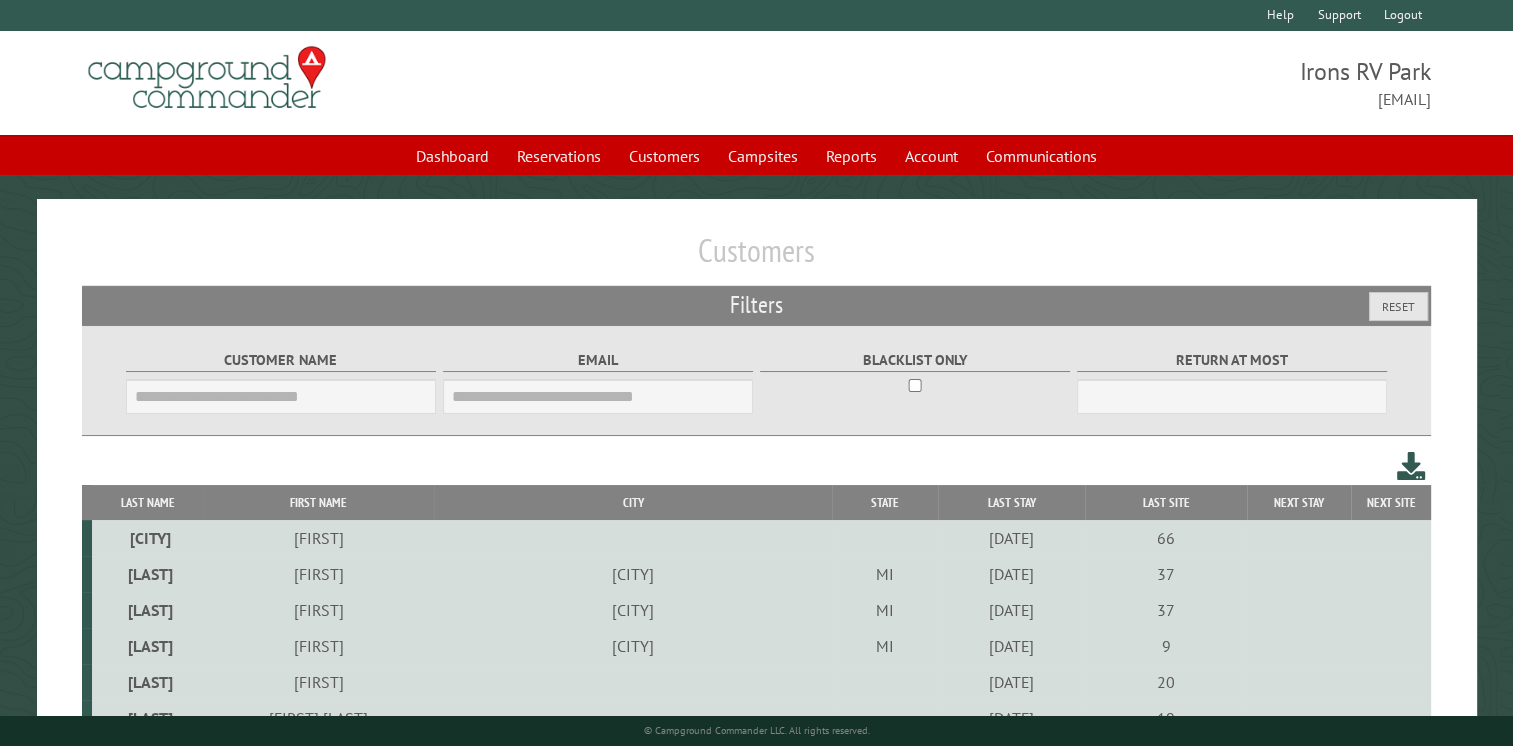 drag, startPoint x: -4, startPoint y: 233, endPoint x: 264, endPoint y: 374, distance: 302.82834 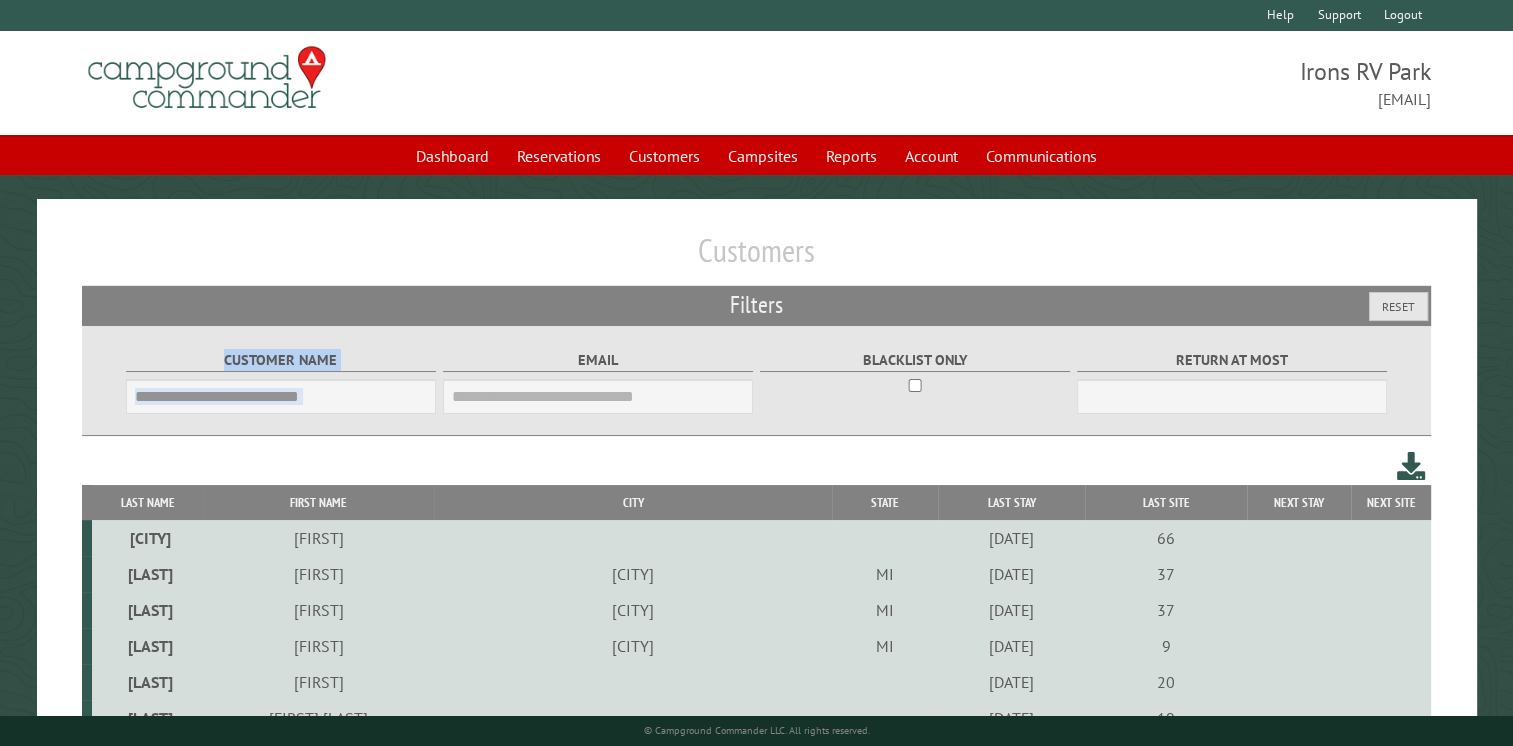drag, startPoint x: 430, startPoint y: 414, endPoint x: 550, endPoint y: 350, distance: 136 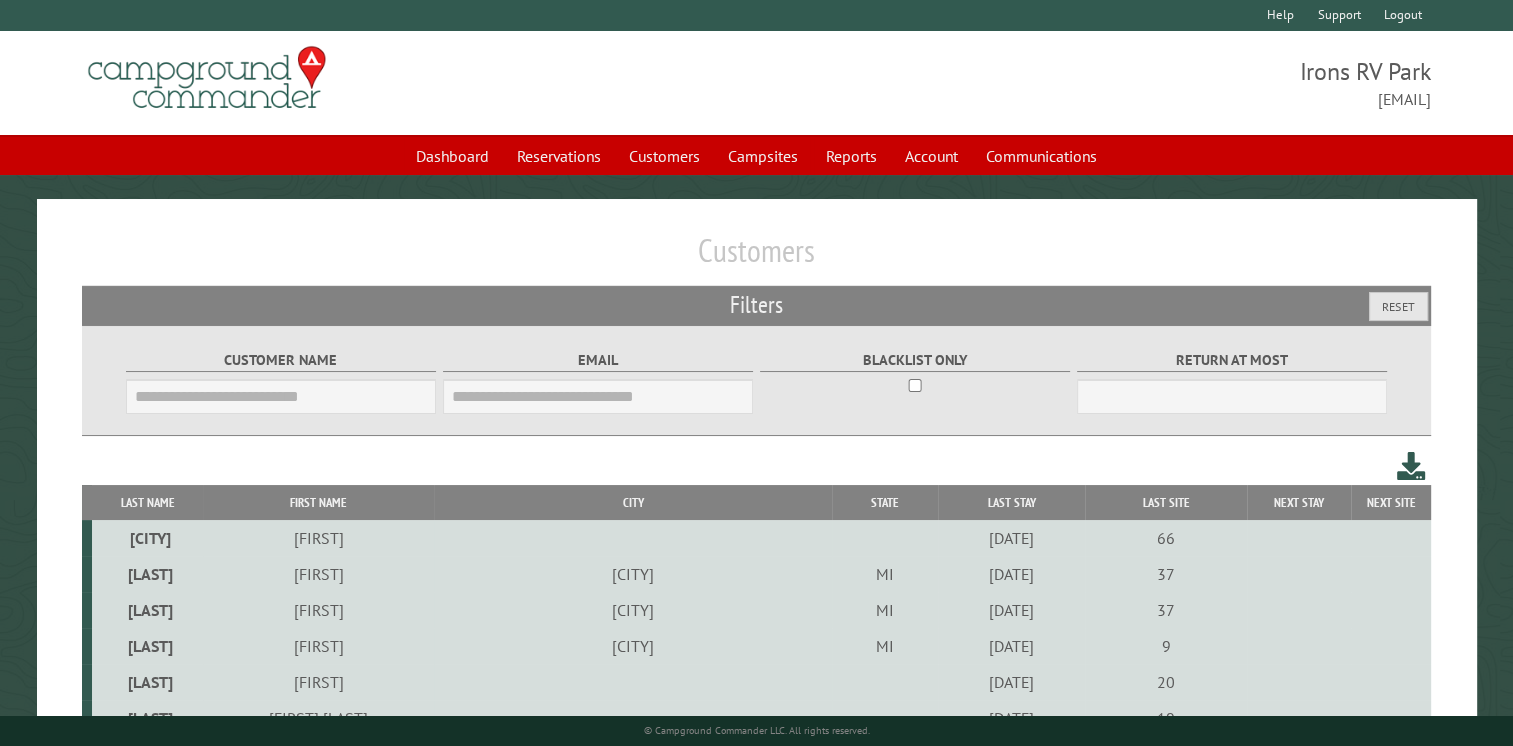 drag, startPoint x: 628, startPoint y: 261, endPoint x: 668, endPoint y: 195, distance: 77.175125 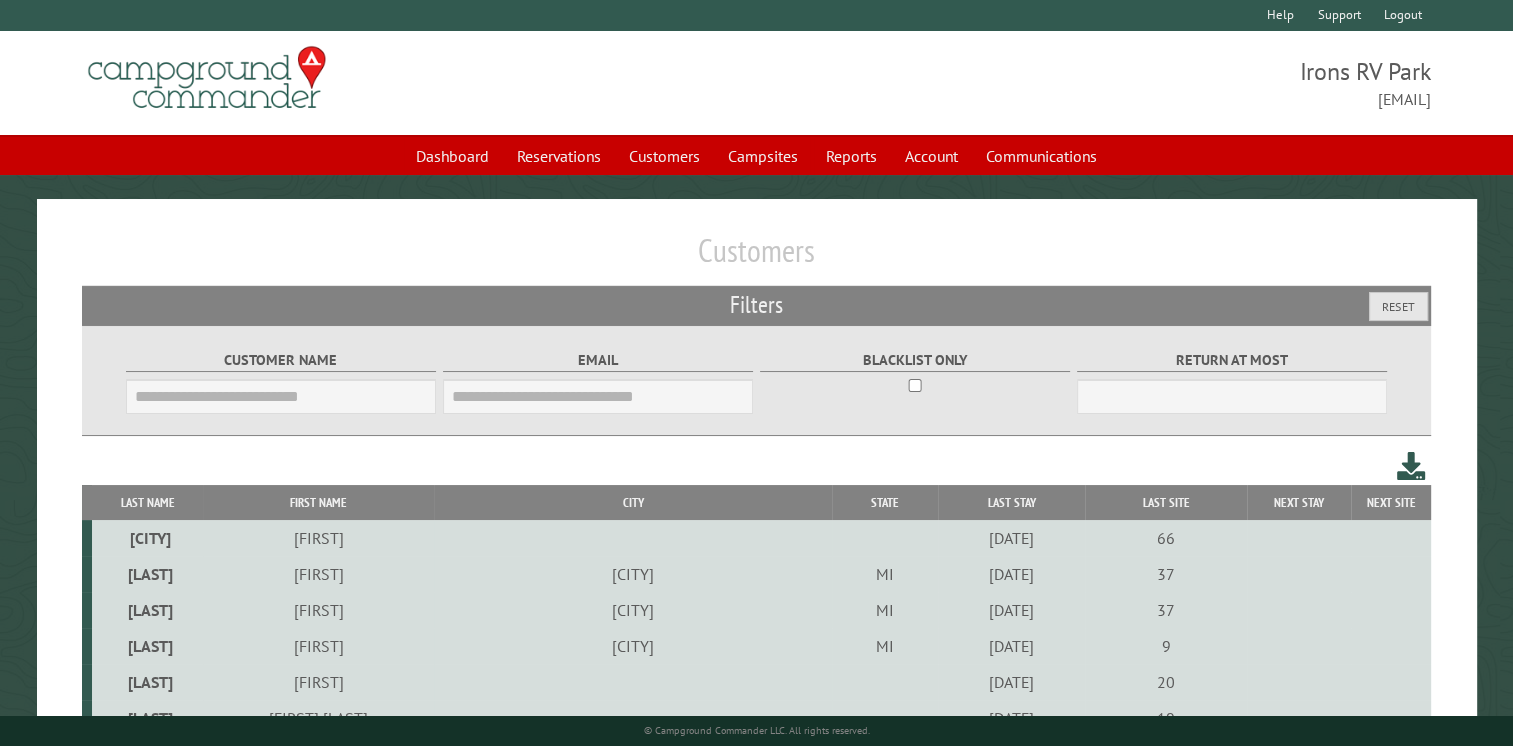 click on "Customers" at bounding box center (756, 258) 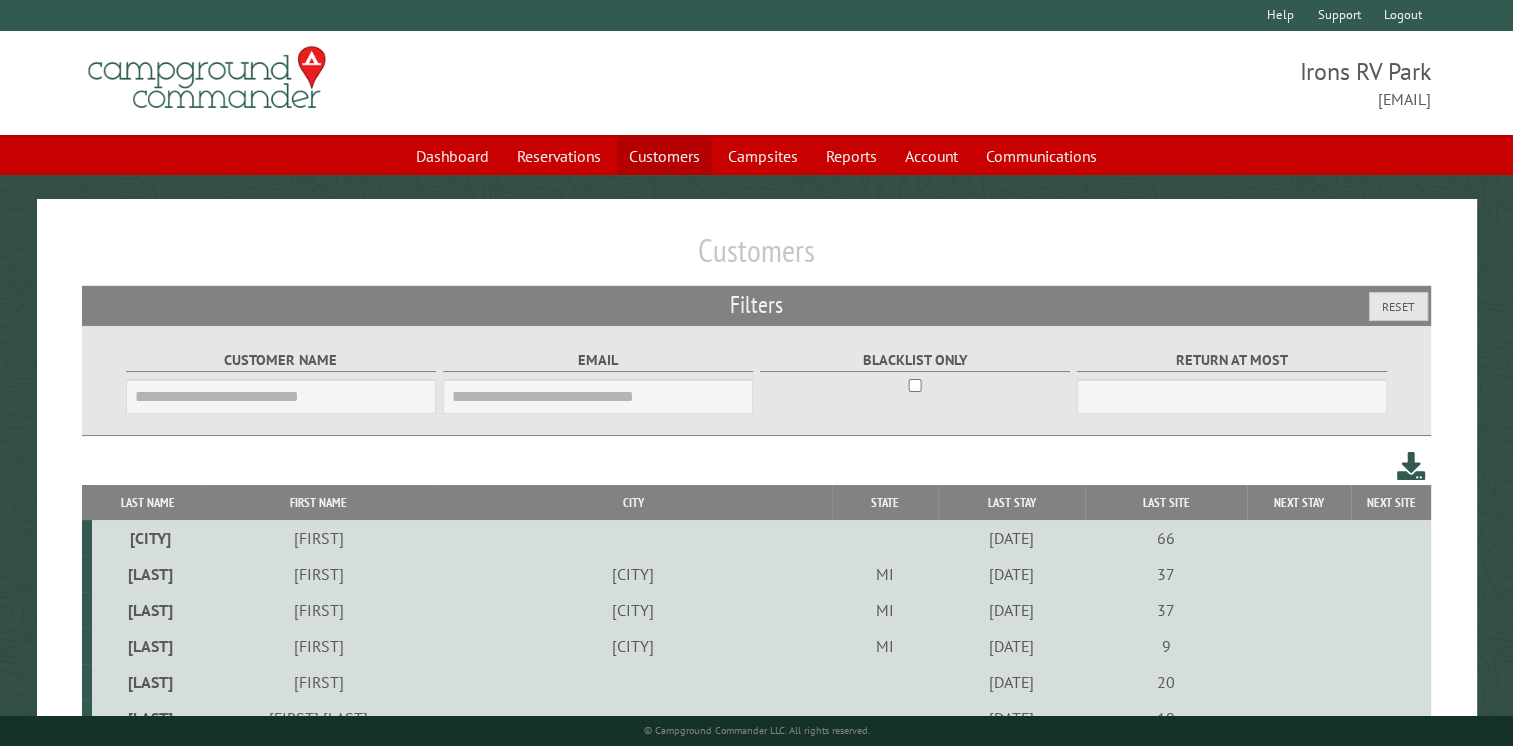 click on "Customers" at bounding box center [664, 156] 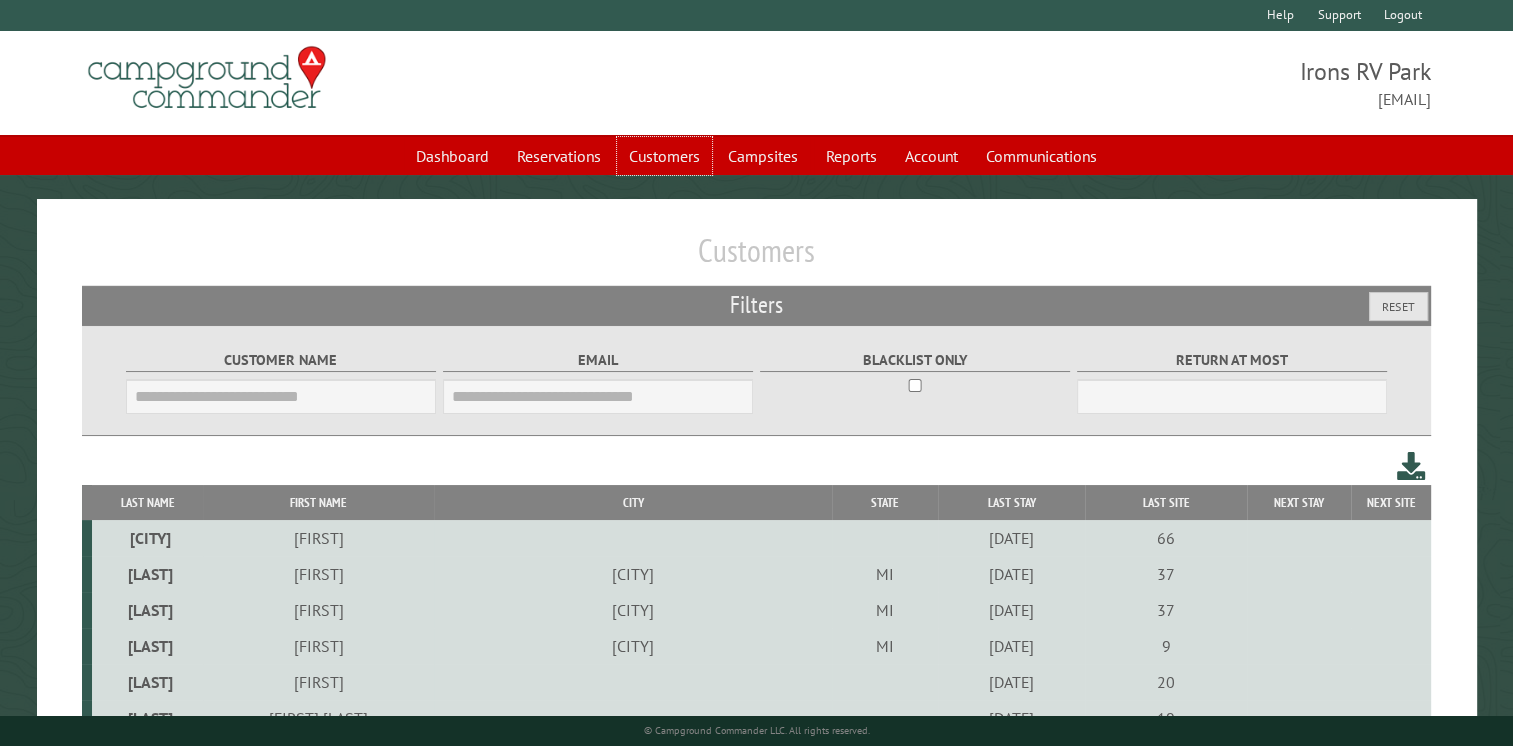 drag, startPoint x: 659, startPoint y: 151, endPoint x: 526, endPoint y: 226, distance: 152.68922 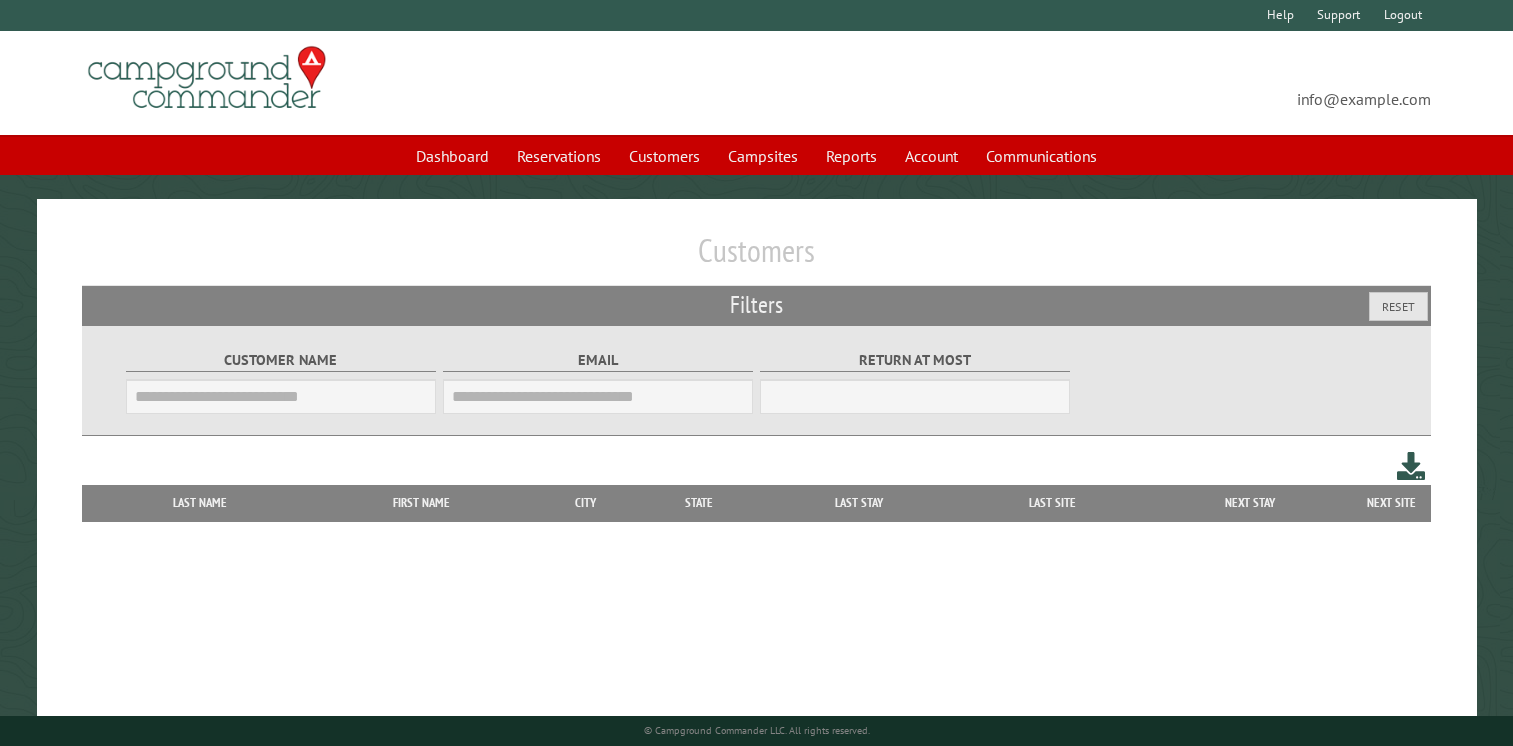 scroll, scrollTop: 0, scrollLeft: 0, axis: both 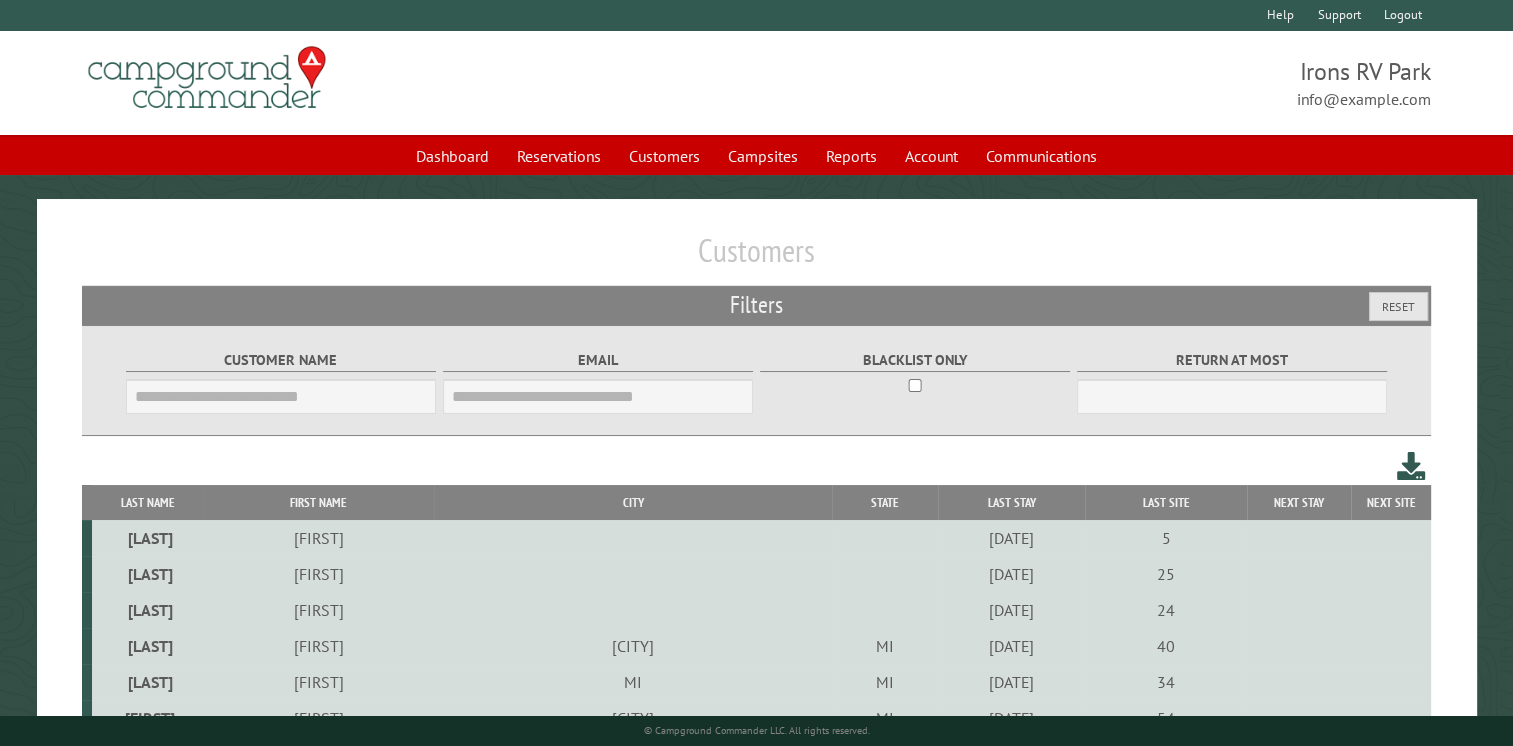 click on "**********" at bounding box center (756, 103) 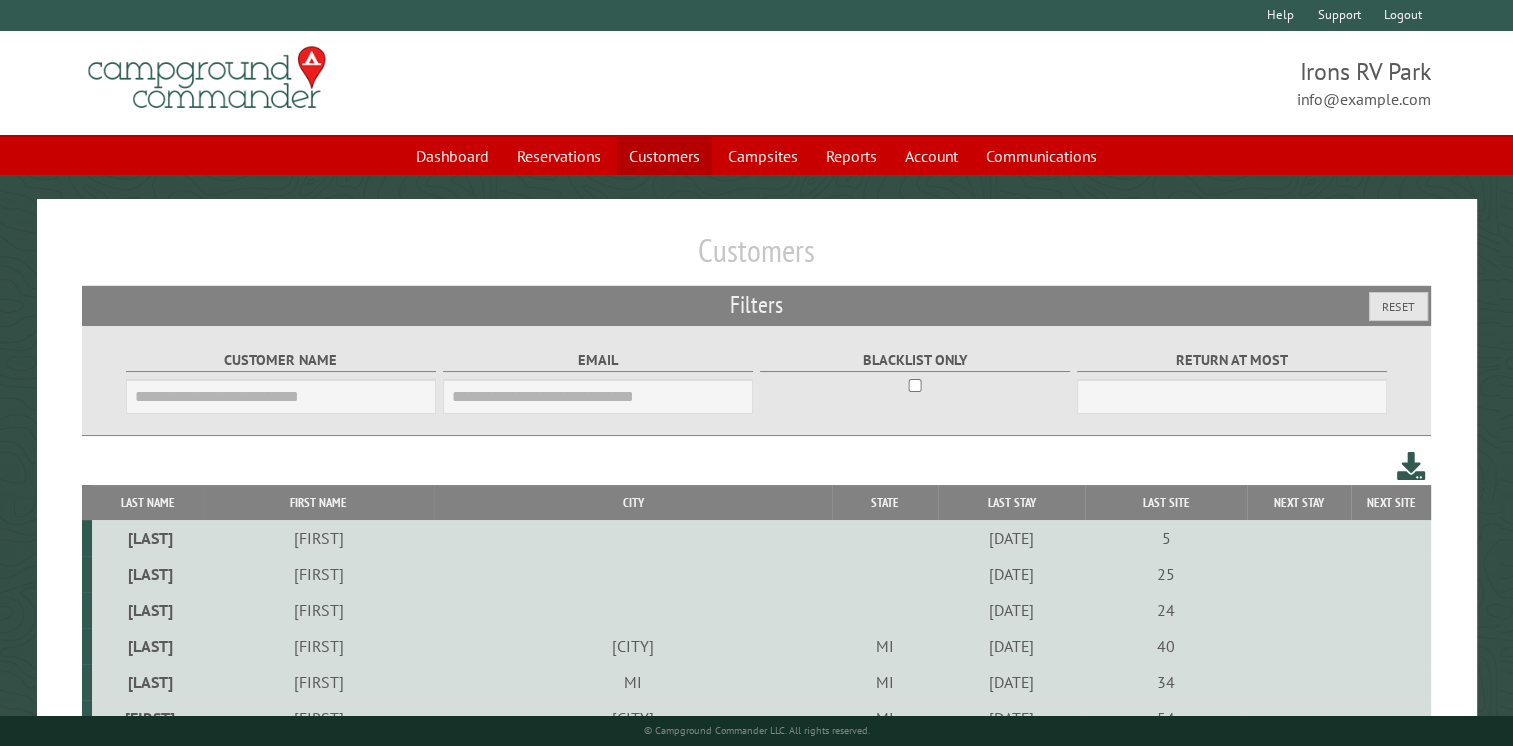drag, startPoint x: 504, startPoint y: 102, endPoint x: 672, endPoint y: 152, distance: 175.28262 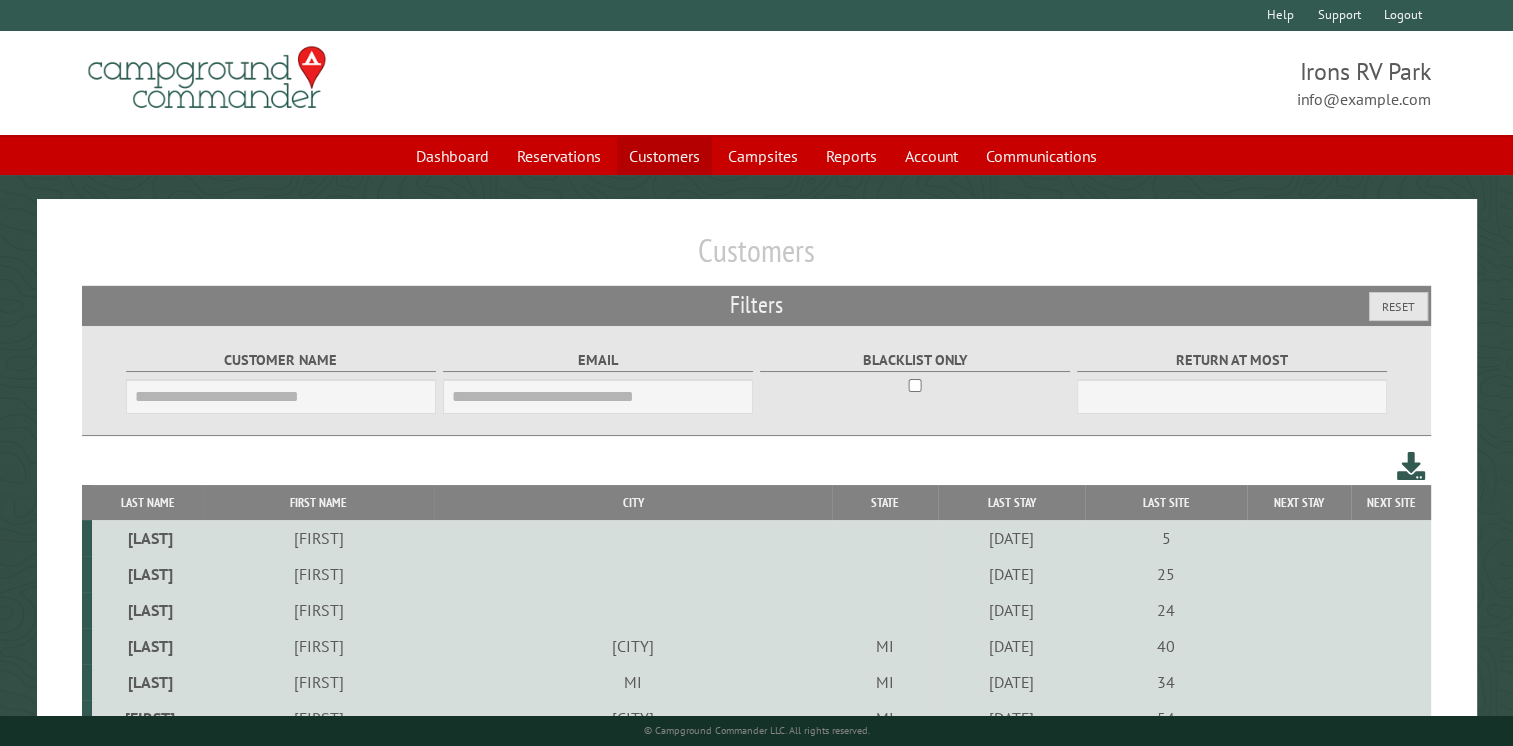 click on "**********" at bounding box center (756, 103) 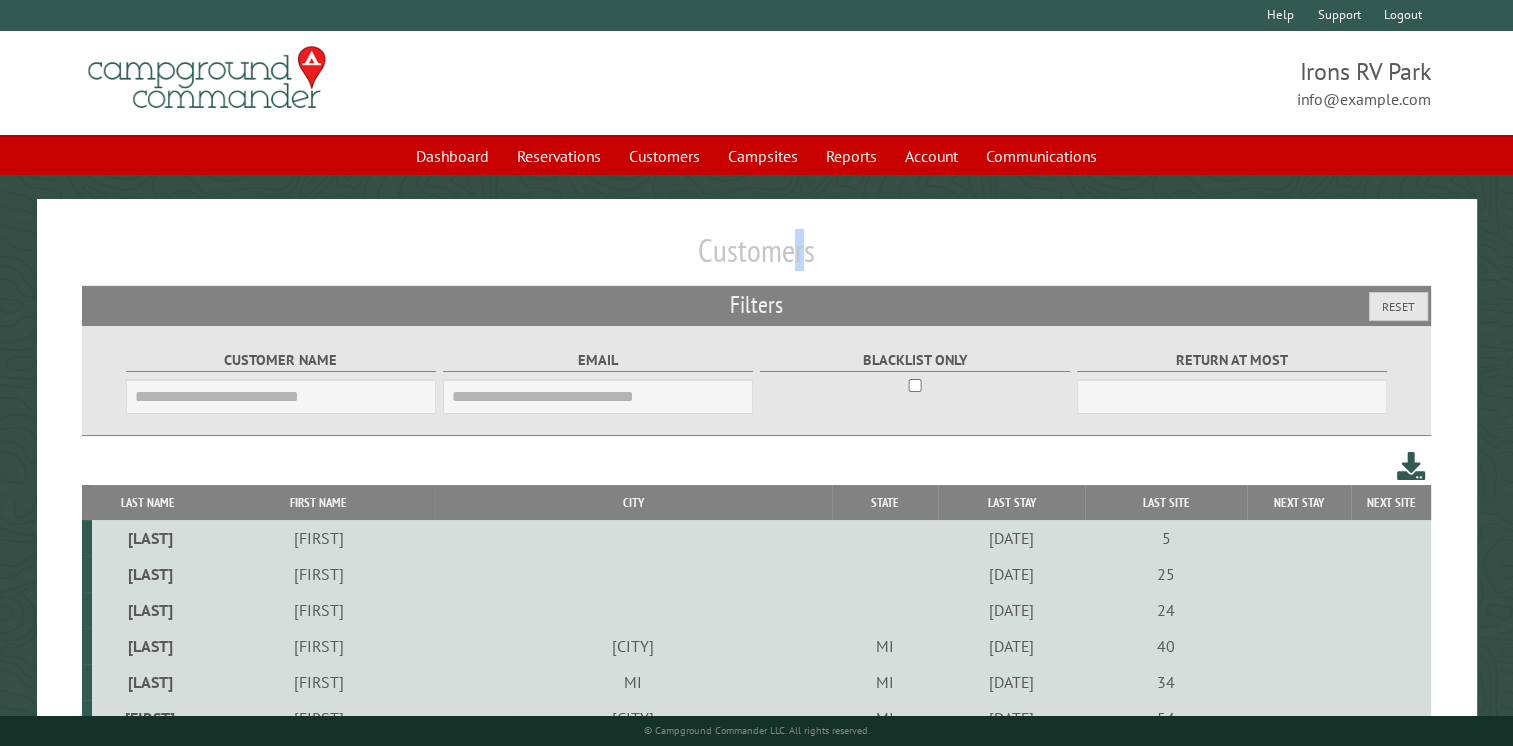 drag, startPoint x: 672, startPoint y: 152, endPoint x: 805, endPoint y: 213, distance: 146.32156 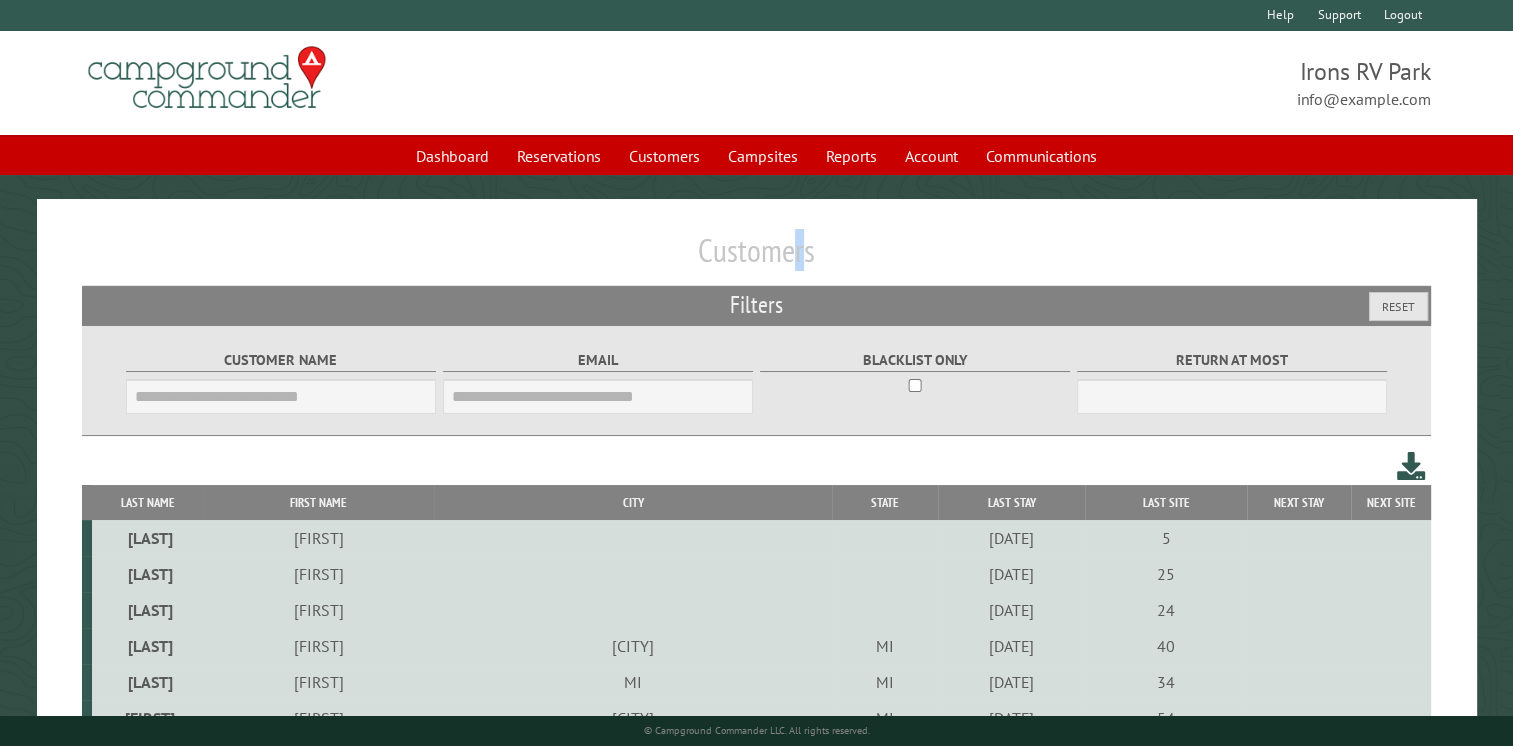 click on "**********" at bounding box center [756, 2101] 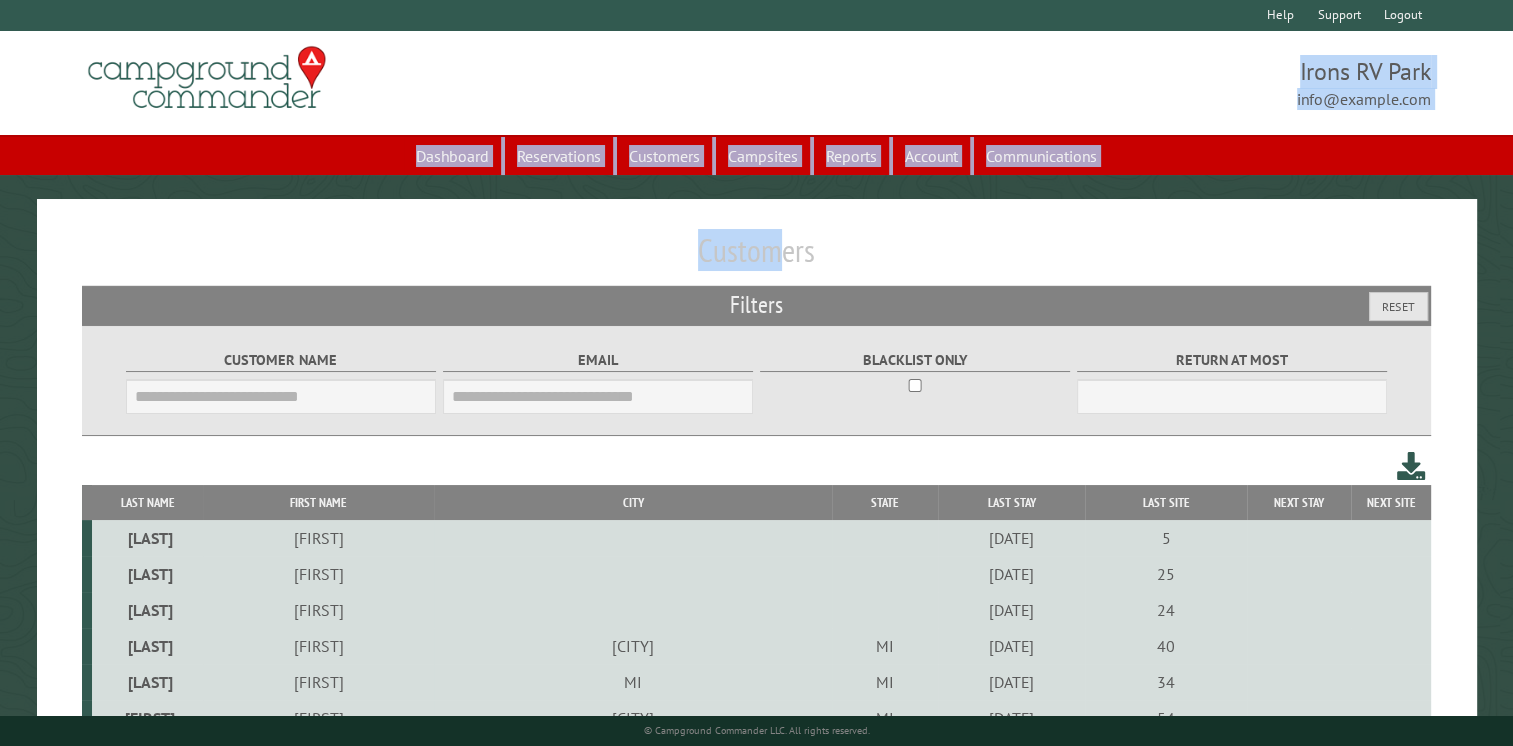 drag, startPoint x: 616, startPoint y: 166, endPoint x: 356, endPoint y: 90, distance: 270.88004 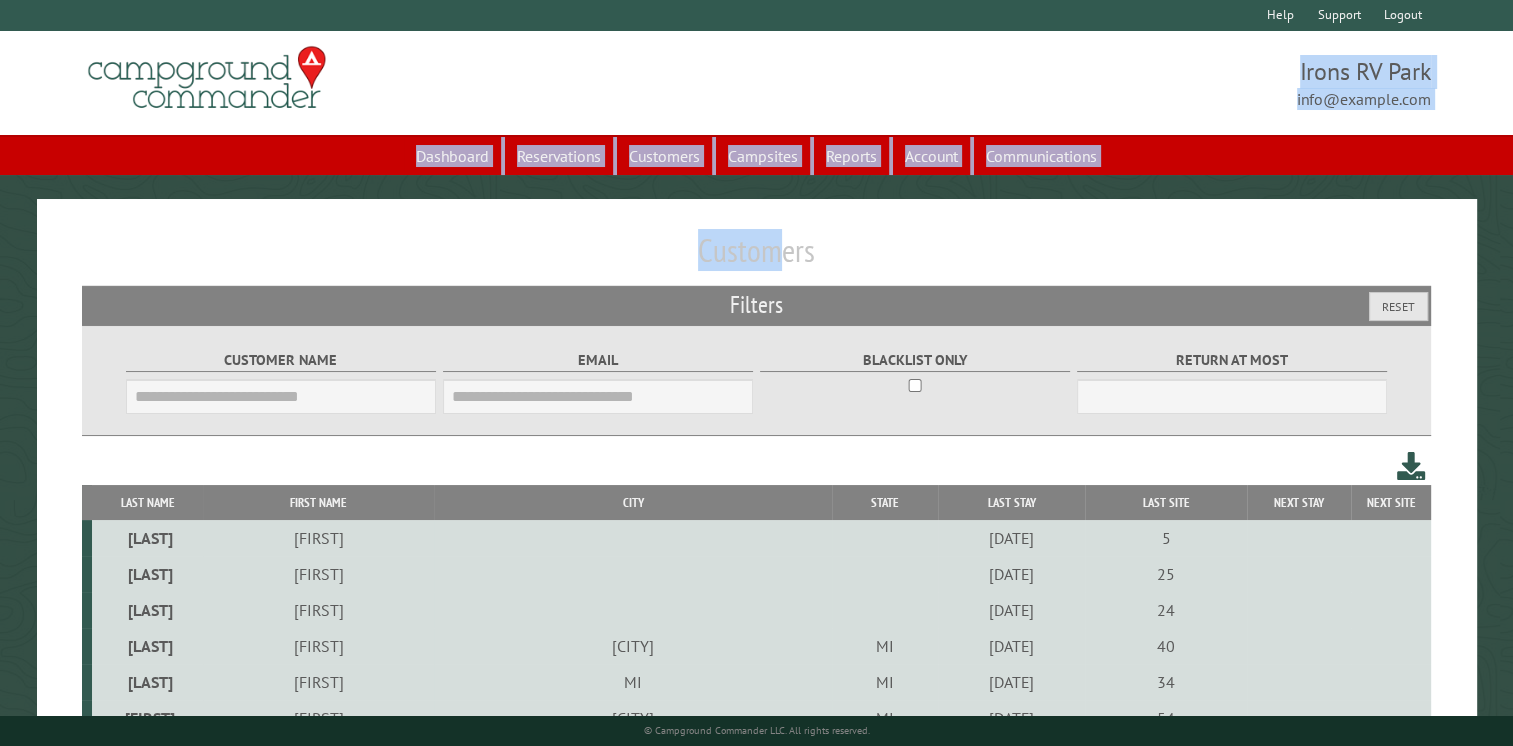 click on "**********" at bounding box center (756, 2101) 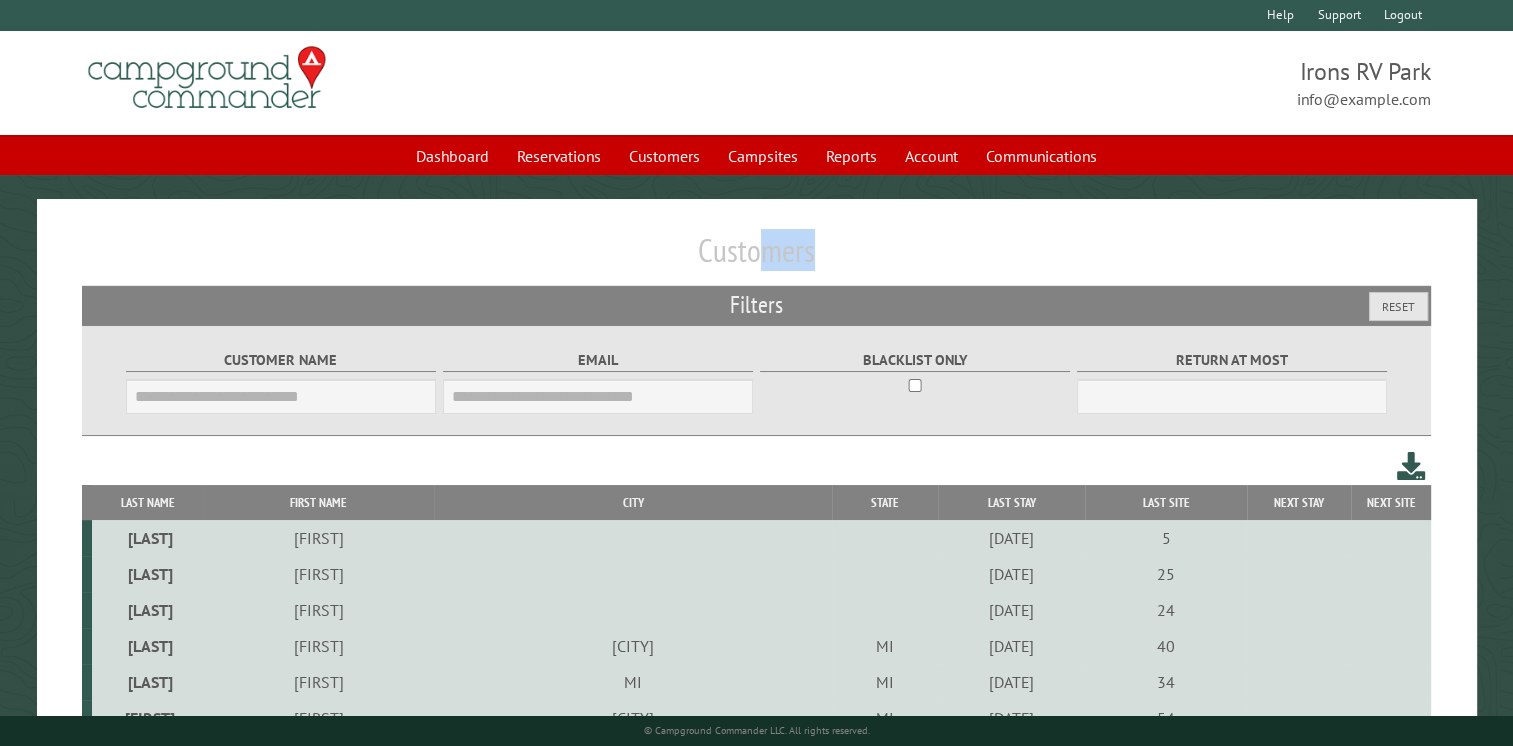 drag, startPoint x: 356, startPoint y: 90, endPoint x: 764, endPoint y: 270, distance: 445.9417 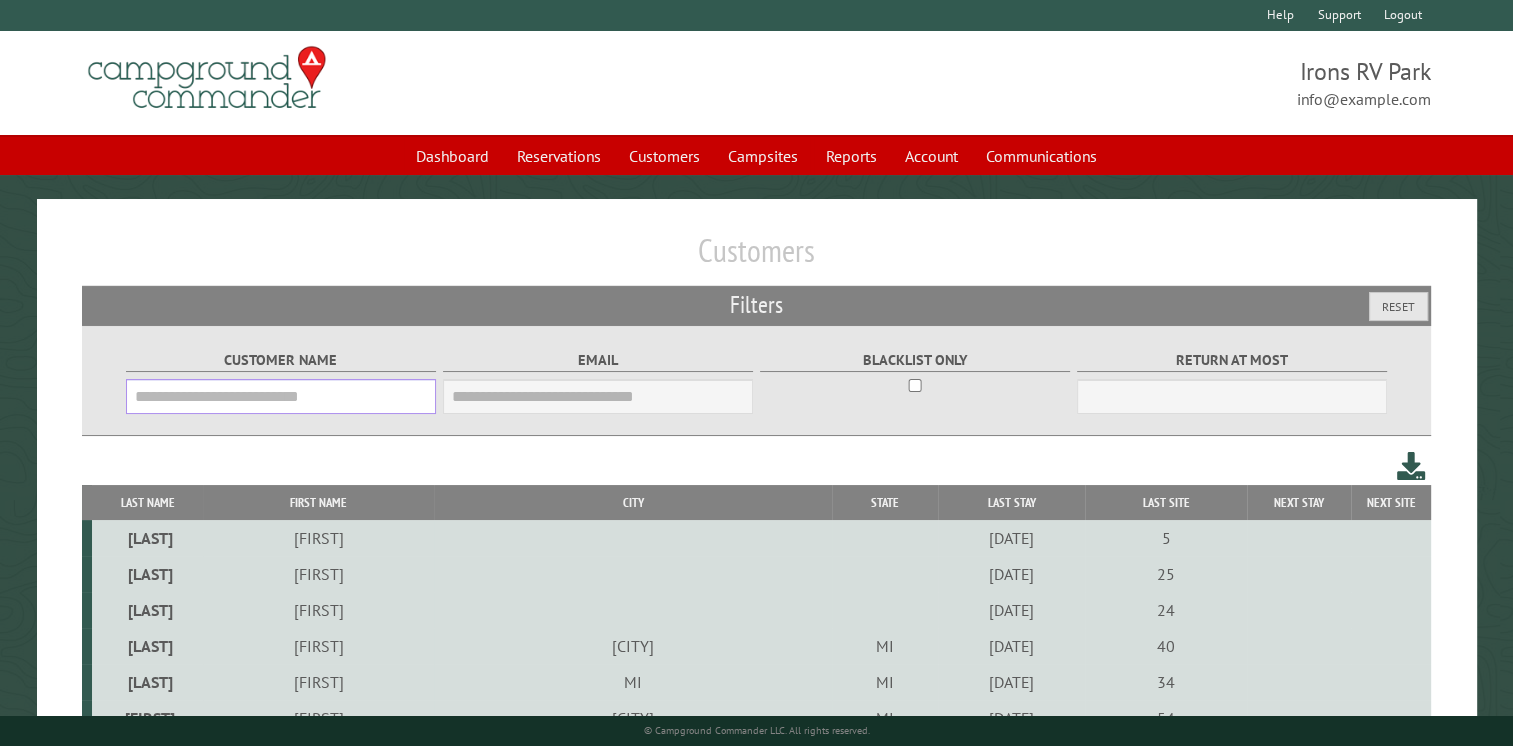 drag, startPoint x: 168, startPoint y: 385, endPoint x: 195, endPoint y: 354, distance: 41.109608 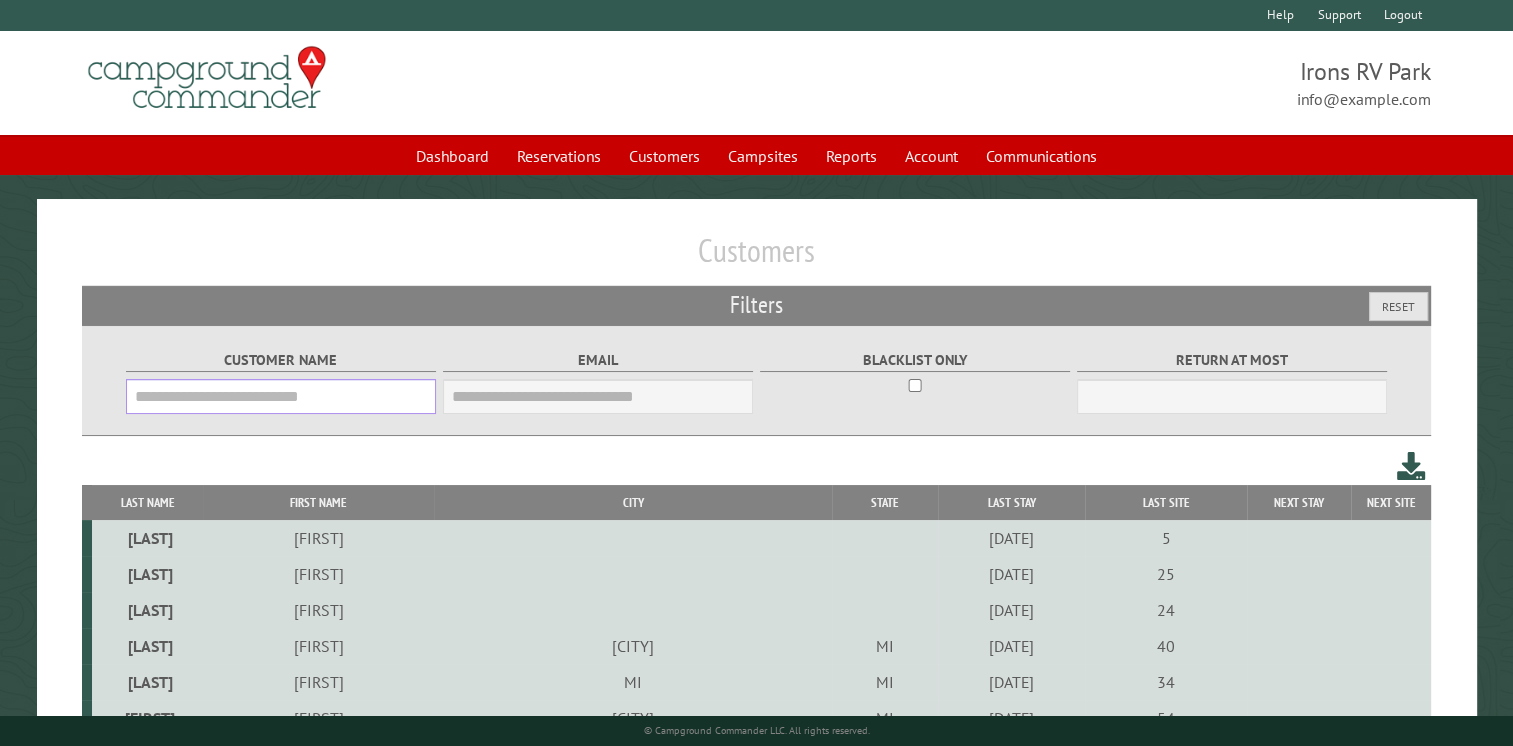 click on "Customer Name" at bounding box center (281, 396) 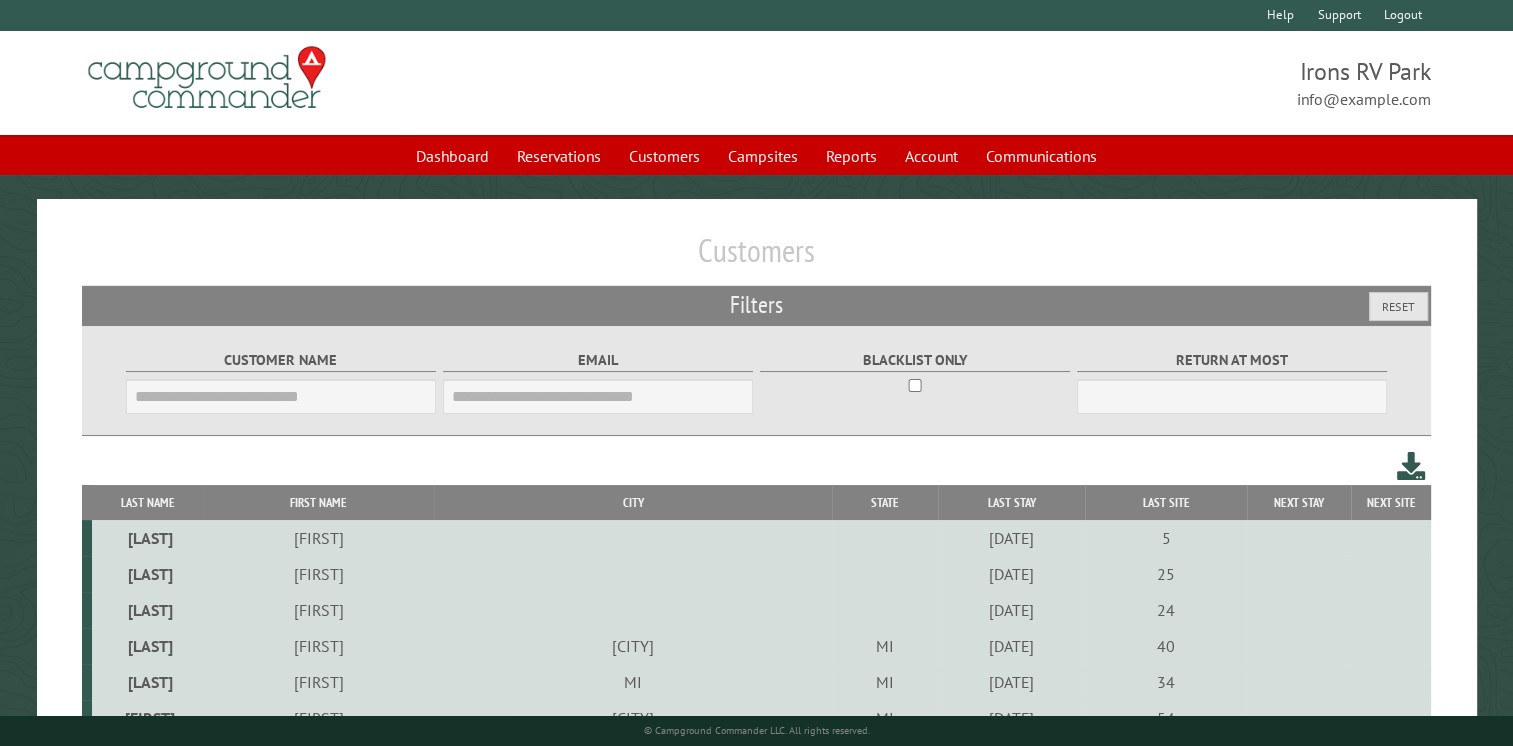 drag, startPoint x: 242, startPoint y: 138, endPoint x: 250, endPoint y: 147, distance: 12.0415945 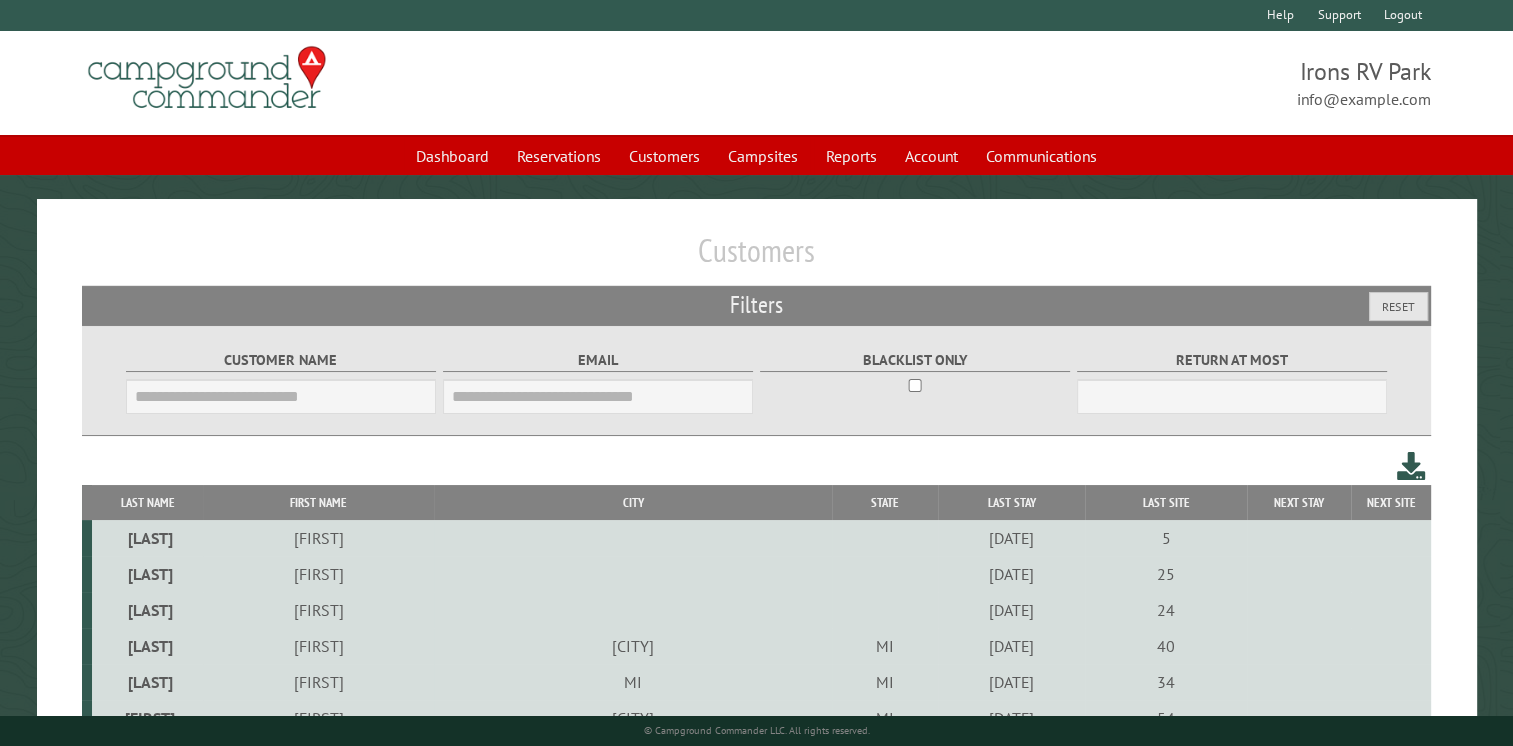click on "Dashboard
Reservations
Customers
Campsites
Reports
Account
Communications" at bounding box center (756, 155) 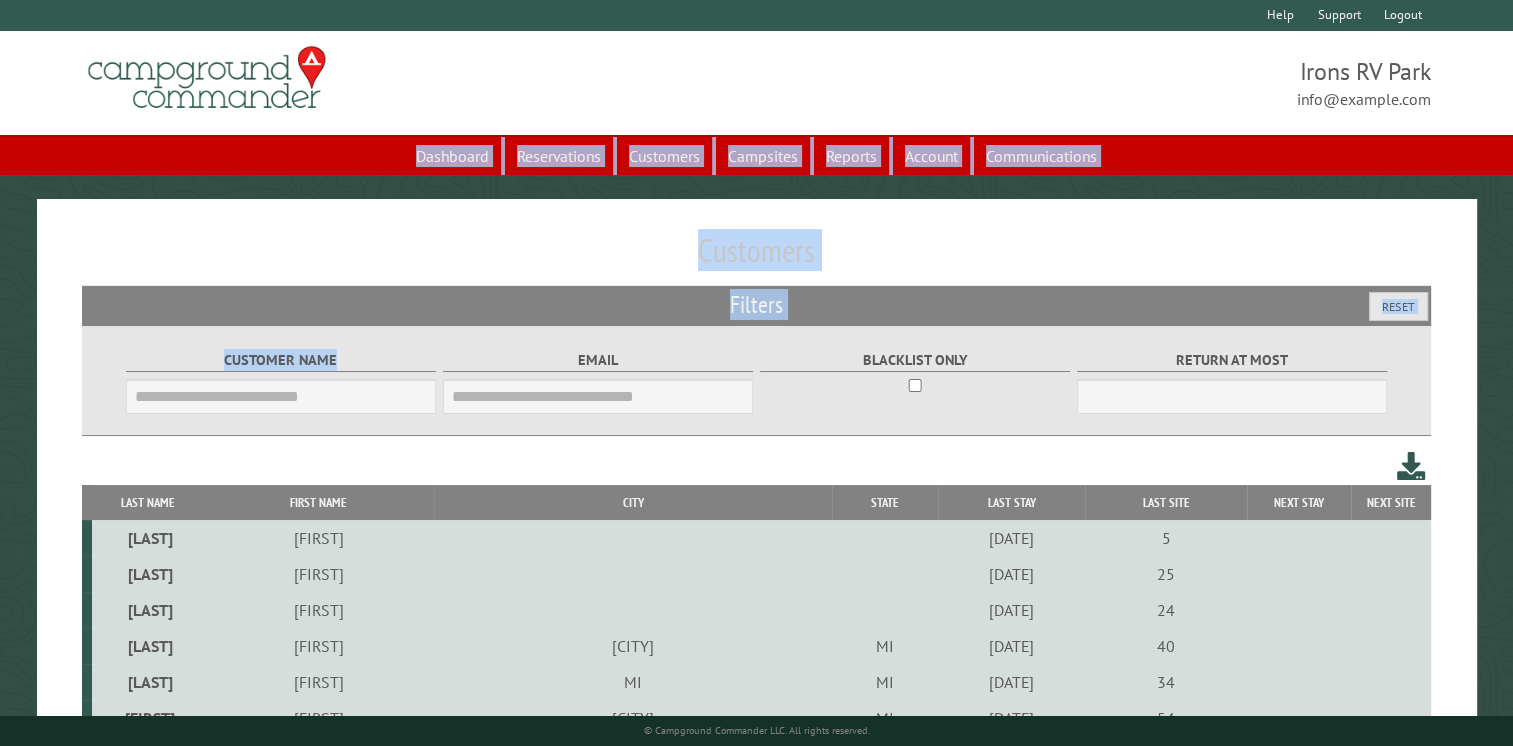 drag, startPoint x: 250, startPoint y: 142, endPoint x: 184, endPoint y: 400, distance: 266.3081 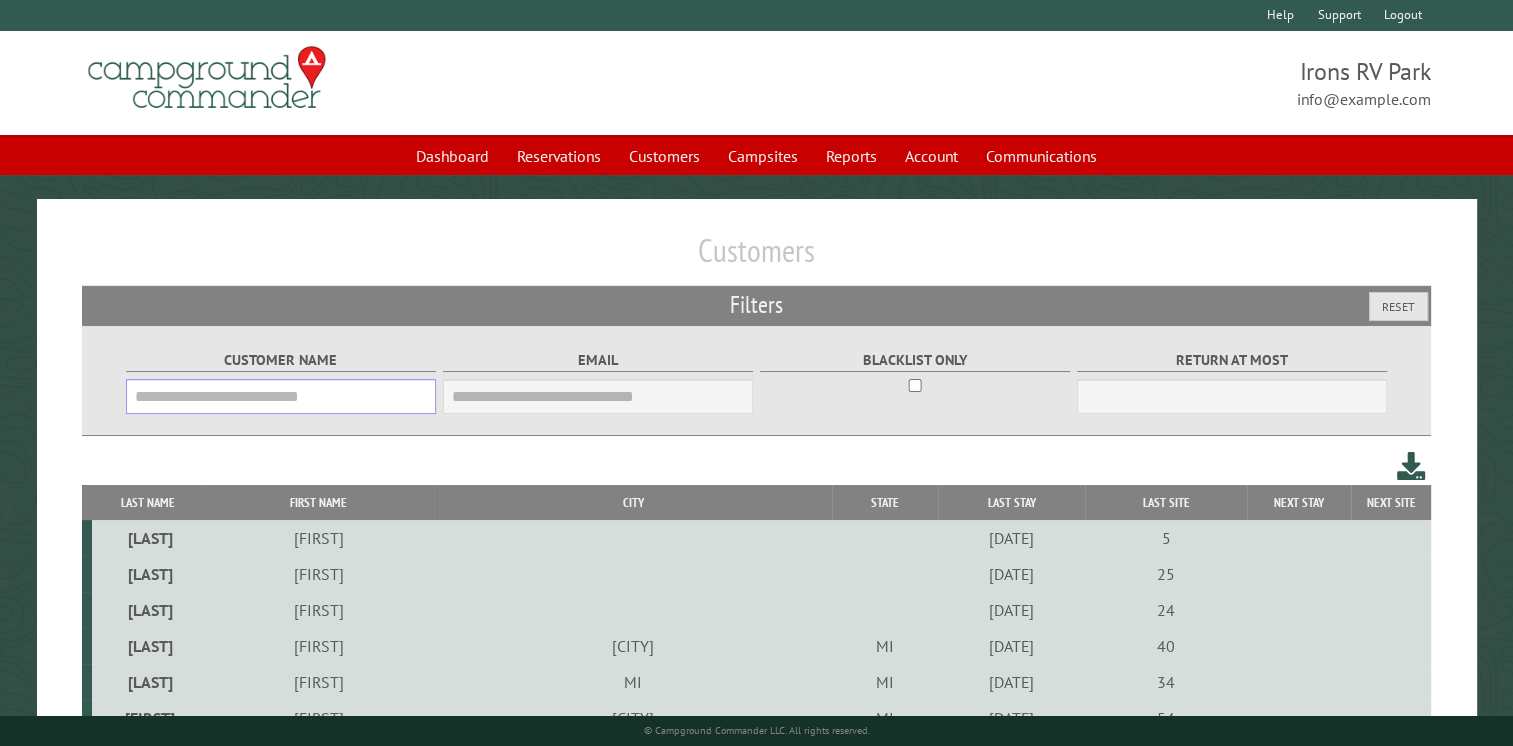 drag, startPoint x: 248, startPoint y: 404, endPoint x: 292, endPoint y: 406, distance: 44.04543 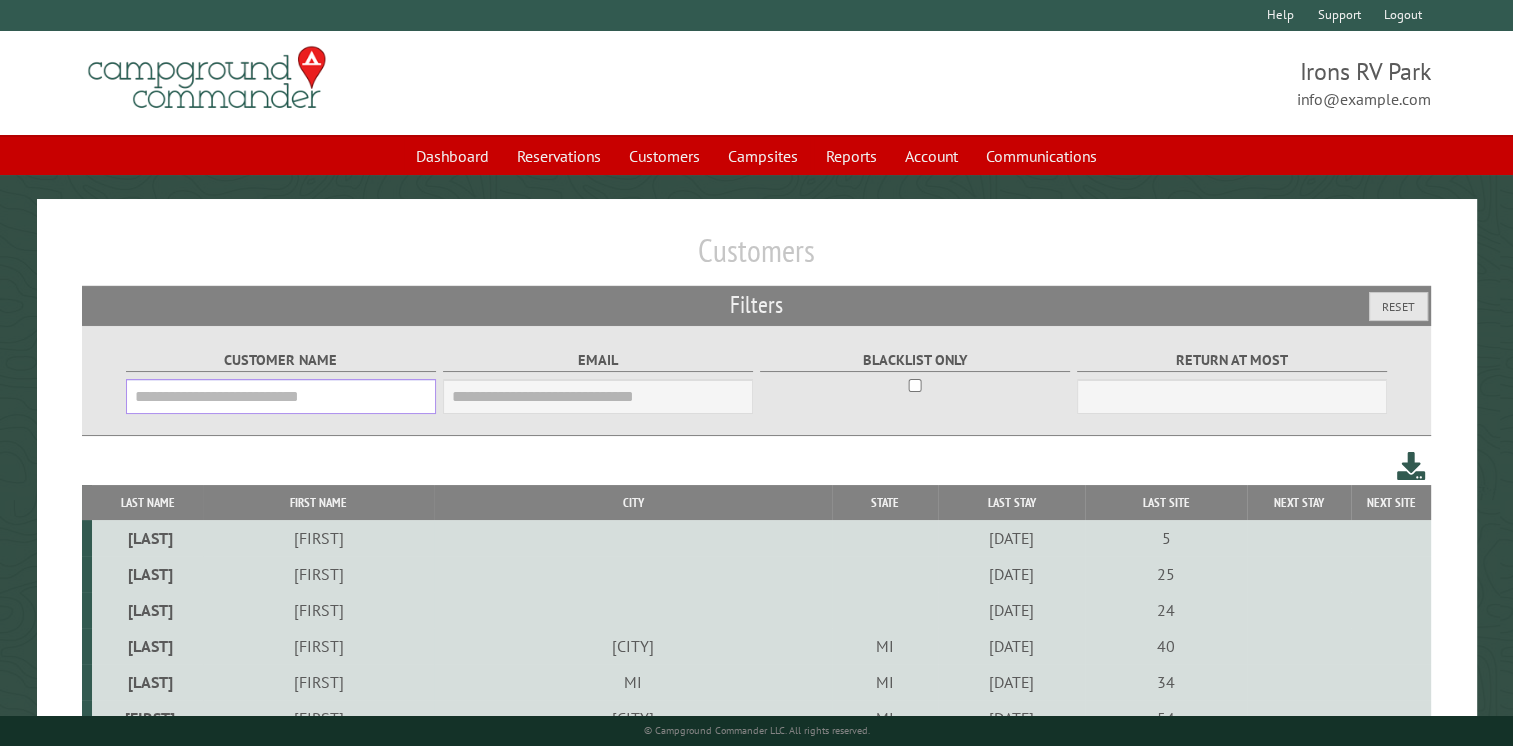 click on "Customer Name" at bounding box center [281, 396] 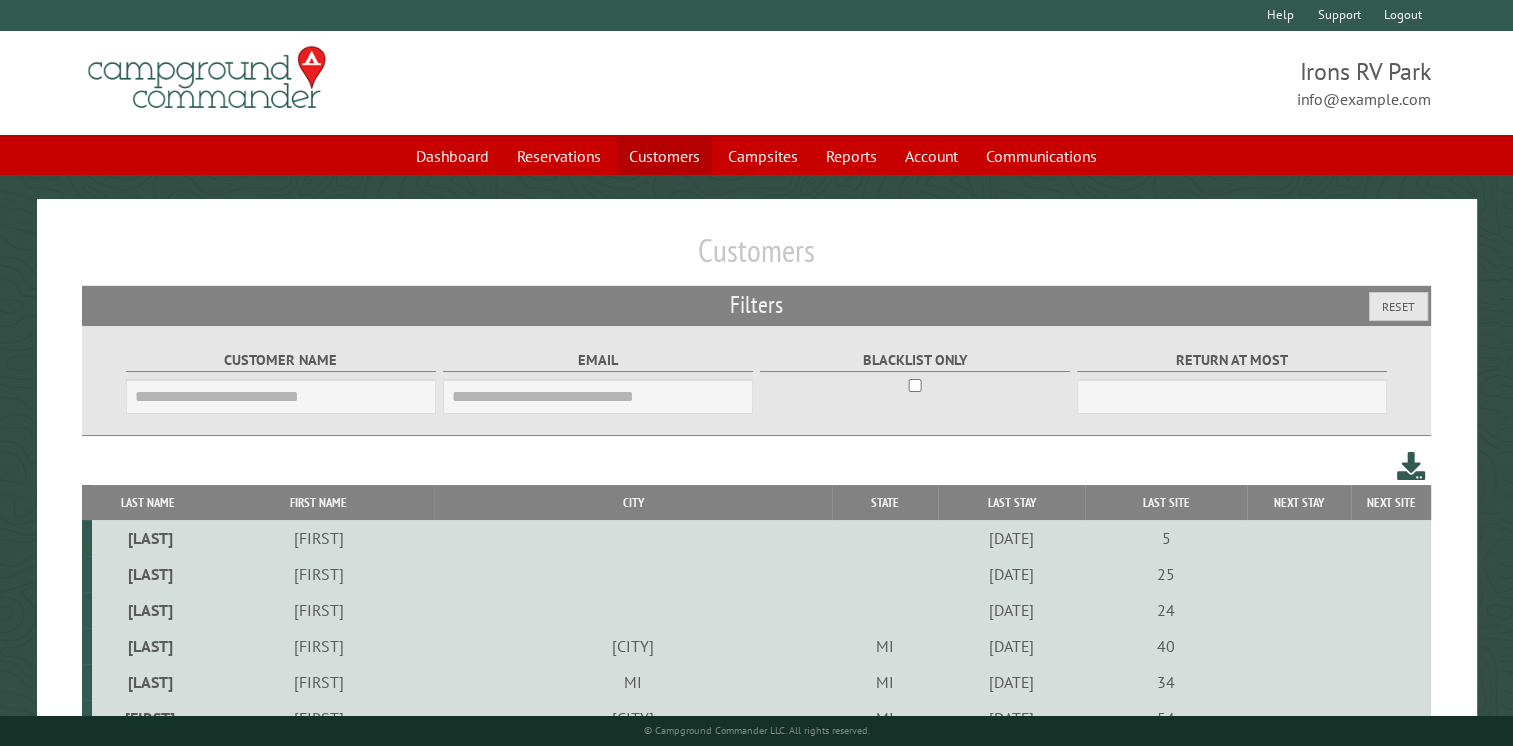 click on "Customers" at bounding box center [664, 156] 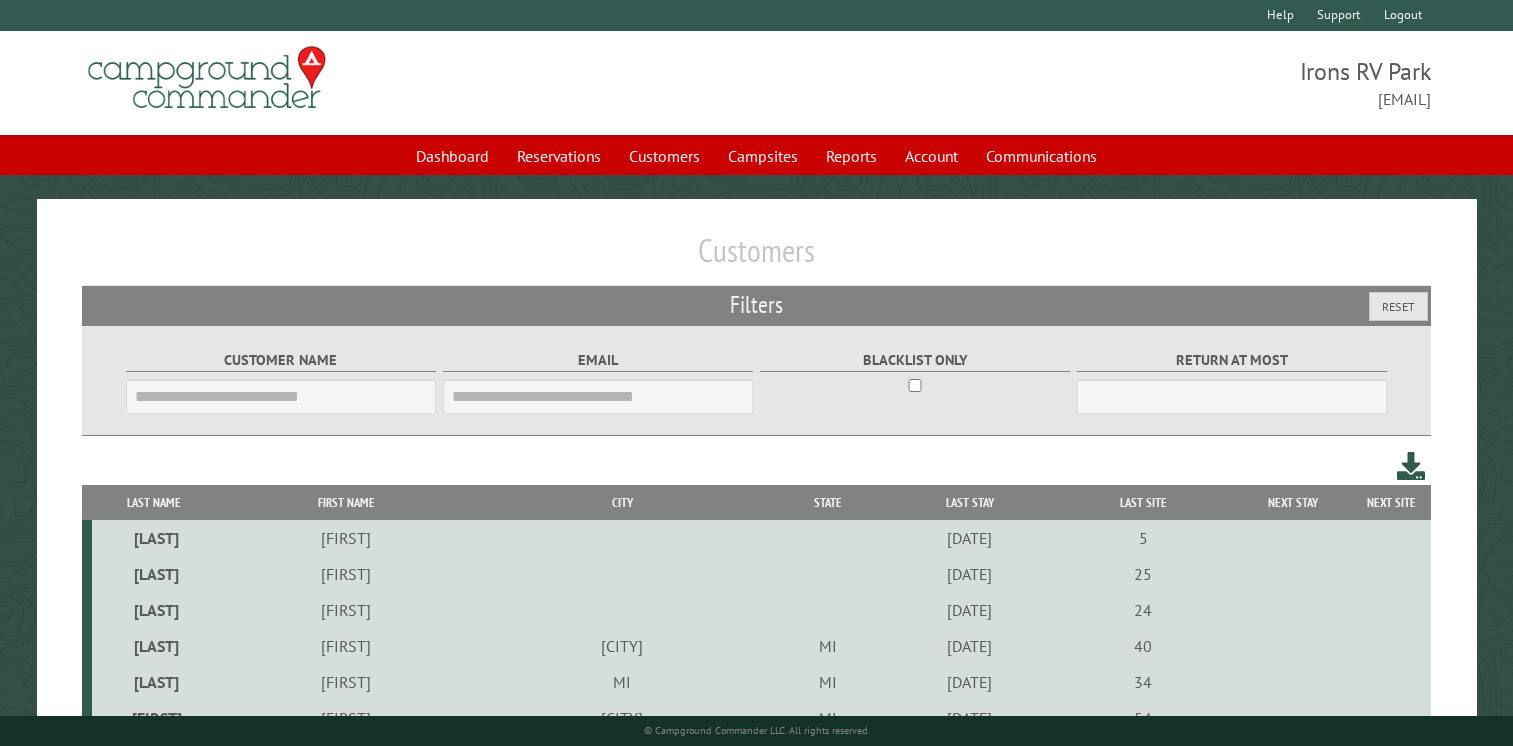 scroll, scrollTop: 0, scrollLeft: 0, axis: both 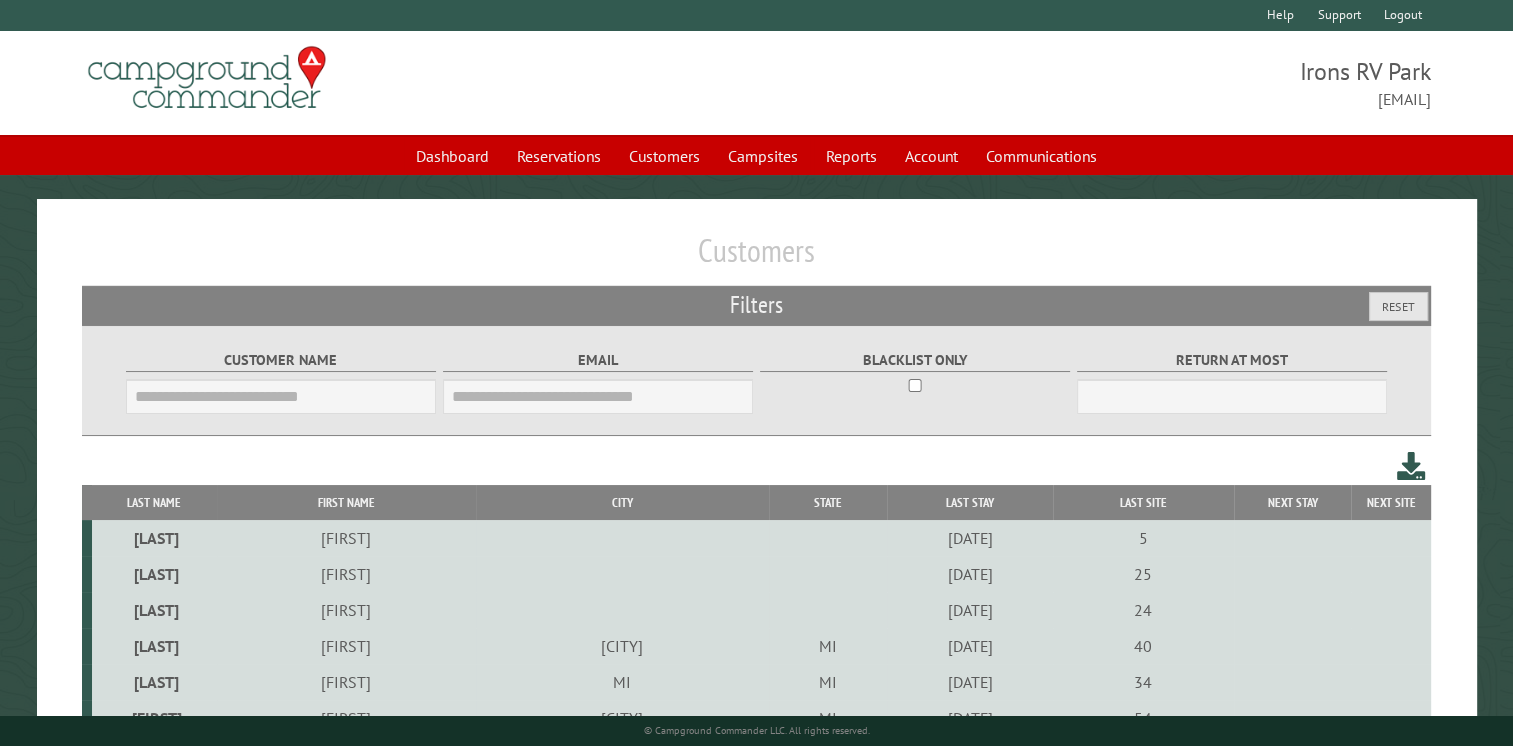 click on "Customer Name" at bounding box center [281, 396] 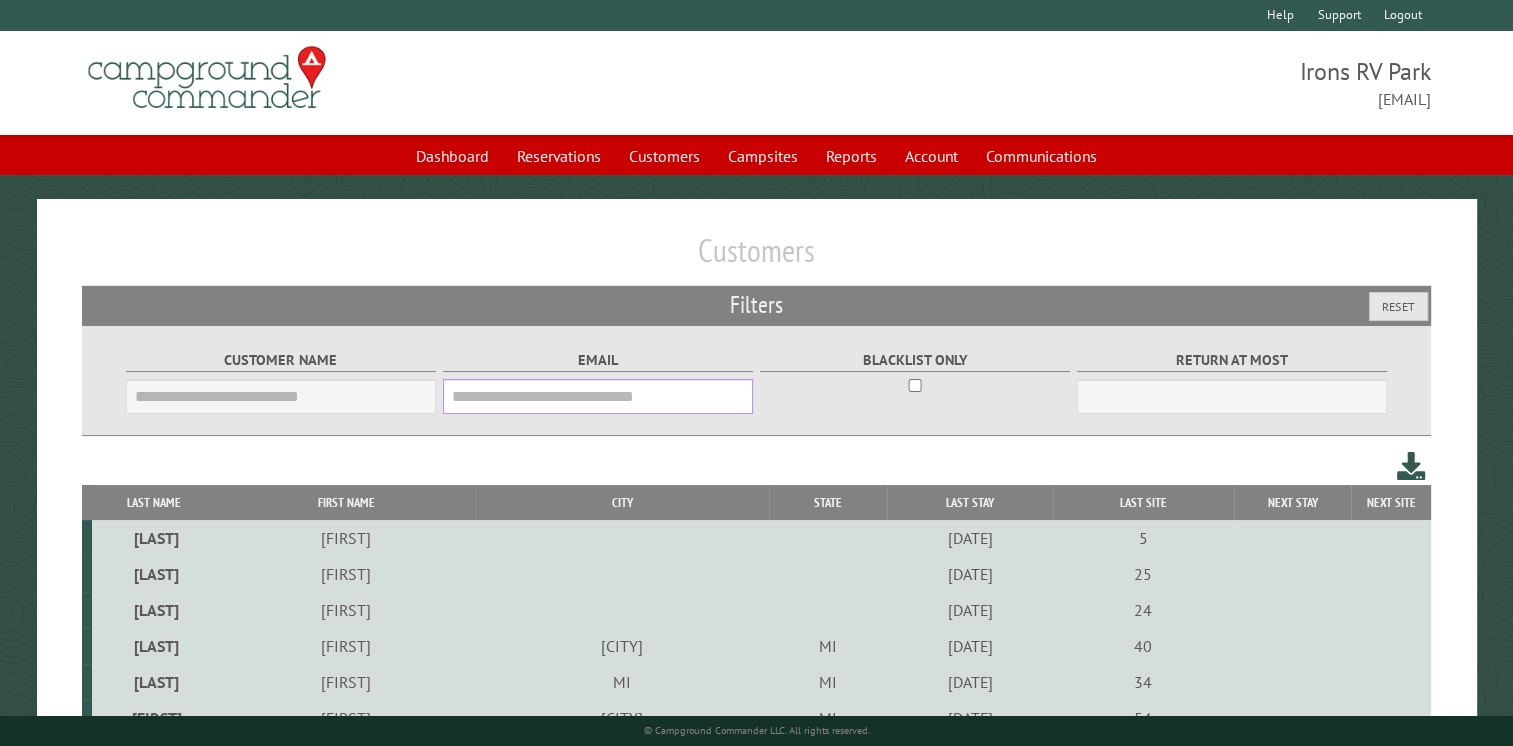 click on "Email" at bounding box center (598, 396) 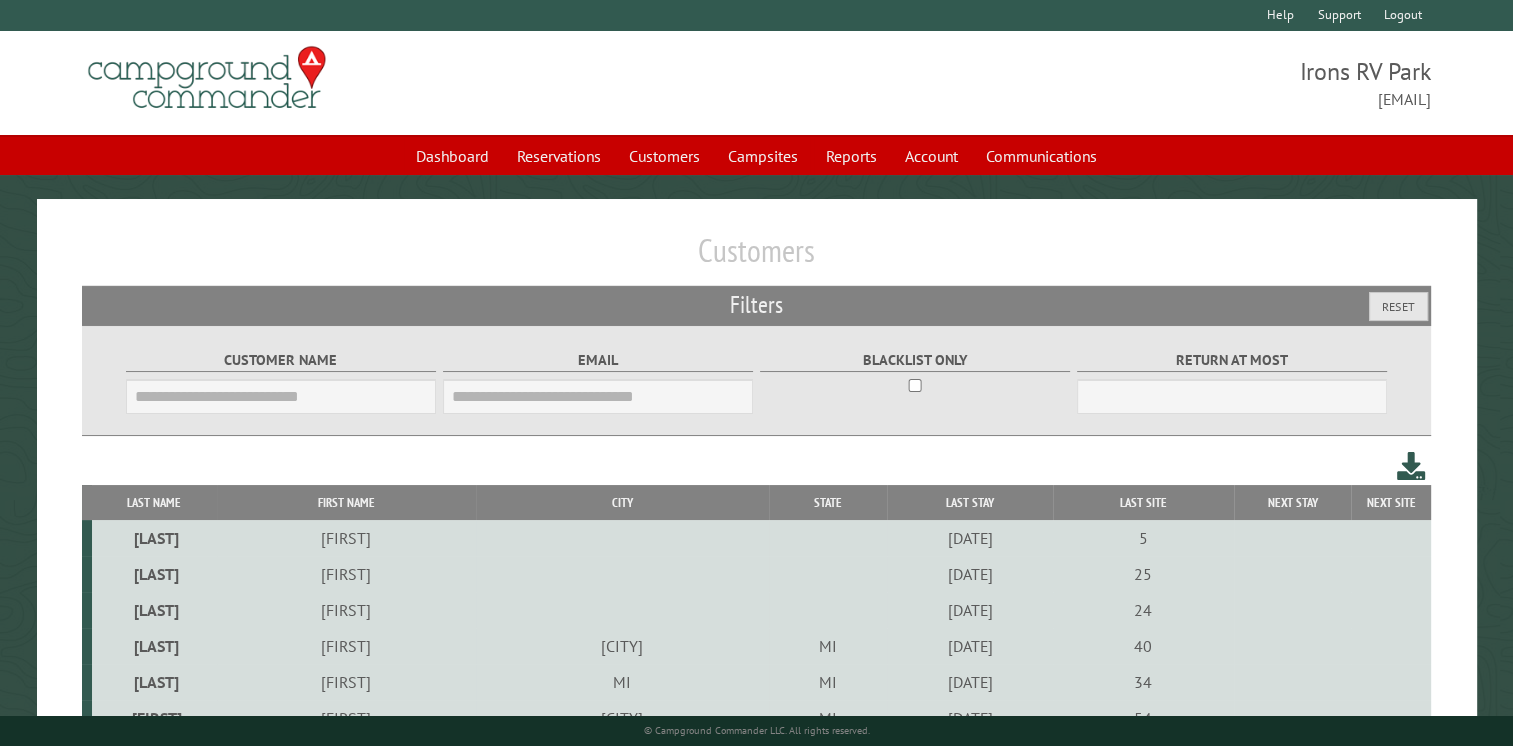 click on "Blacklist only" at bounding box center (915, 367) 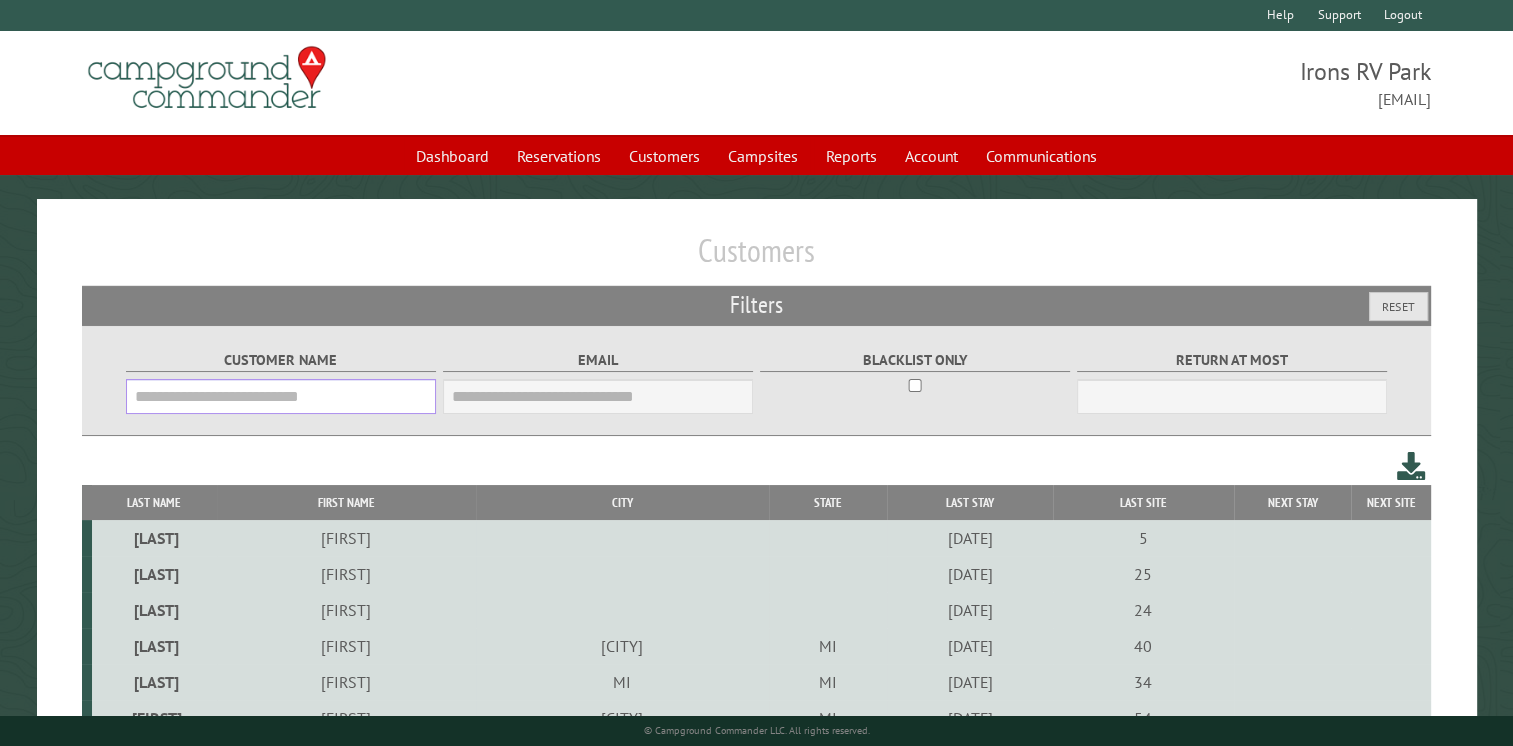 click on "Customer Name" at bounding box center (281, 396) 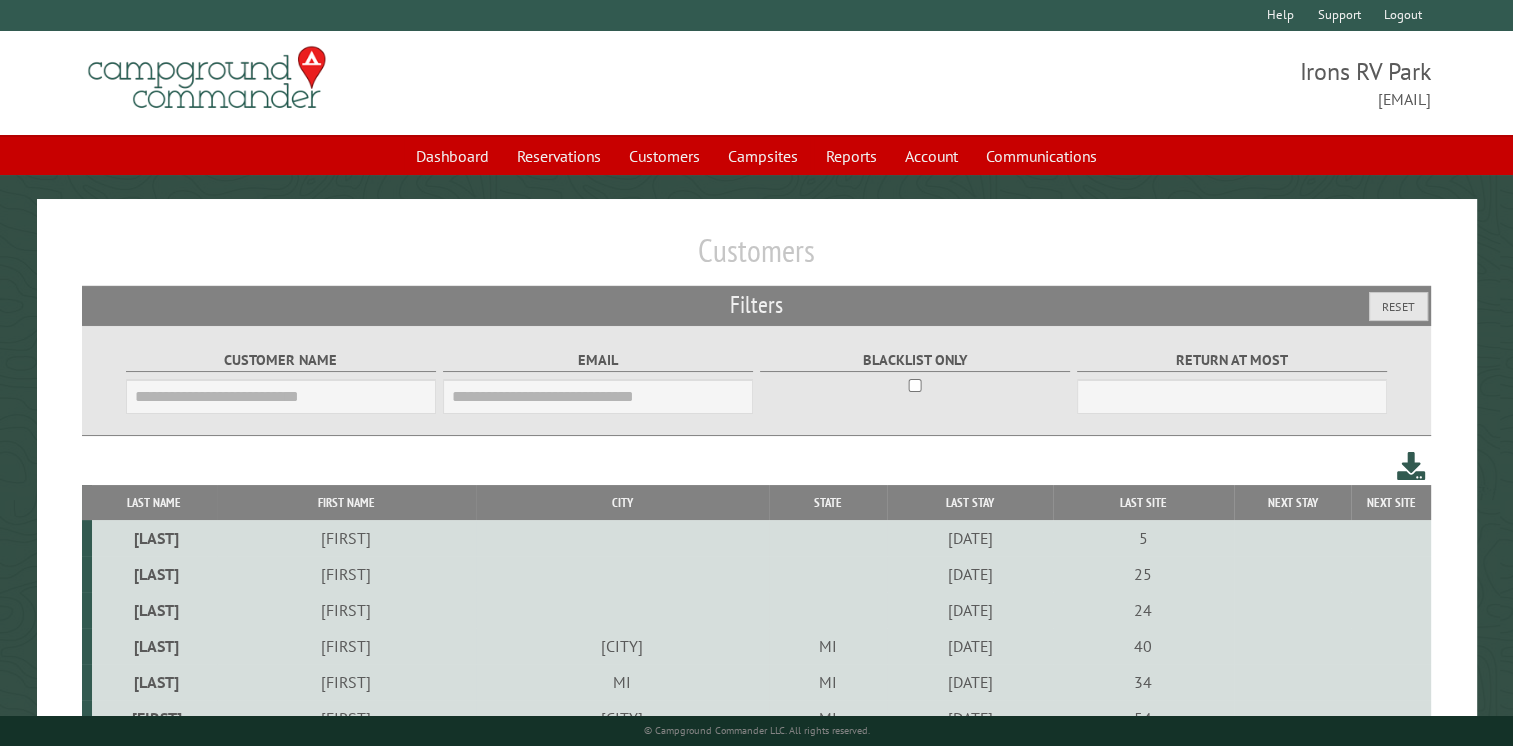drag, startPoint x: 160, startPoint y: 490, endPoint x: 191, endPoint y: 552, distance: 69.31811 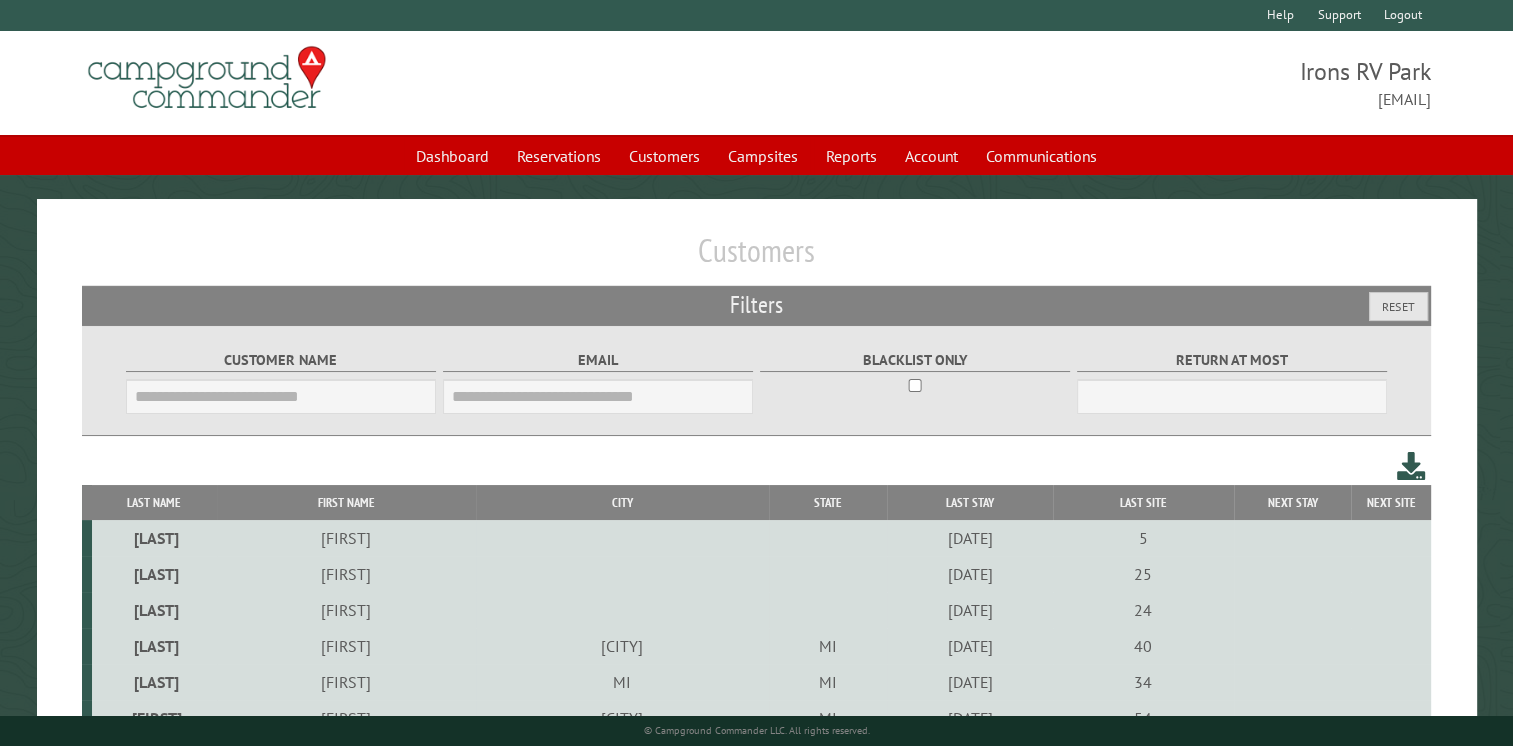 click on "Last Name
First Name
City
State
Last Stay
Last Site
Next Stay
Next Site
Vanderveen
Randy
6/28/2019
5
Scheidel
Suzanne
7/3/2019
25
Engleman
Glenn
7/3/2019
24
MI" at bounding box center (756, 2303) 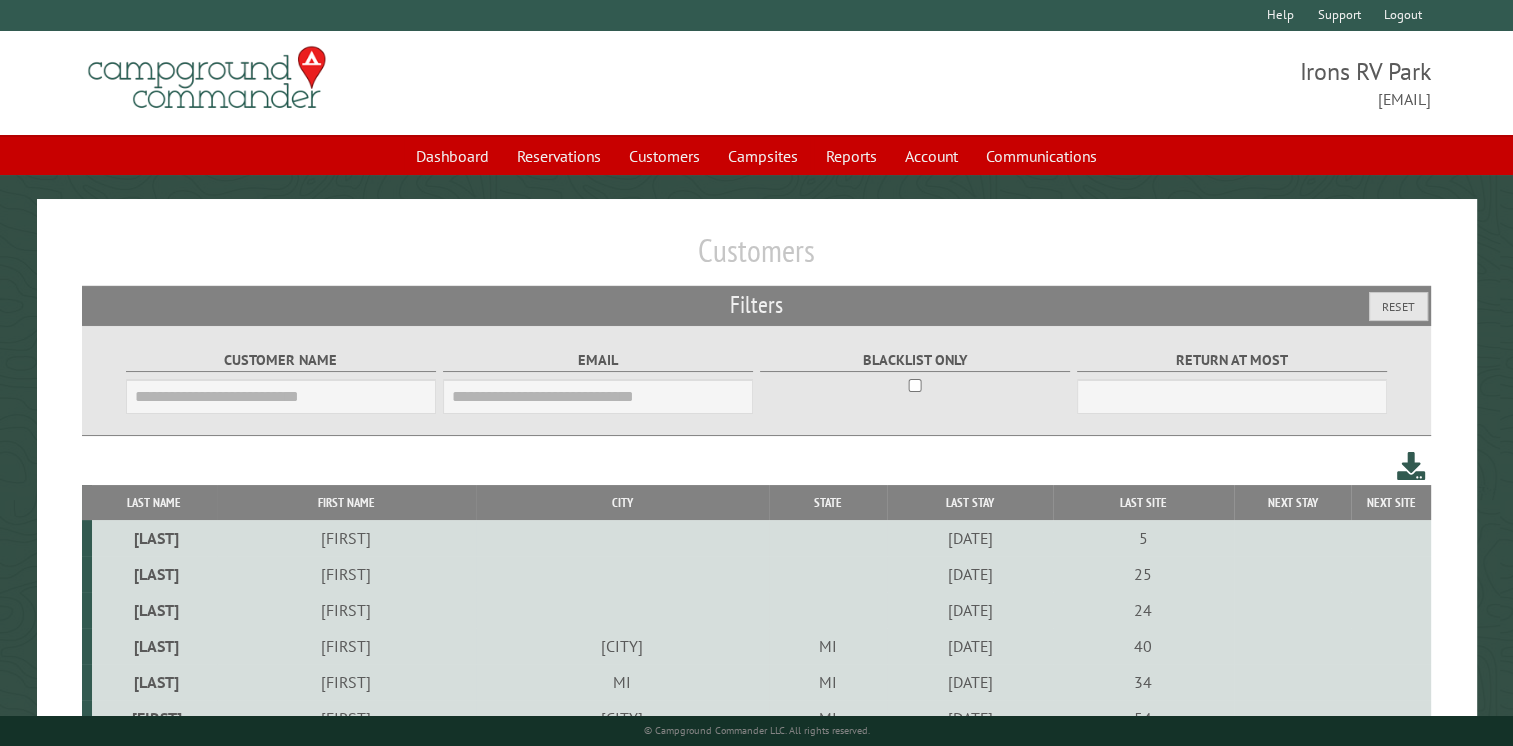 drag, startPoint x: 191, startPoint y: 552, endPoint x: 211, endPoint y: 578, distance: 32.80244 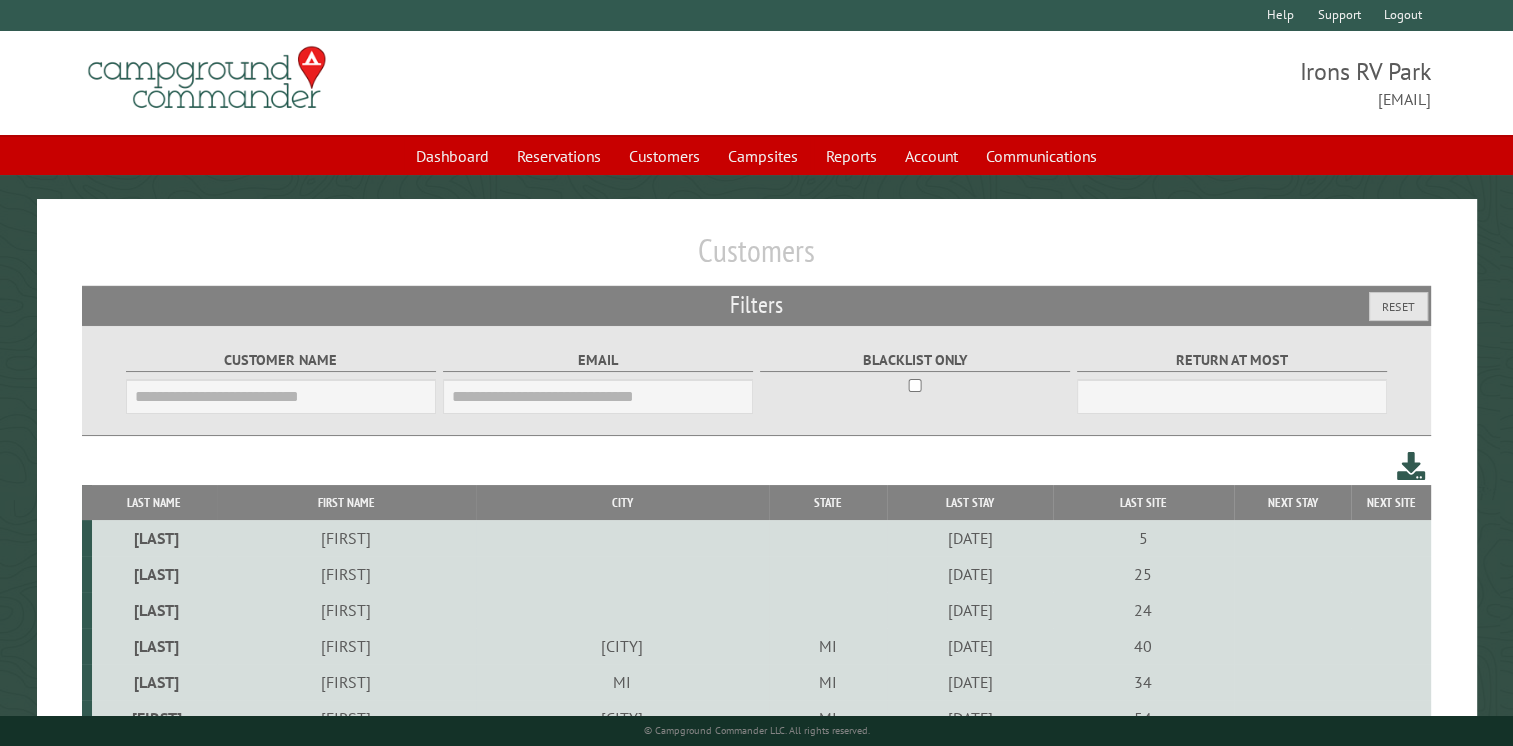 click on "Scheidel" at bounding box center (154, 574) 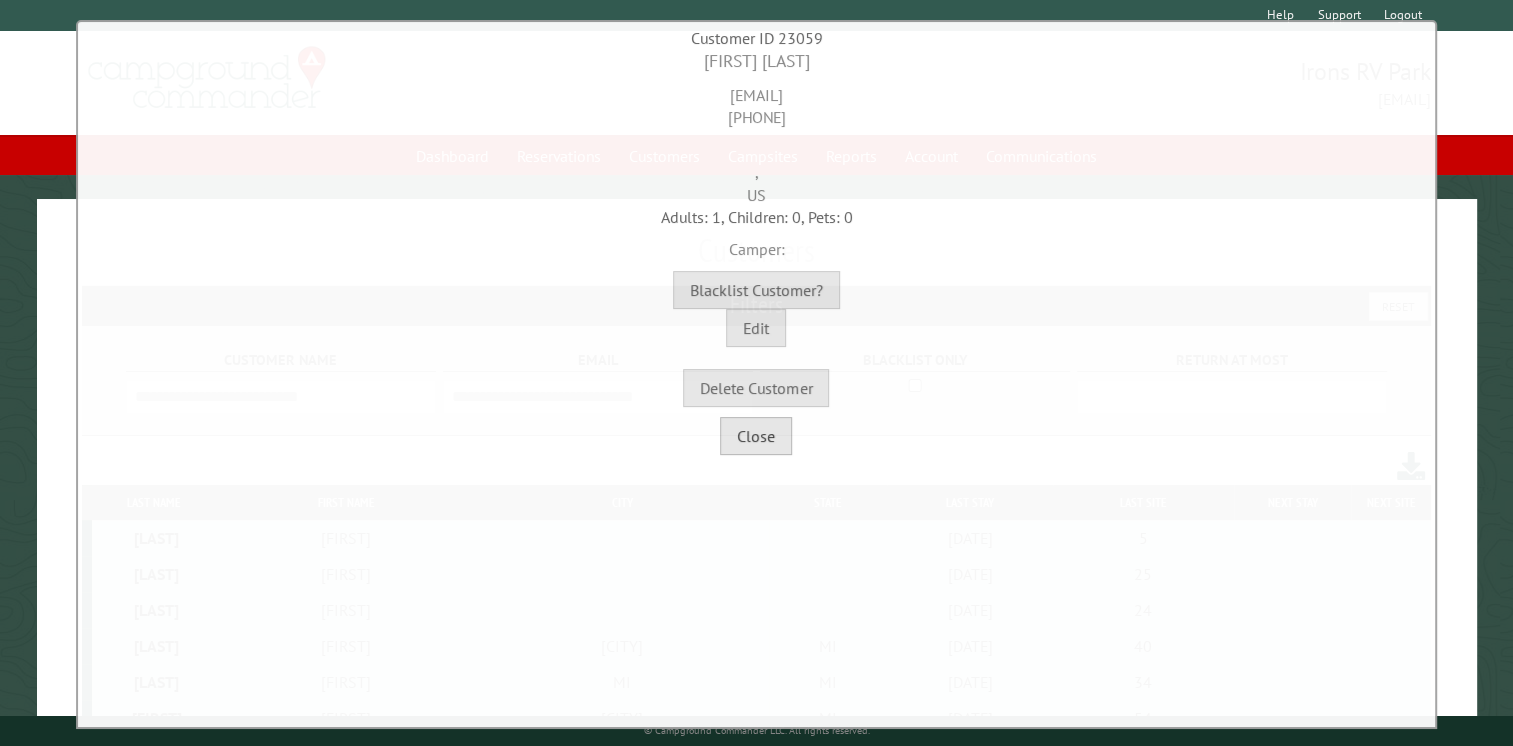 drag, startPoint x: 749, startPoint y: 442, endPoint x: 718, endPoint y: 442, distance: 31 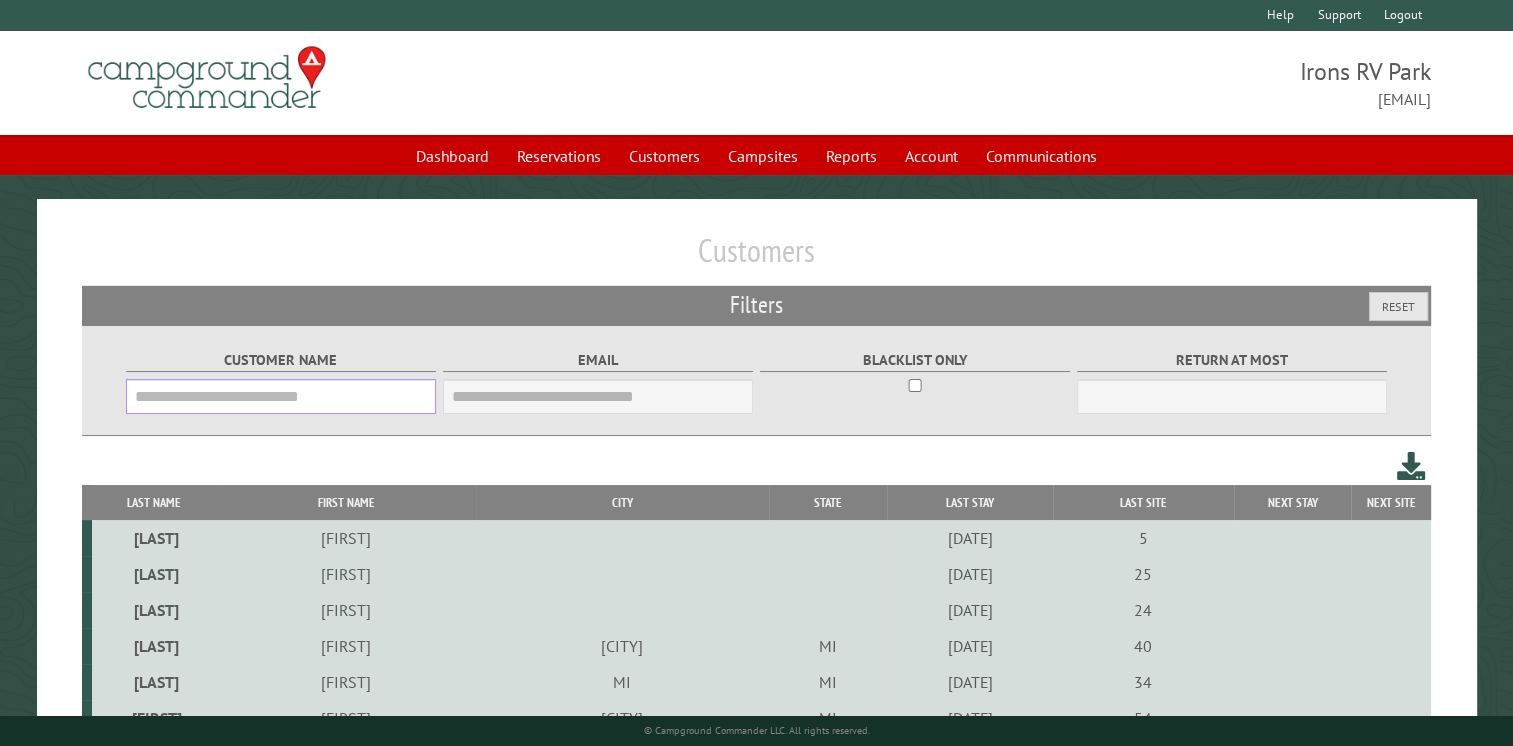 click on "Customer Name" at bounding box center [281, 396] 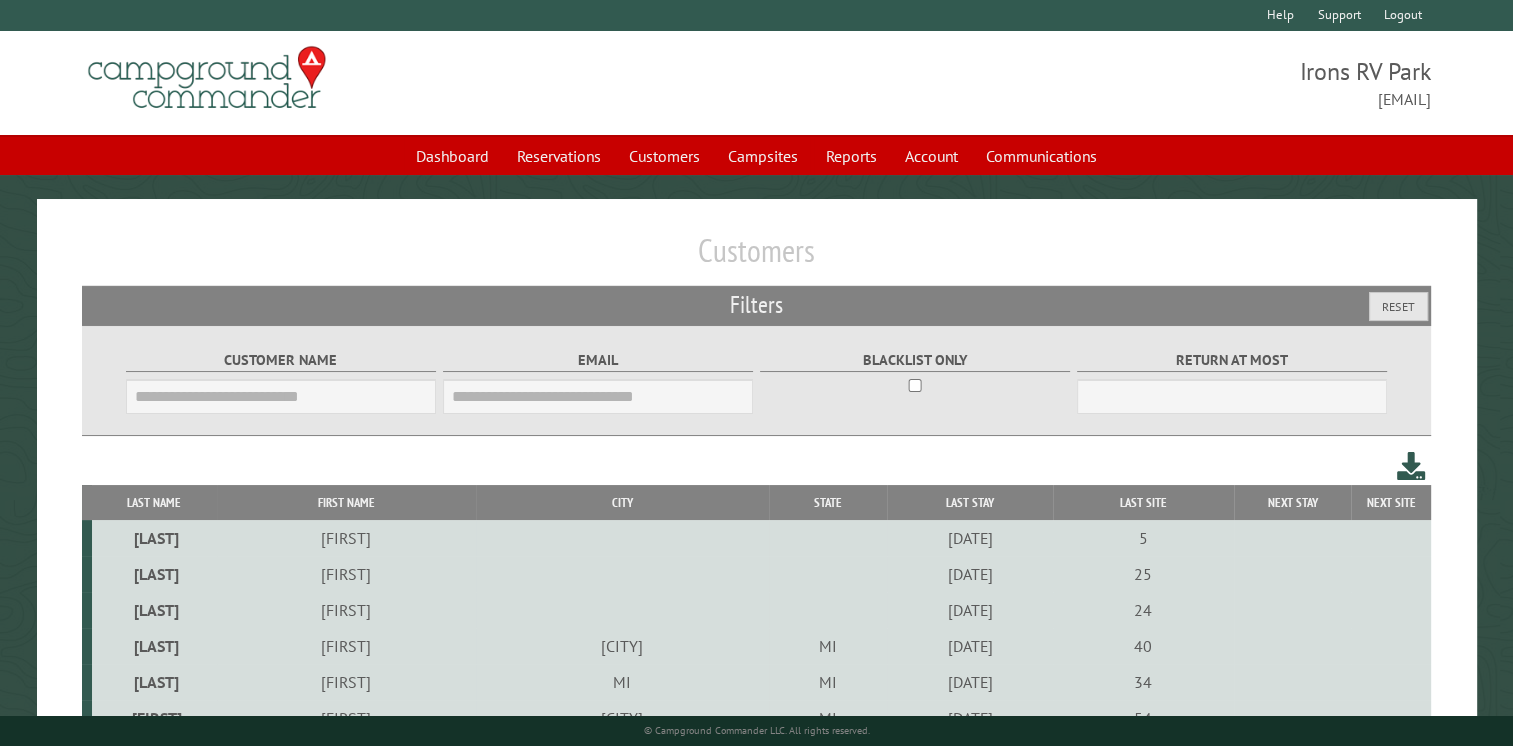 drag, startPoint x: 128, startPoint y: 402, endPoint x: 519, endPoint y: 70, distance: 512.9376 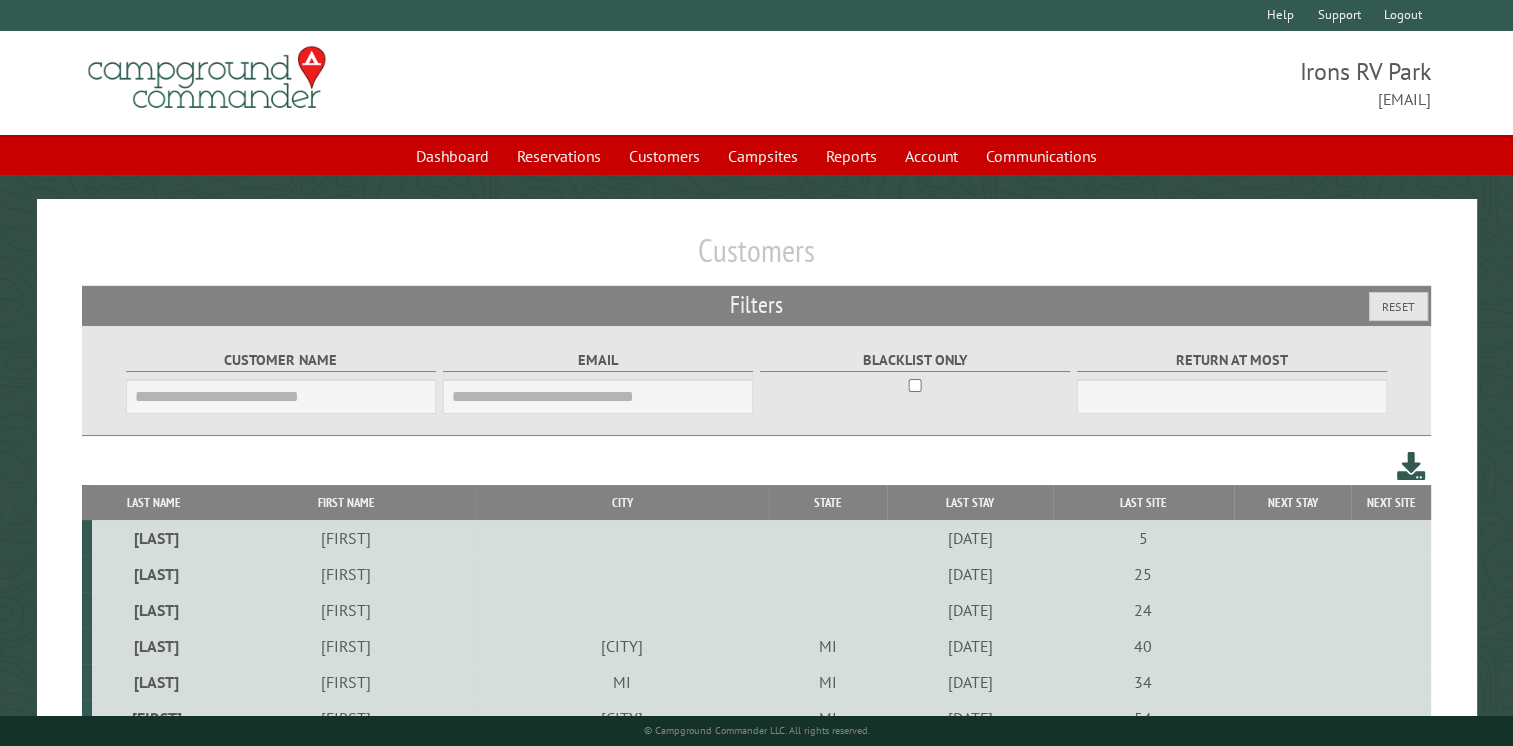 click on "**********" at bounding box center [756, 78] 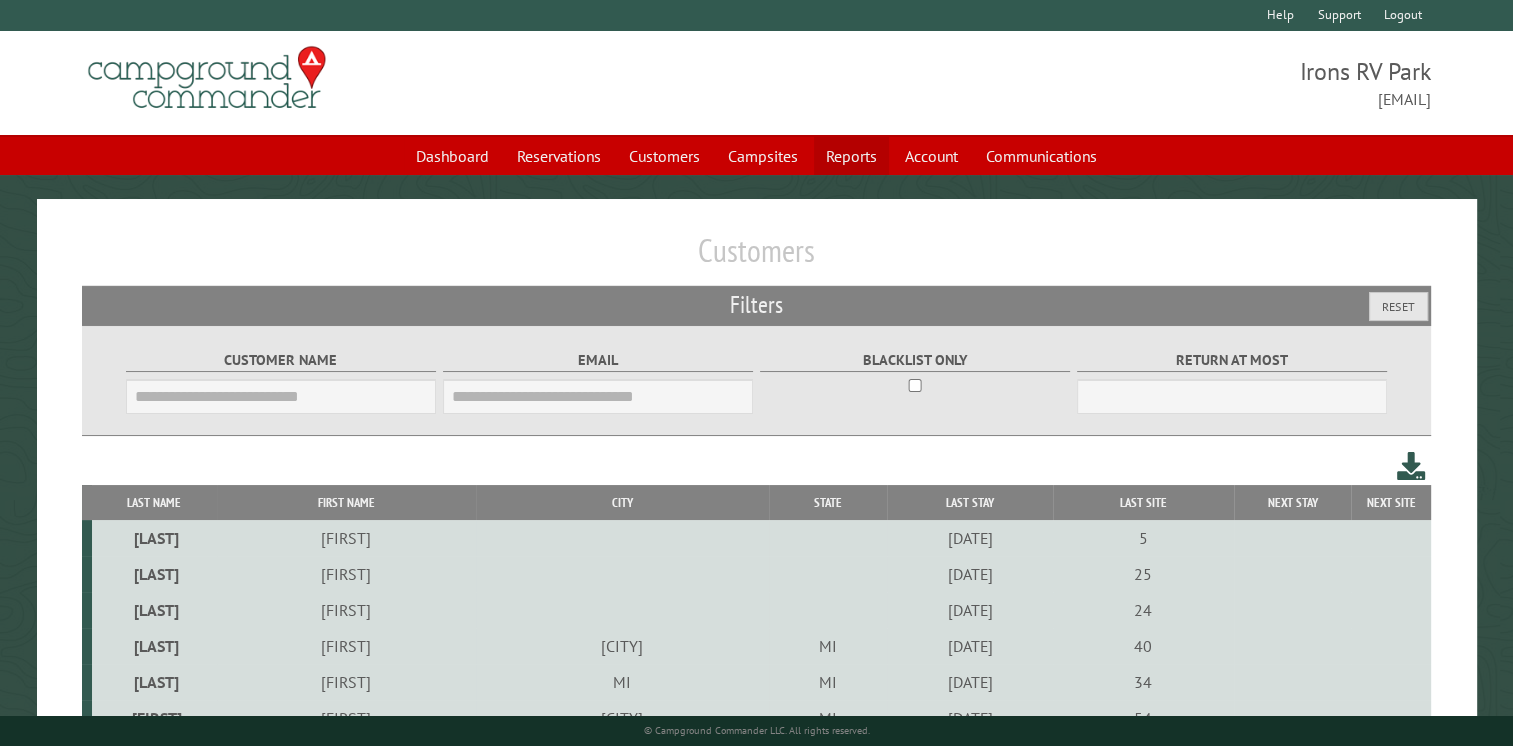 click on "Reports" at bounding box center (851, 156) 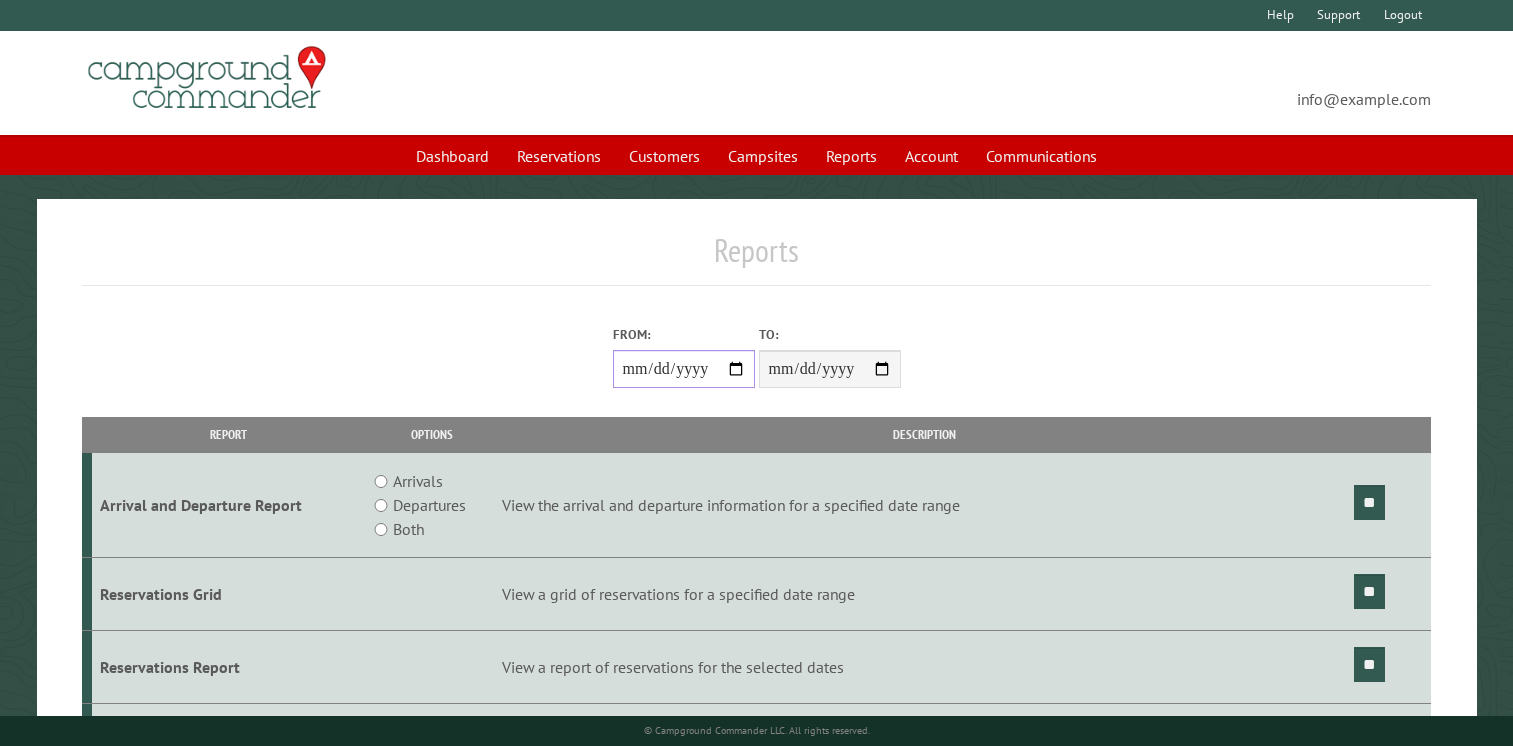 scroll, scrollTop: 0, scrollLeft: 0, axis: both 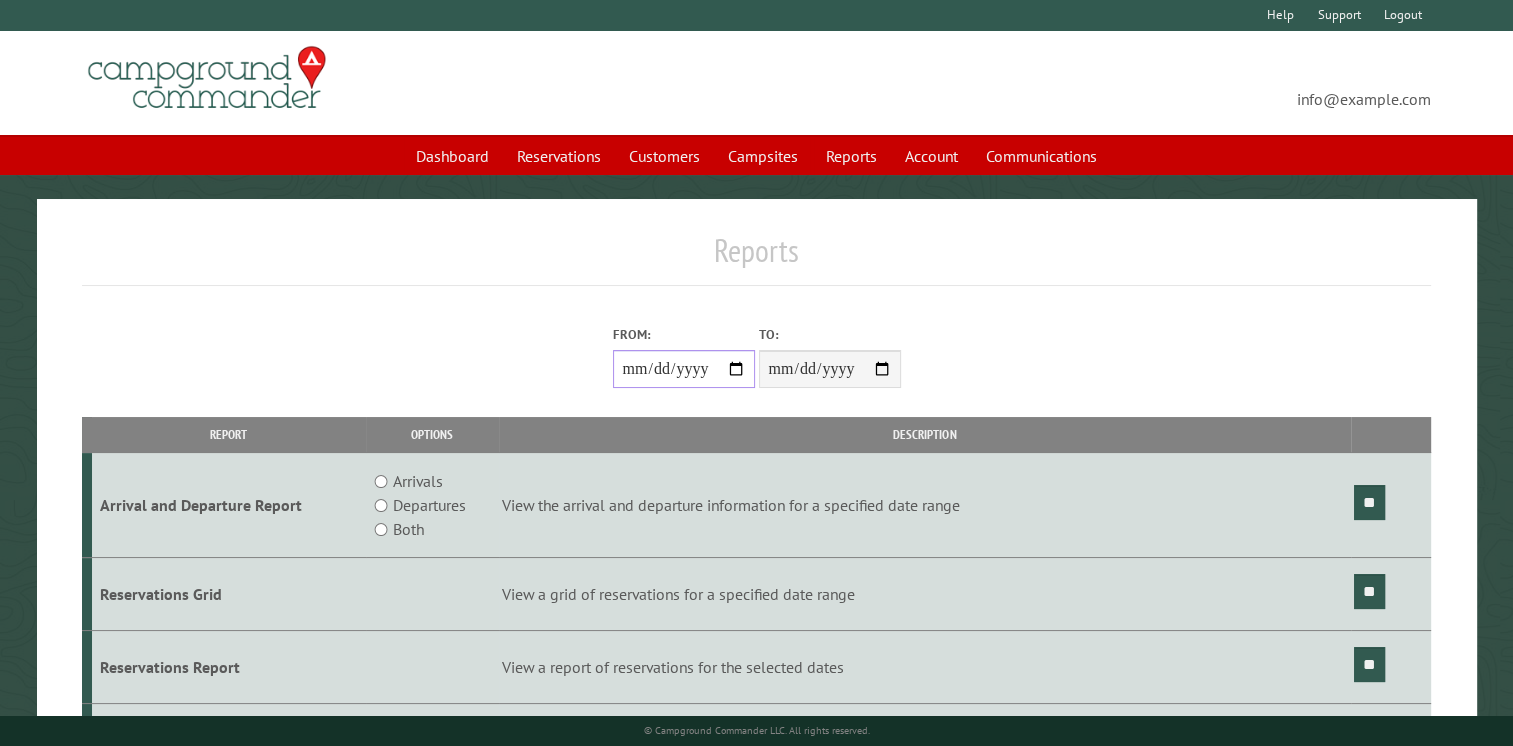 drag, startPoint x: 0, startPoint y: 0, endPoint x: 657, endPoint y: 373, distance: 755.49854 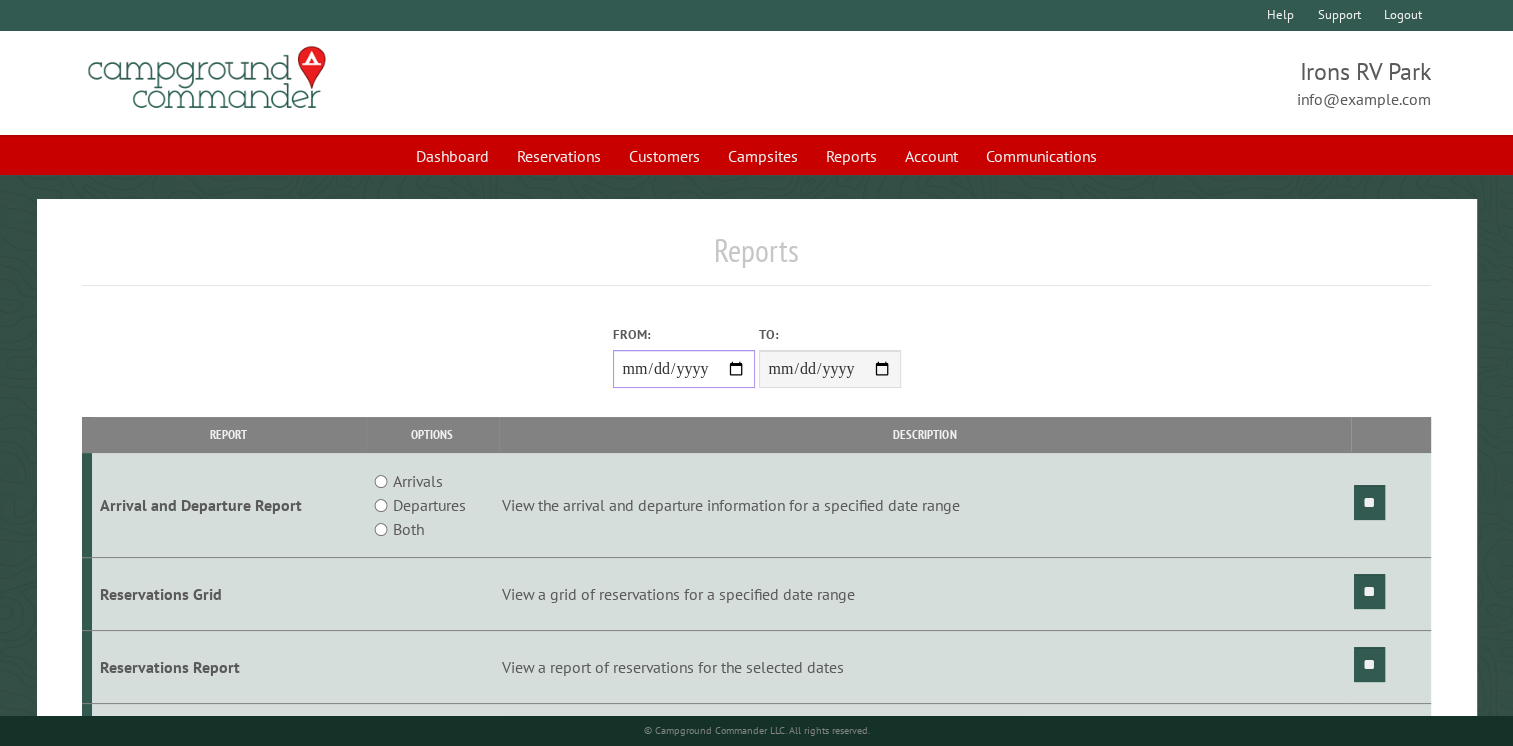 click on "From:" at bounding box center [684, 369] 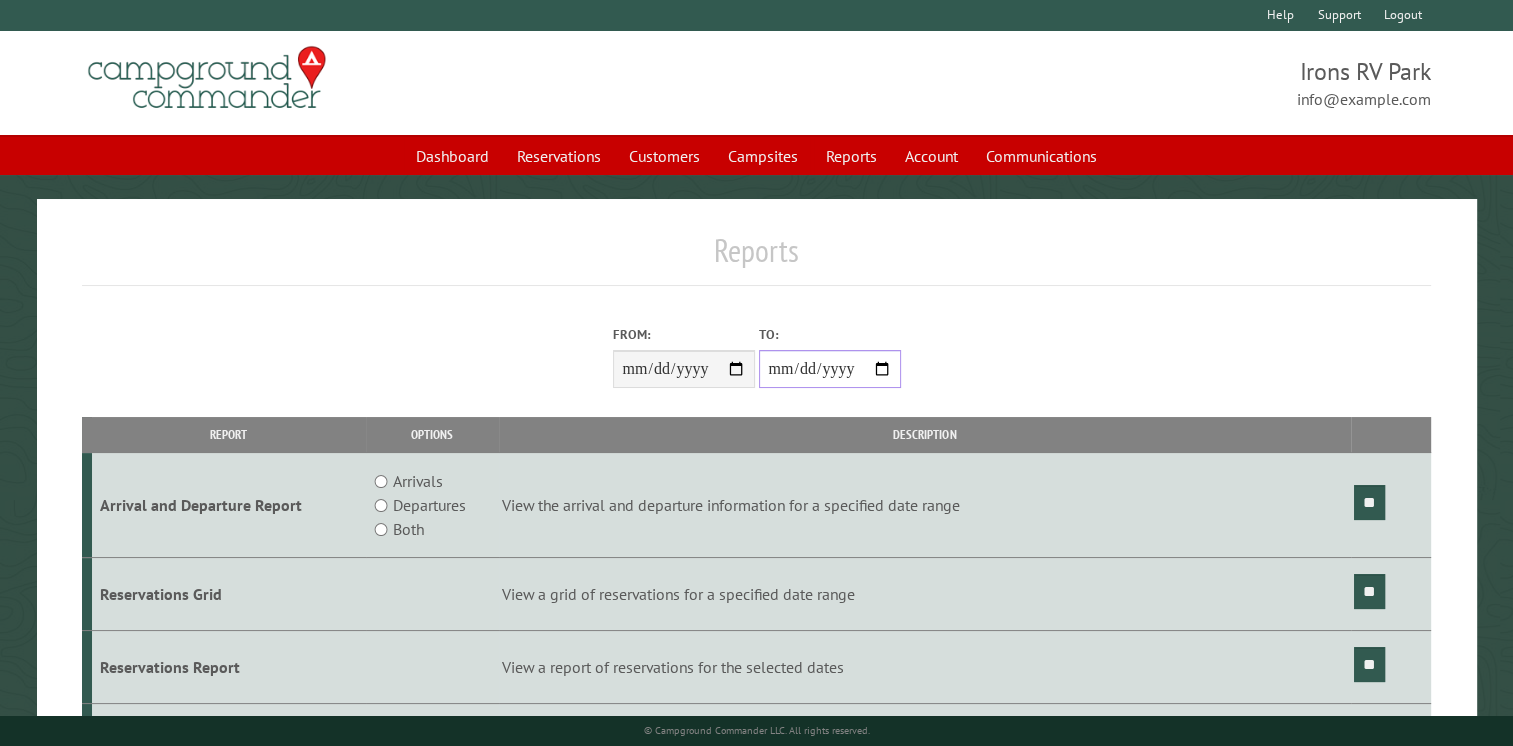 click on "**********" at bounding box center (830, 369) 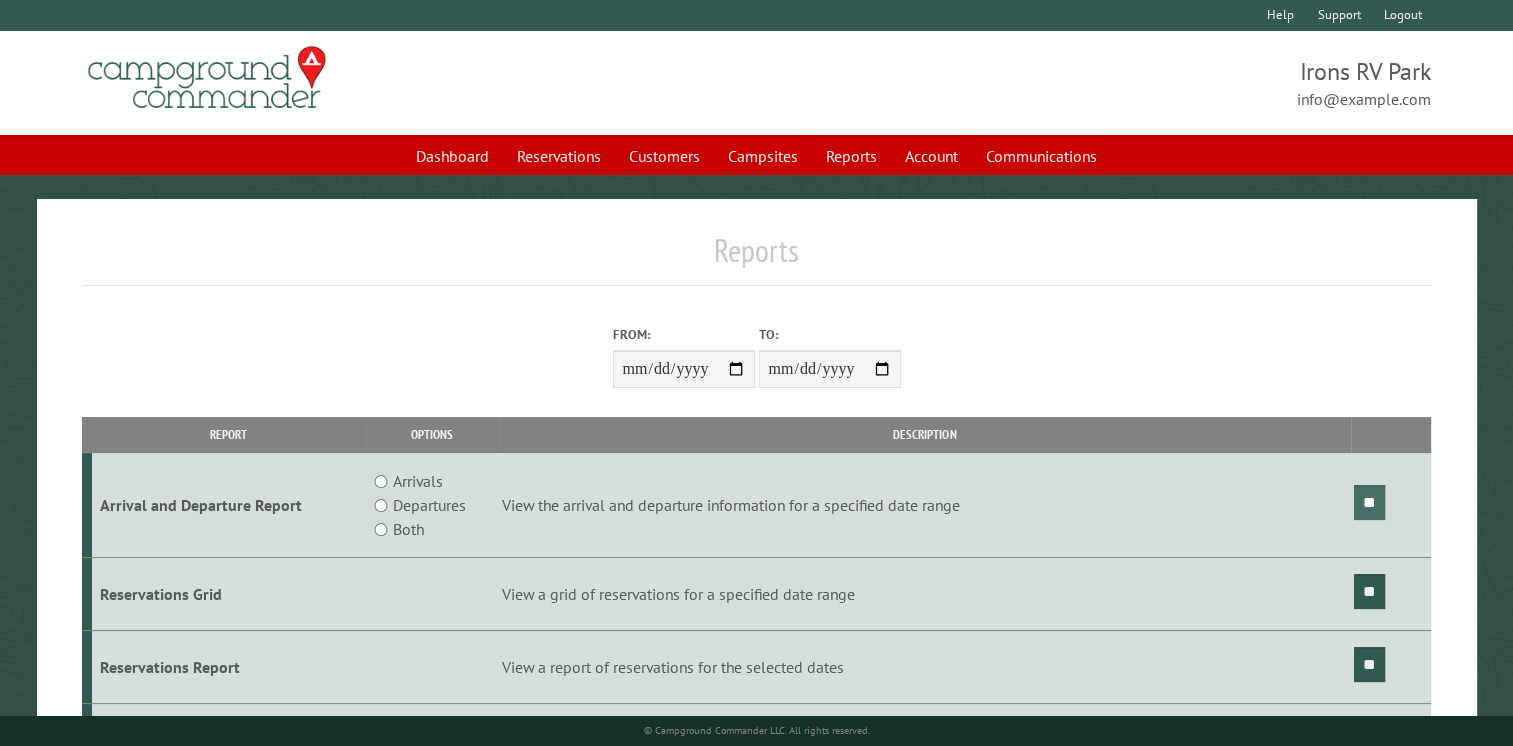 click on "**" at bounding box center [1369, 502] 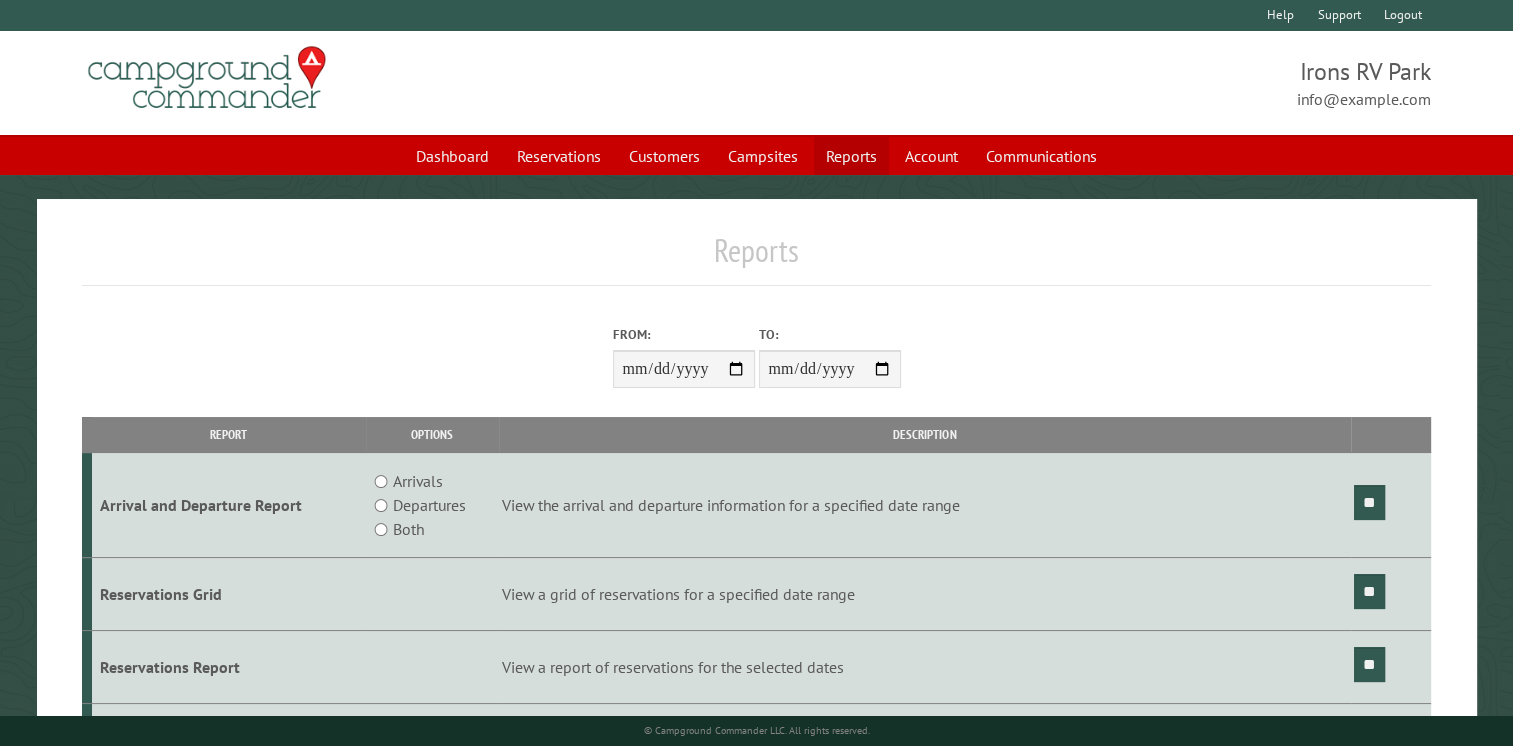 click on "Reports" at bounding box center [851, 156] 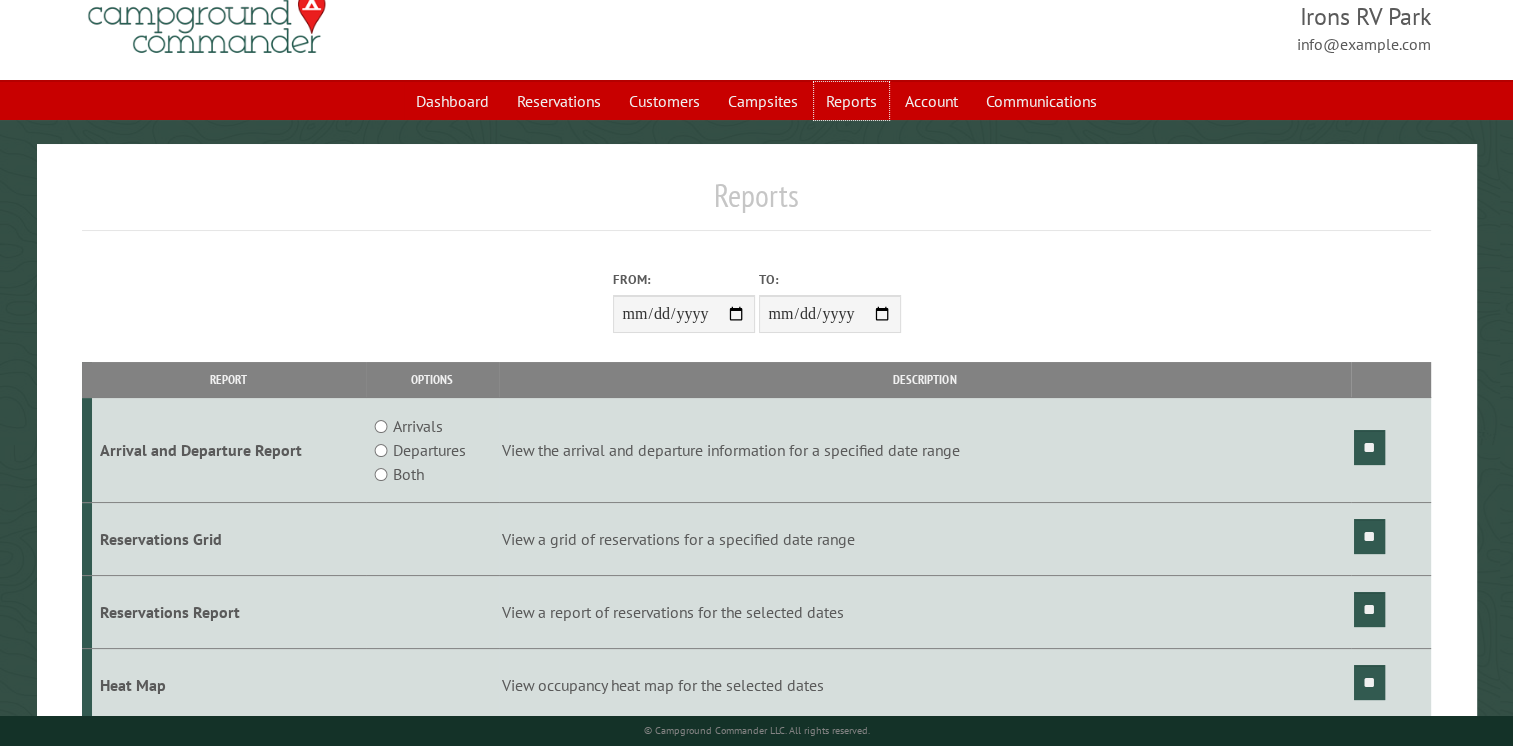 scroll, scrollTop: 100, scrollLeft: 0, axis: vertical 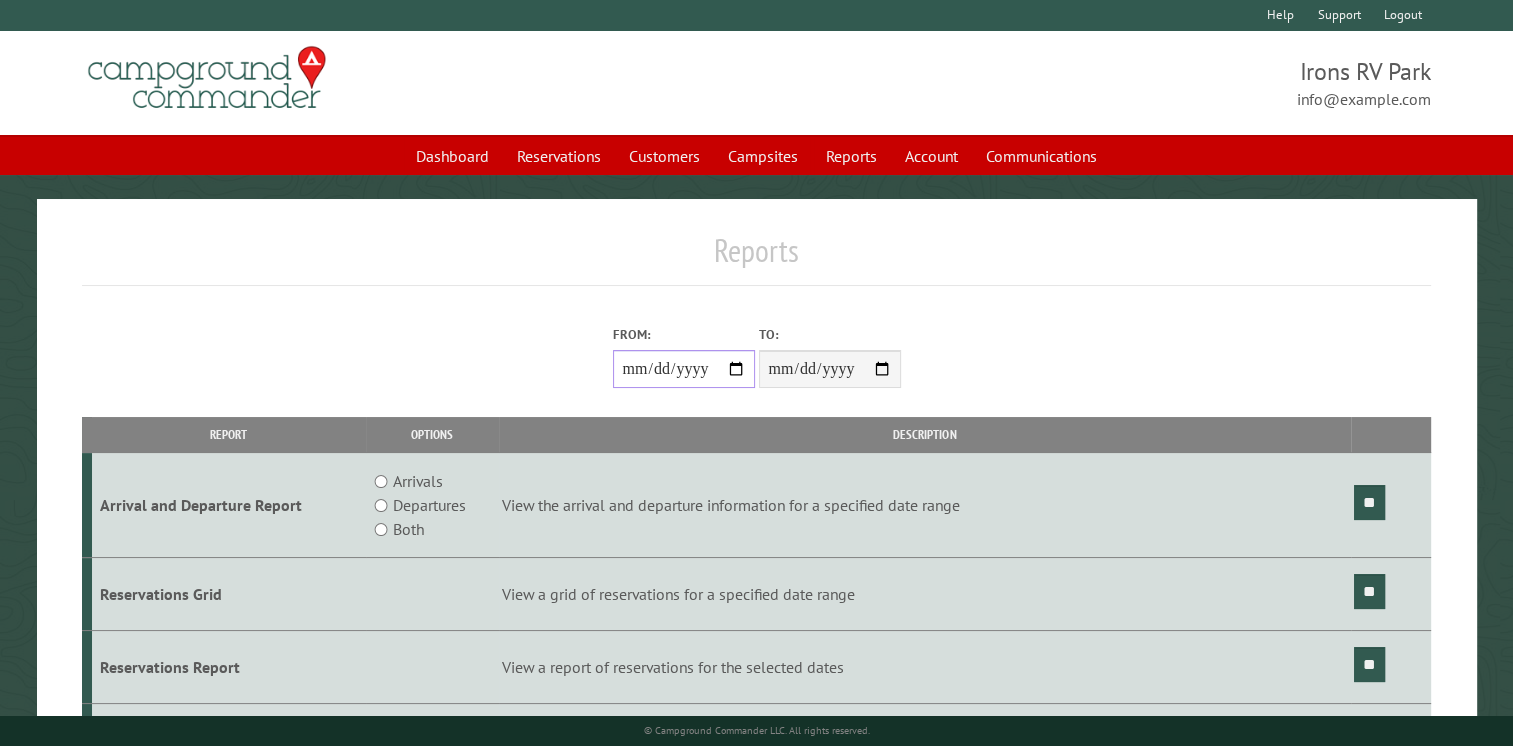 click on "From:" at bounding box center [684, 369] 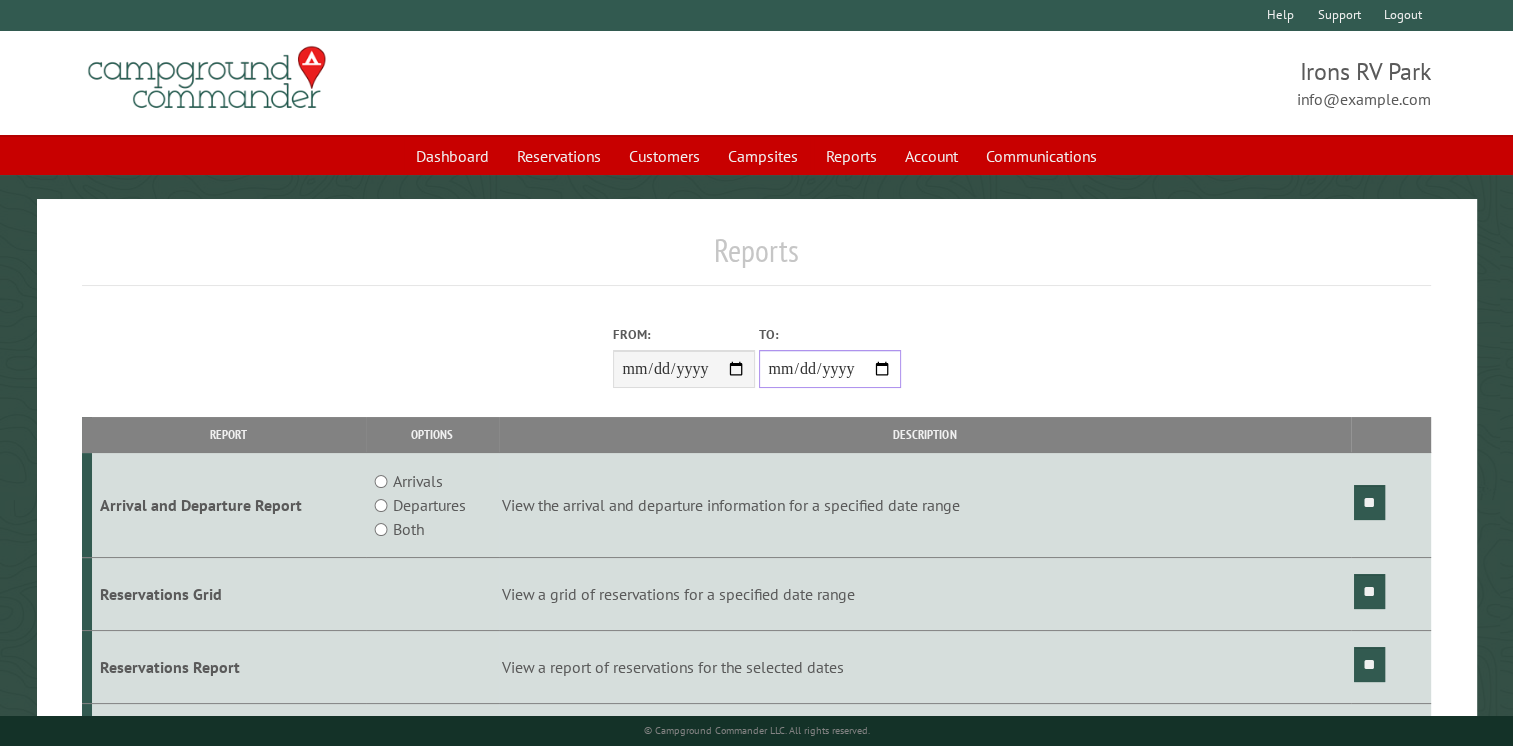 click on "**********" at bounding box center (830, 369) 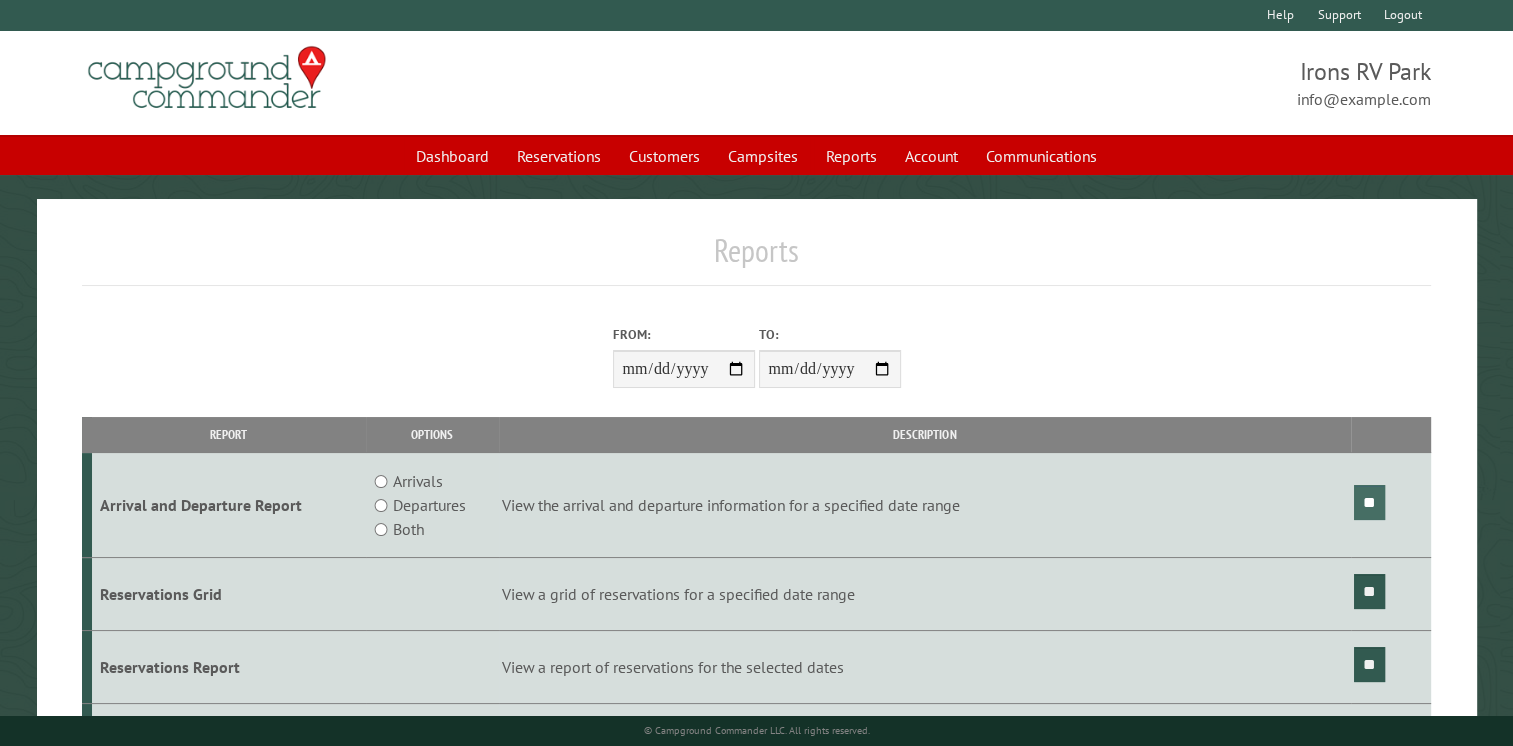 click on "**" at bounding box center (1369, 502) 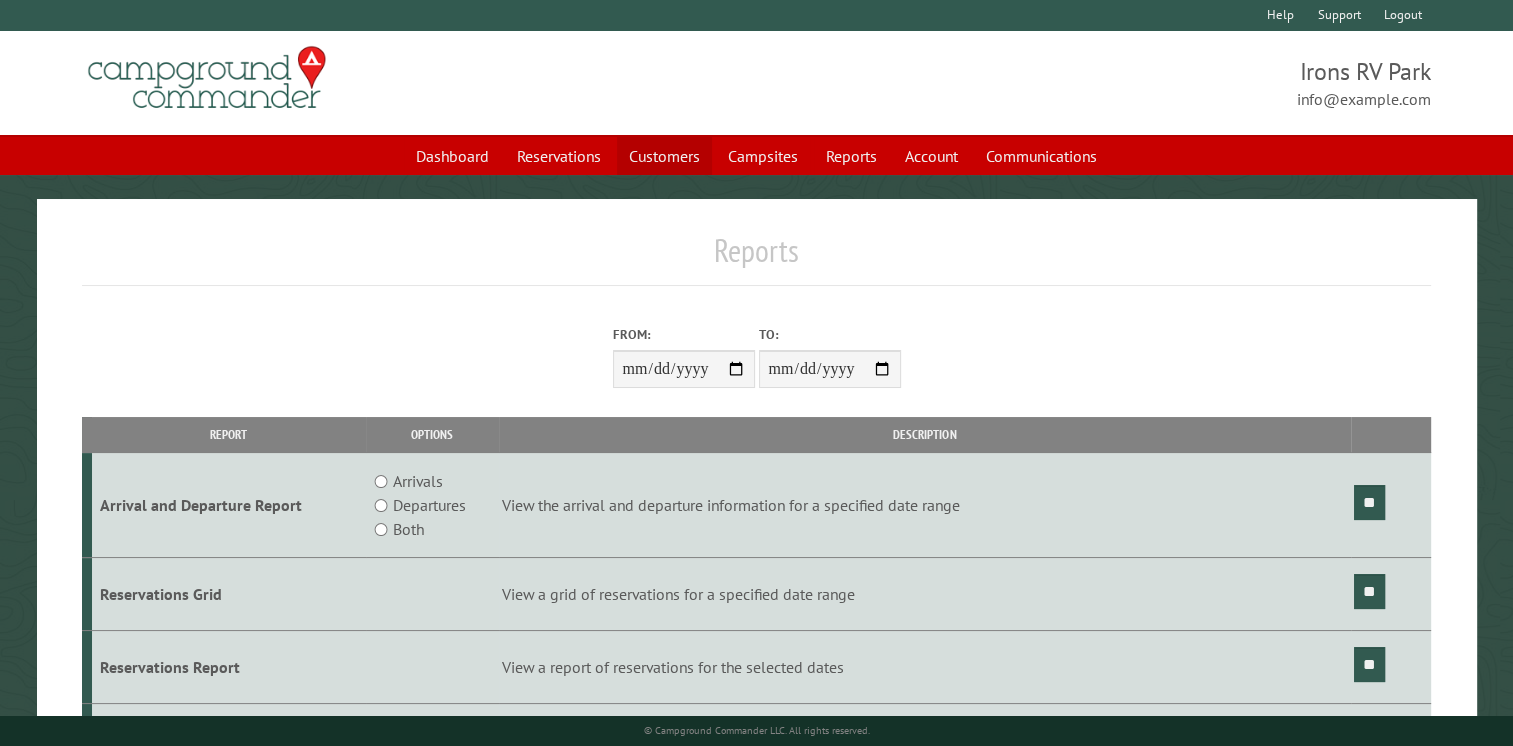 click on "Customers" at bounding box center (664, 156) 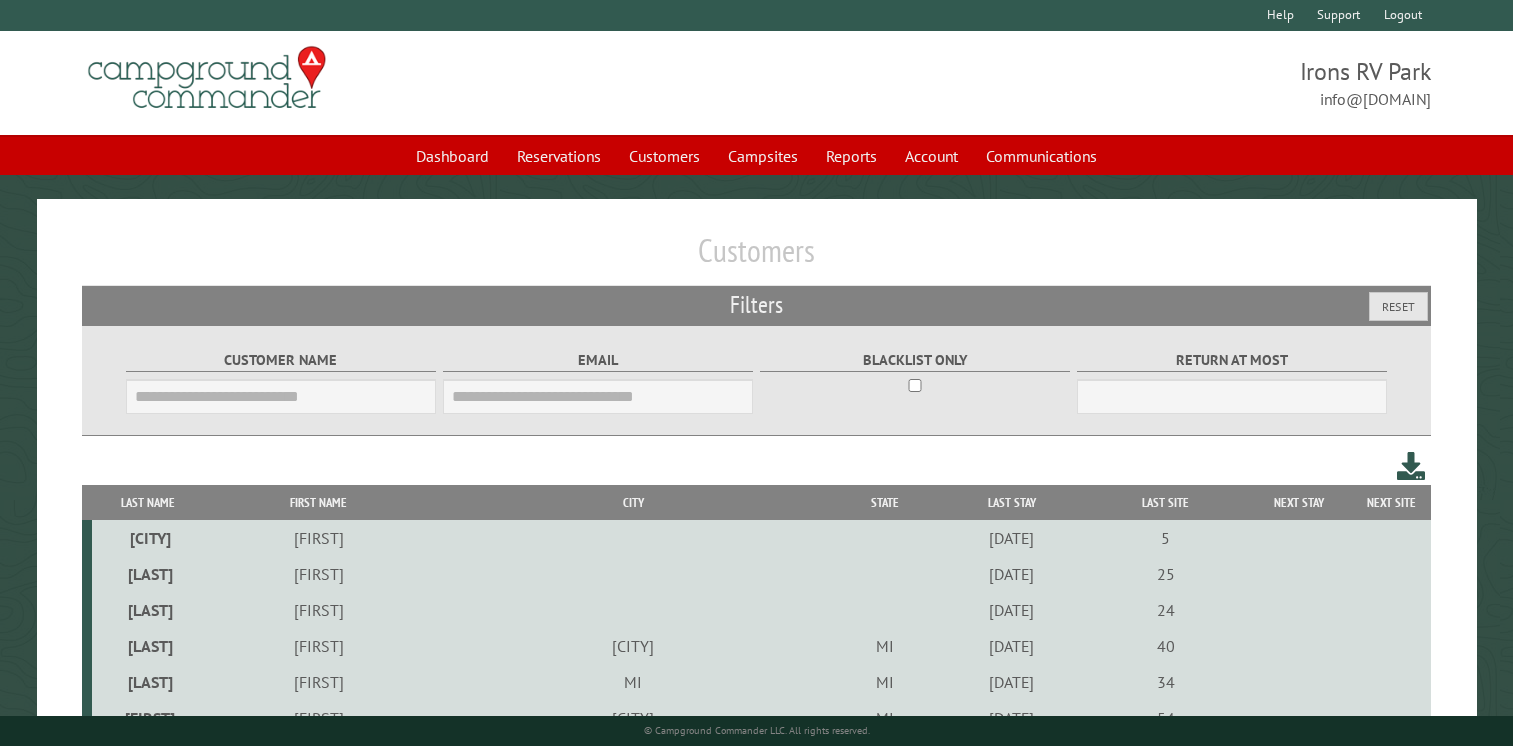 scroll, scrollTop: 0, scrollLeft: 0, axis: both 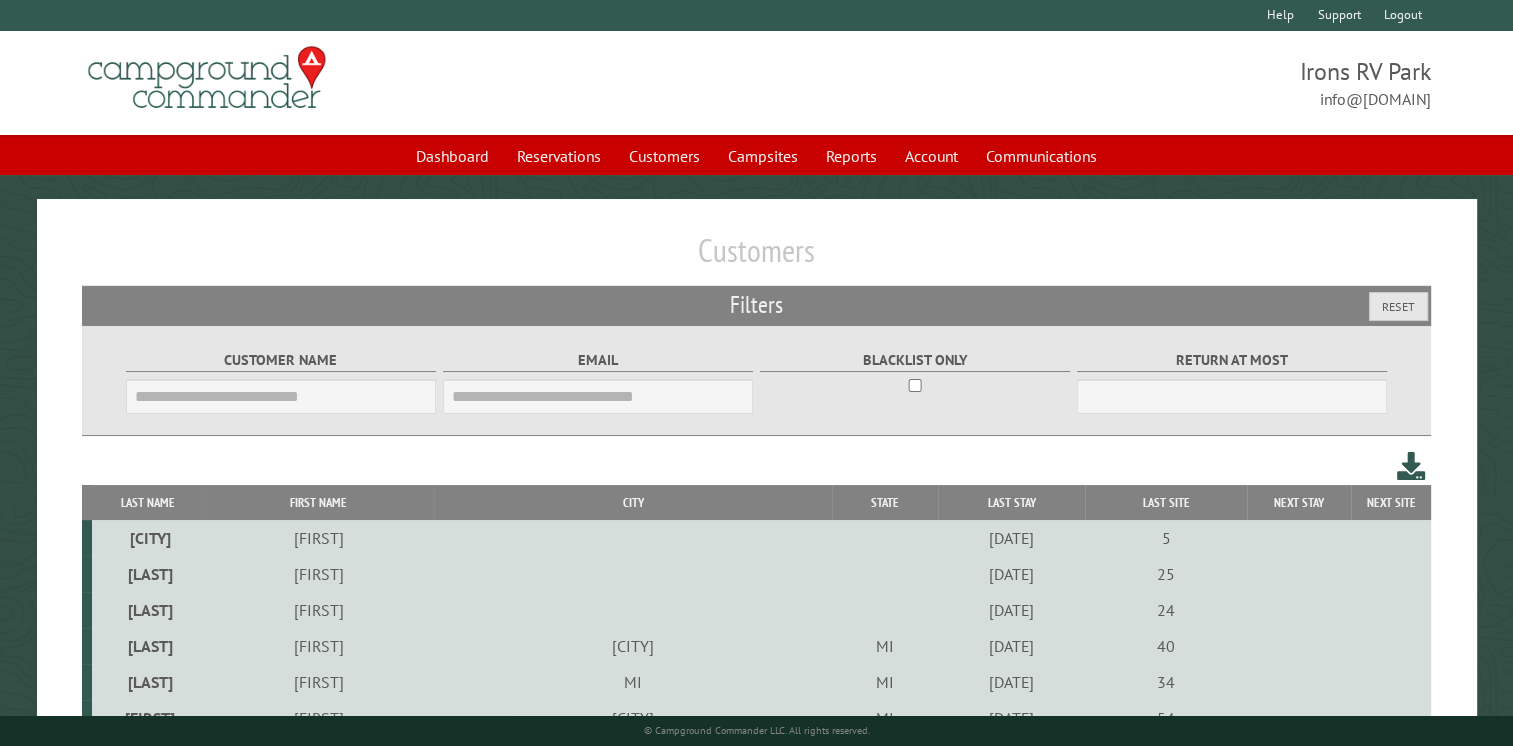 click on "Customer Name" at bounding box center (281, 396) 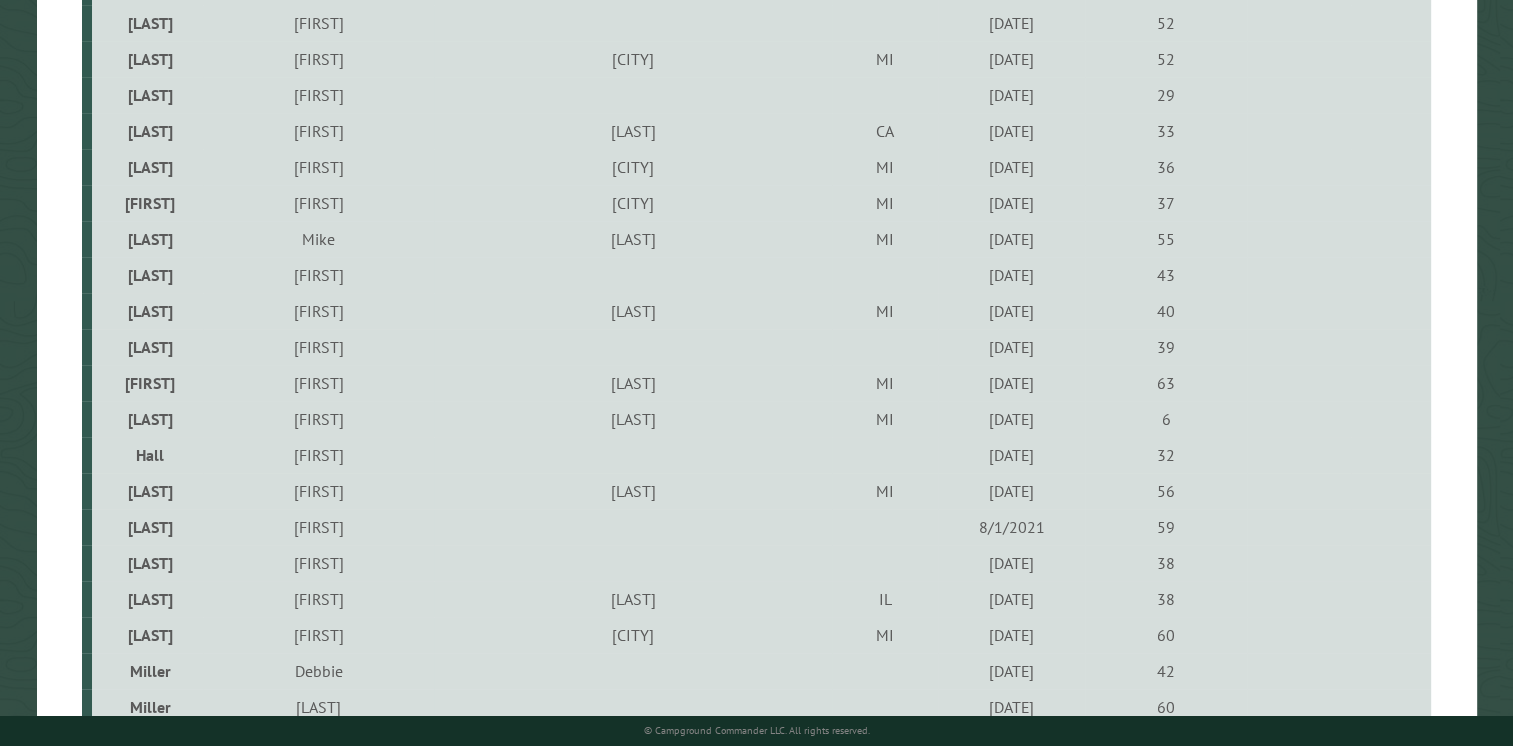 drag, startPoint x: 258, startPoint y: 654, endPoint x: 257, endPoint y: 634, distance: 20.024984 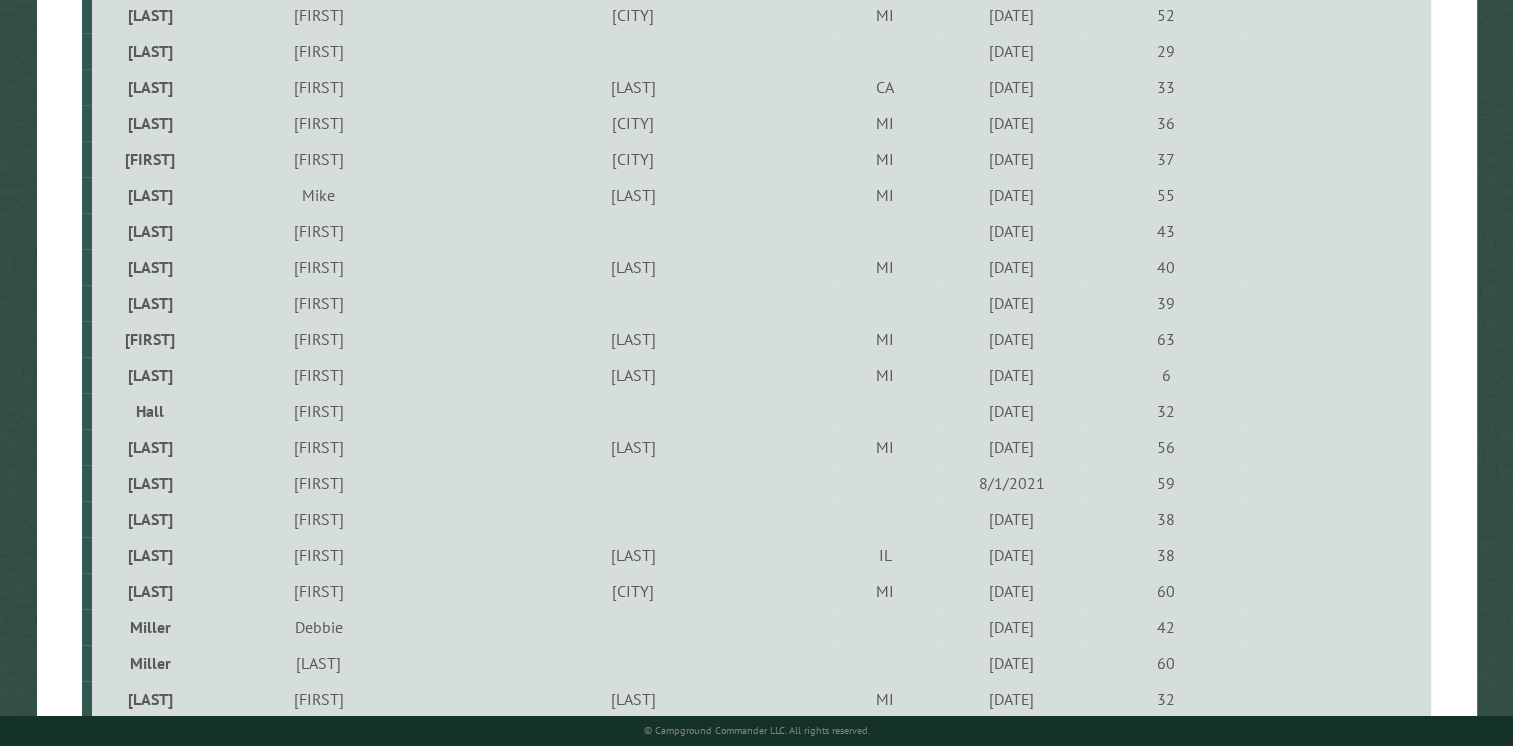 drag, startPoint x: 252, startPoint y: 618, endPoint x: 262, endPoint y: 630, distance: 15.6205 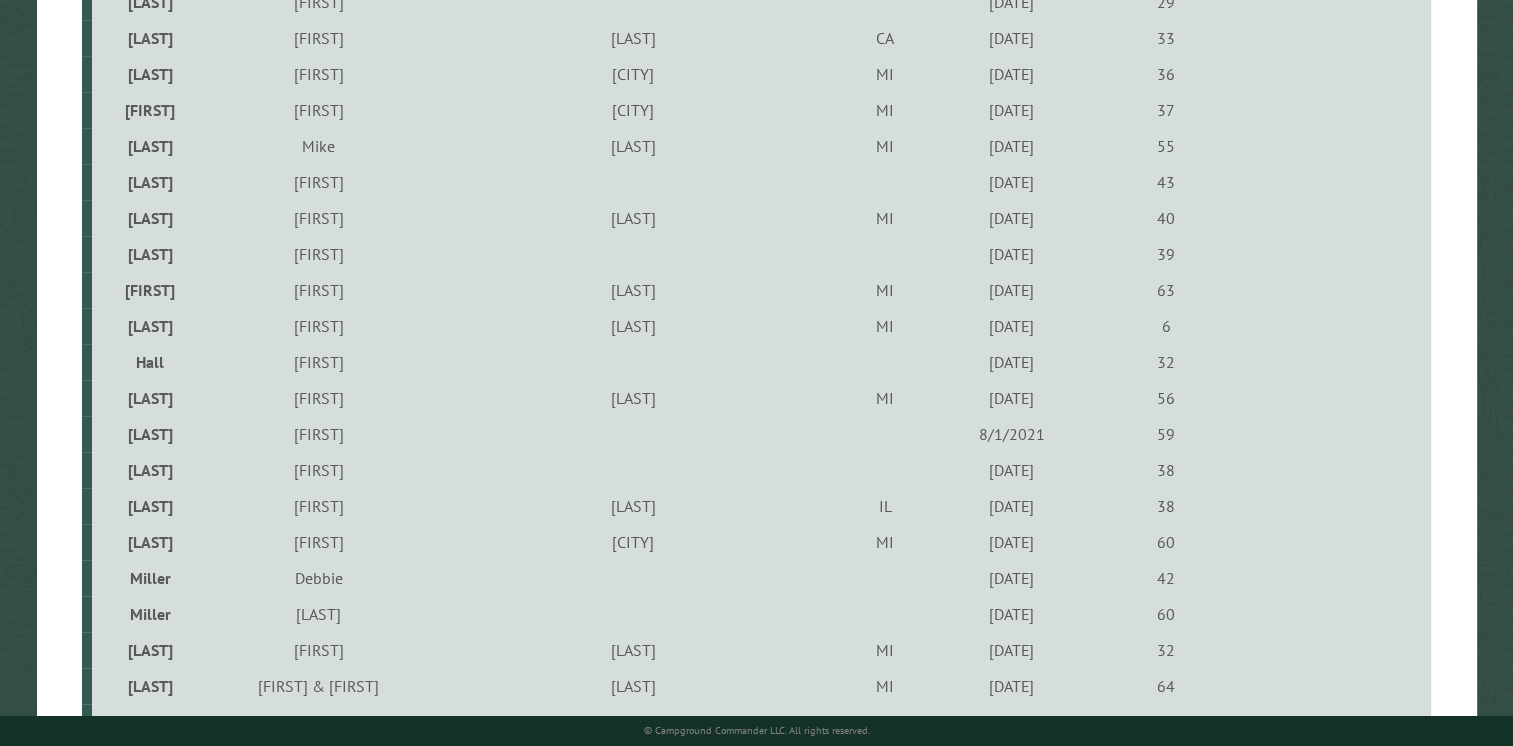 drag, startPoint x: 323, startPoint y: 598, endPoint x: 284, endPoint y: 630, distance: 50.447994 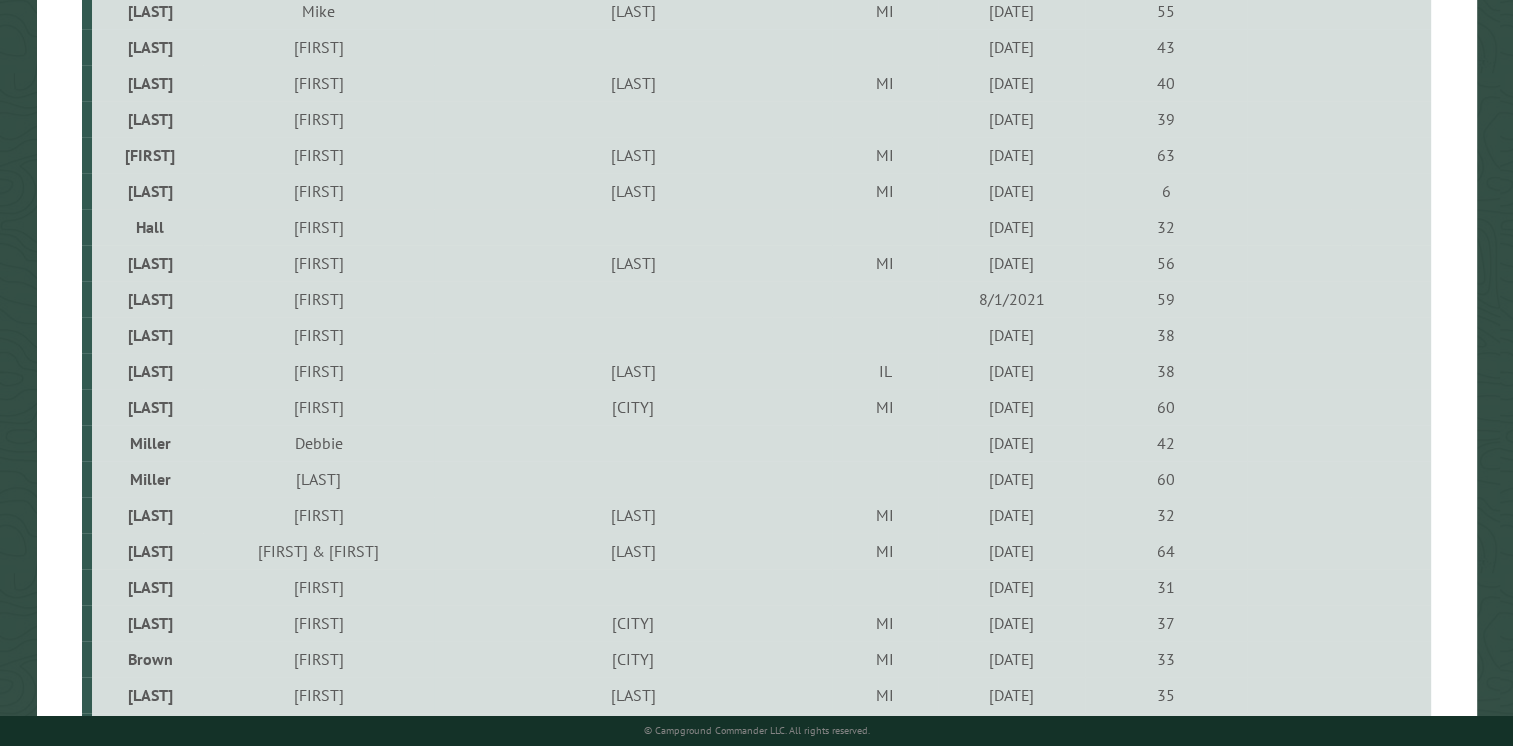 drag, startPoint x: 298, startPoint y: 529, endPoint x: 314, endPoint y: 532, distance: 16.27882 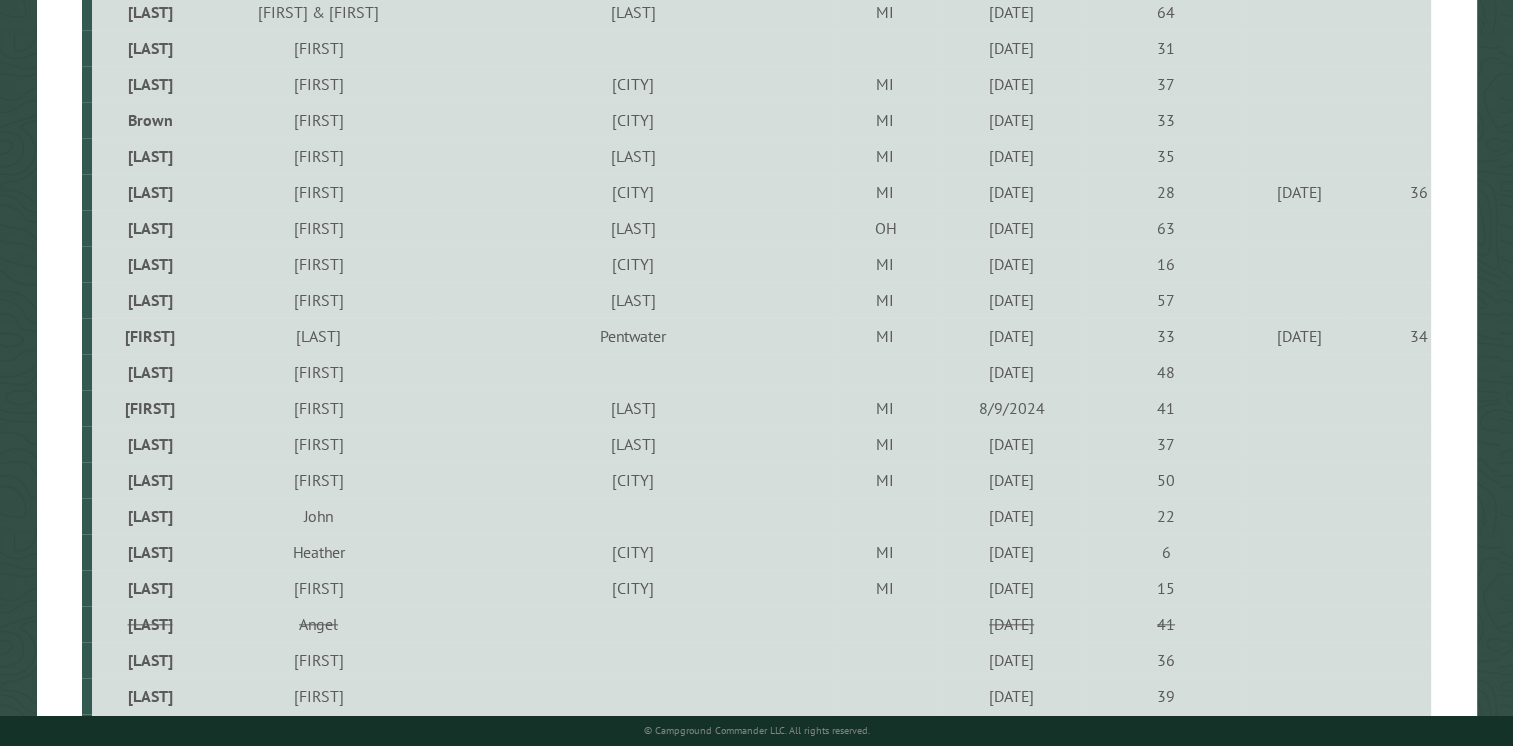 drag, startPoint x: 354, startPoint y: 548, endPoint x: 370, endPoint y: 558, distance: 18.867962 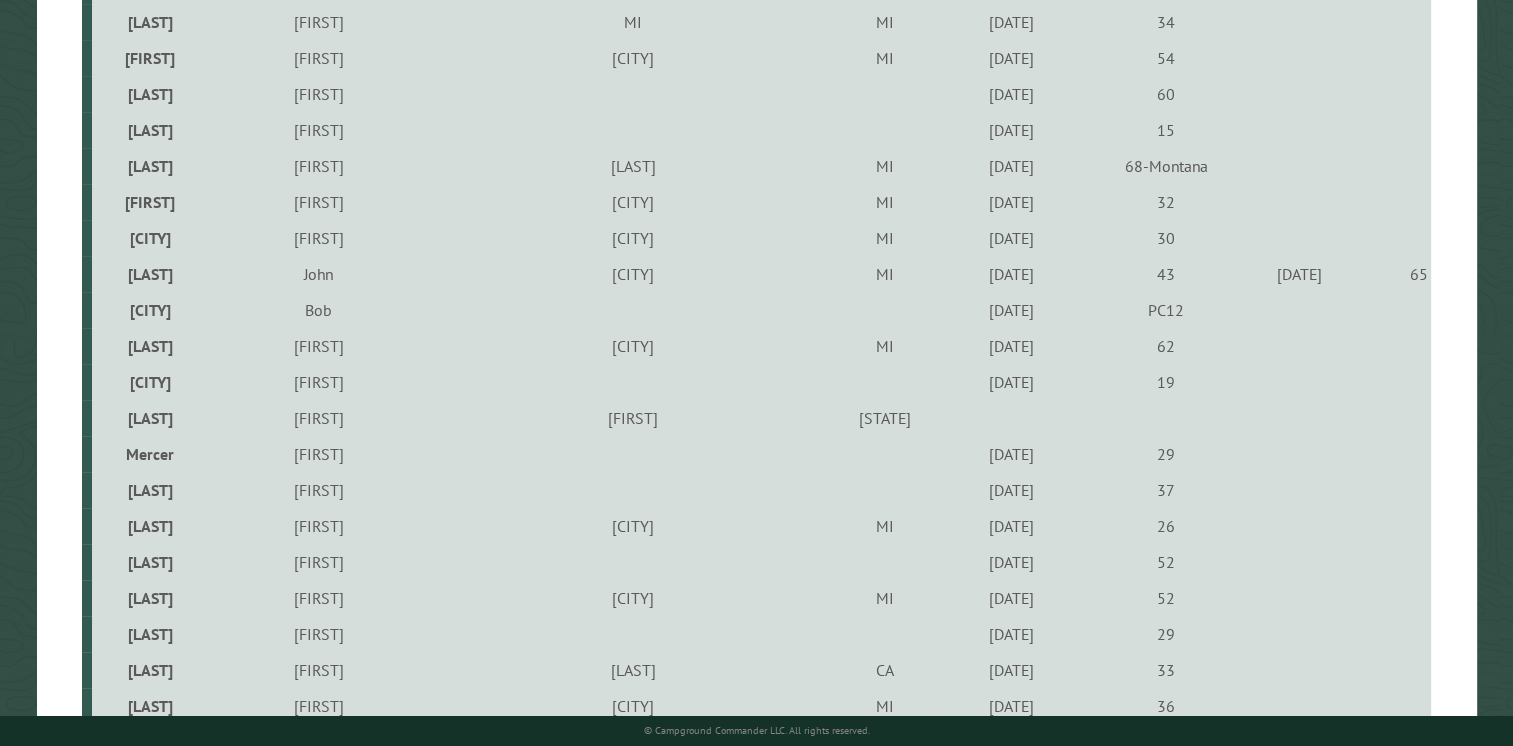 scroll, scrollTop: 0, scrollLeft: 0, axis: both 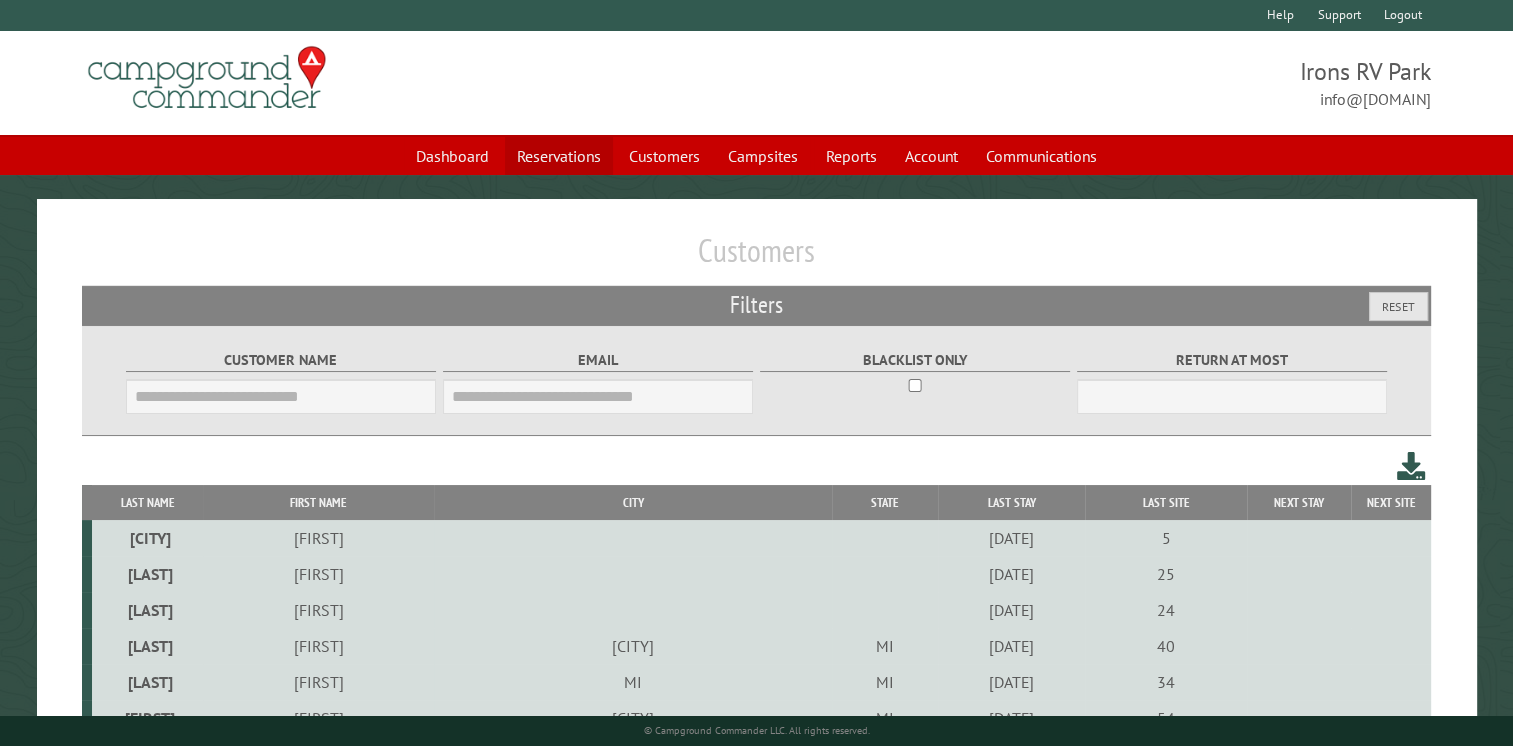 click on "Reservations" at bounding box center [559, 156] 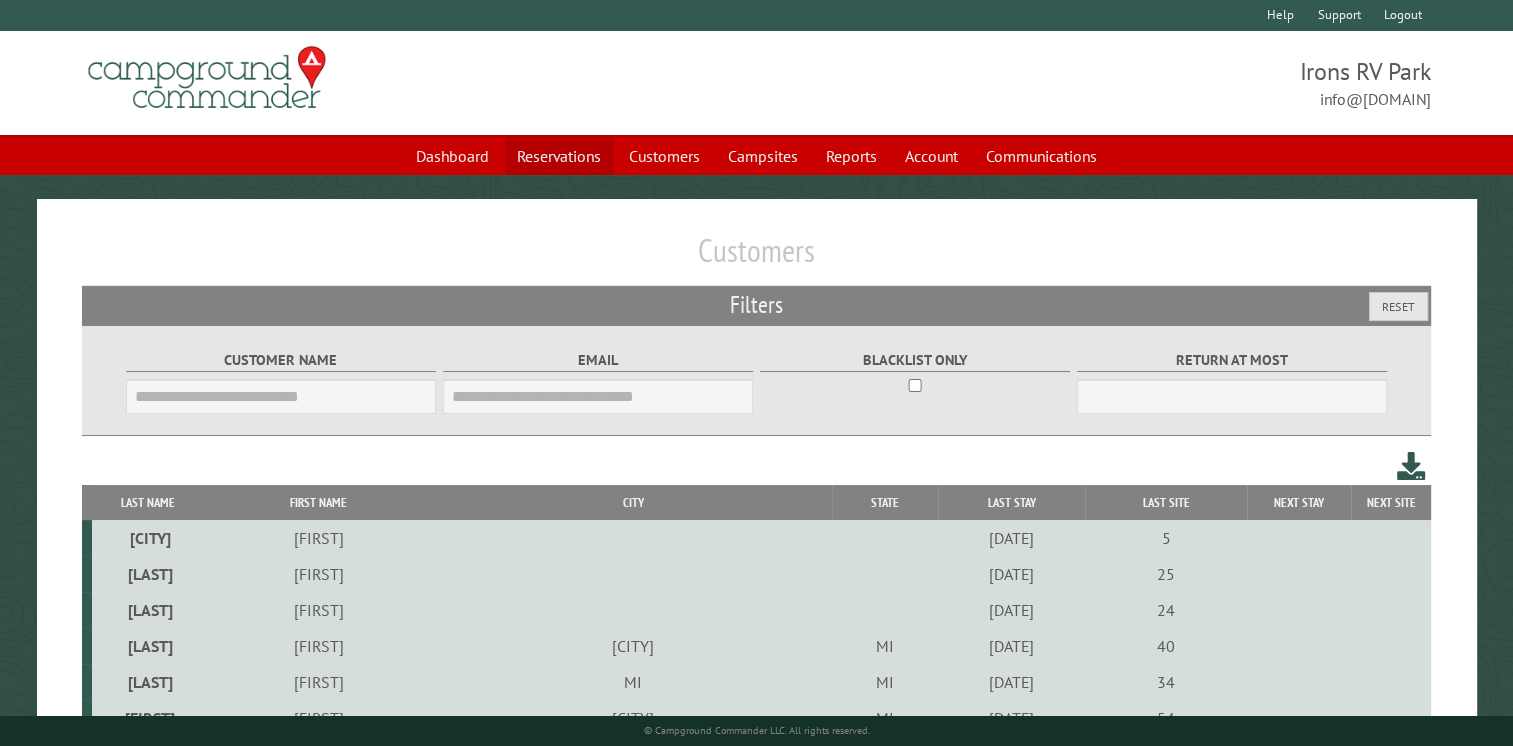 click on "Reservations" at bounding box center (559, 156) 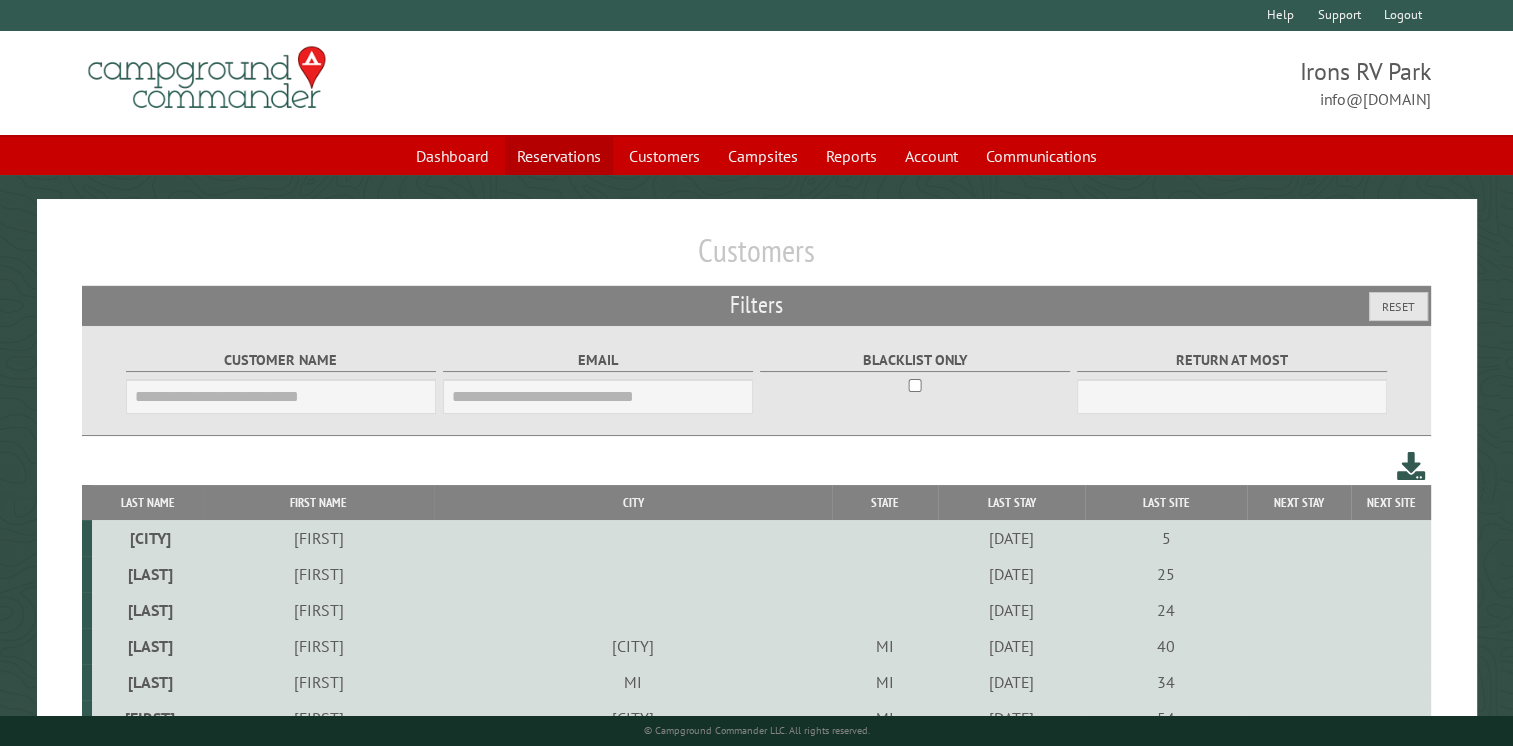 click on "Reservations" at bounding box center (559, 156) 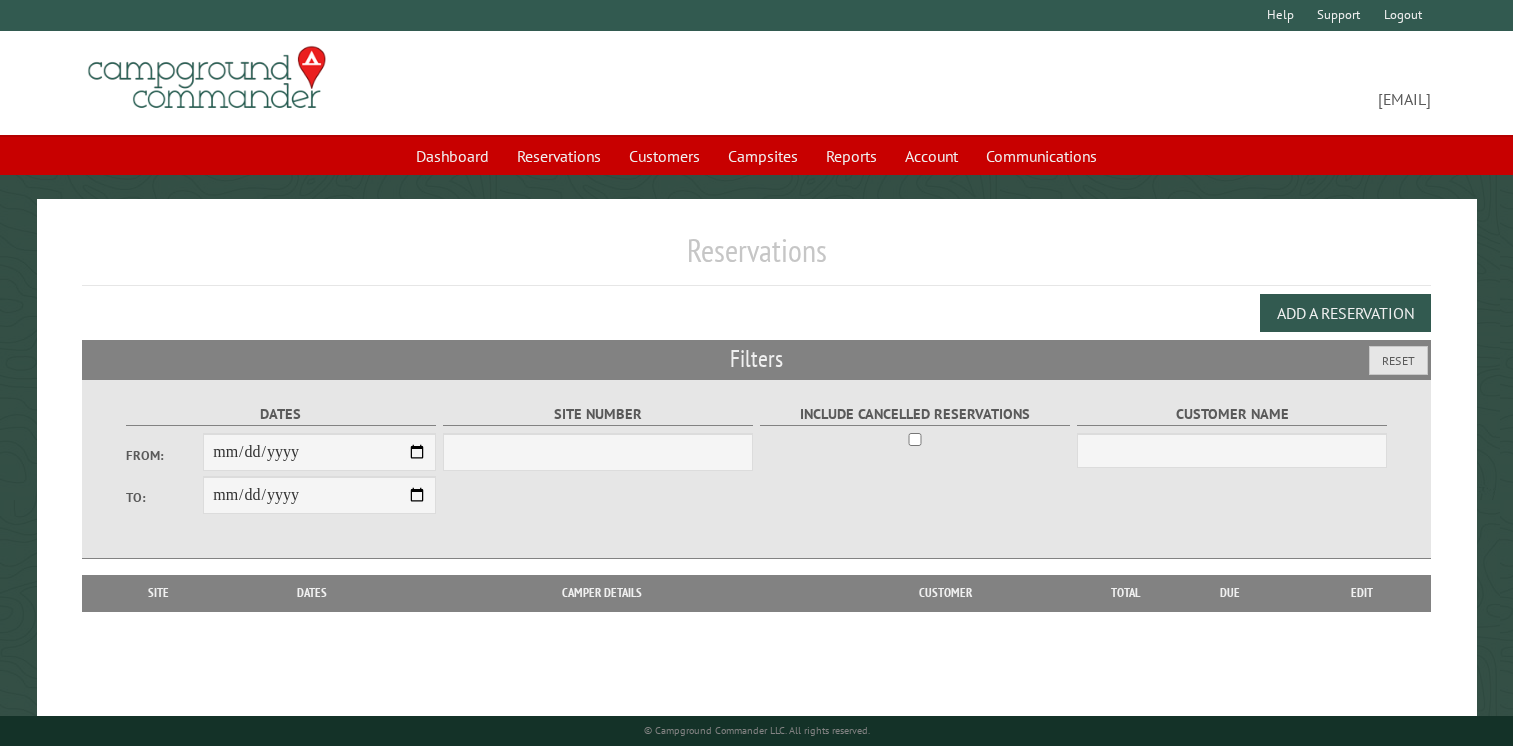 scroll, scrollTop: 0, scrollLeft: 0, axis: both 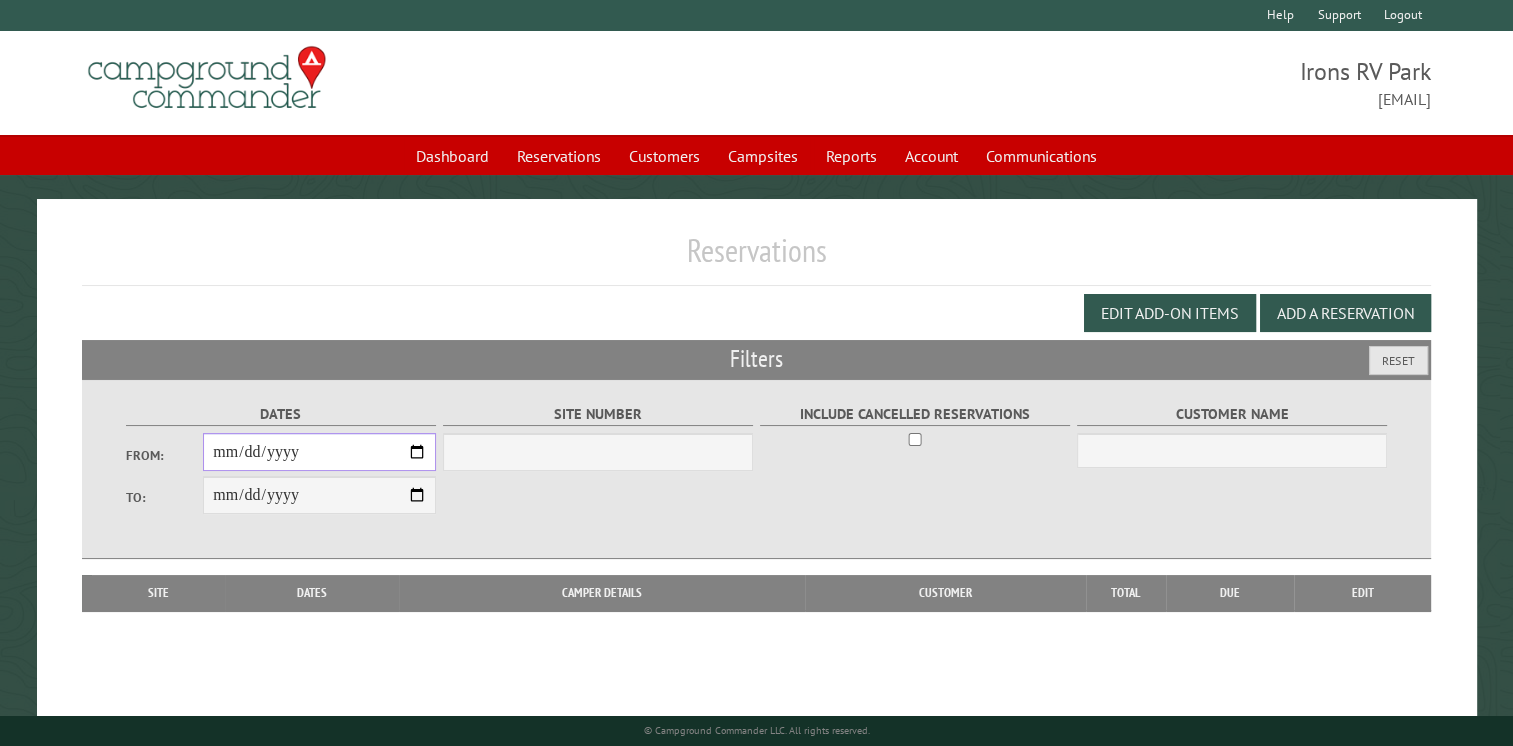 select on "***" 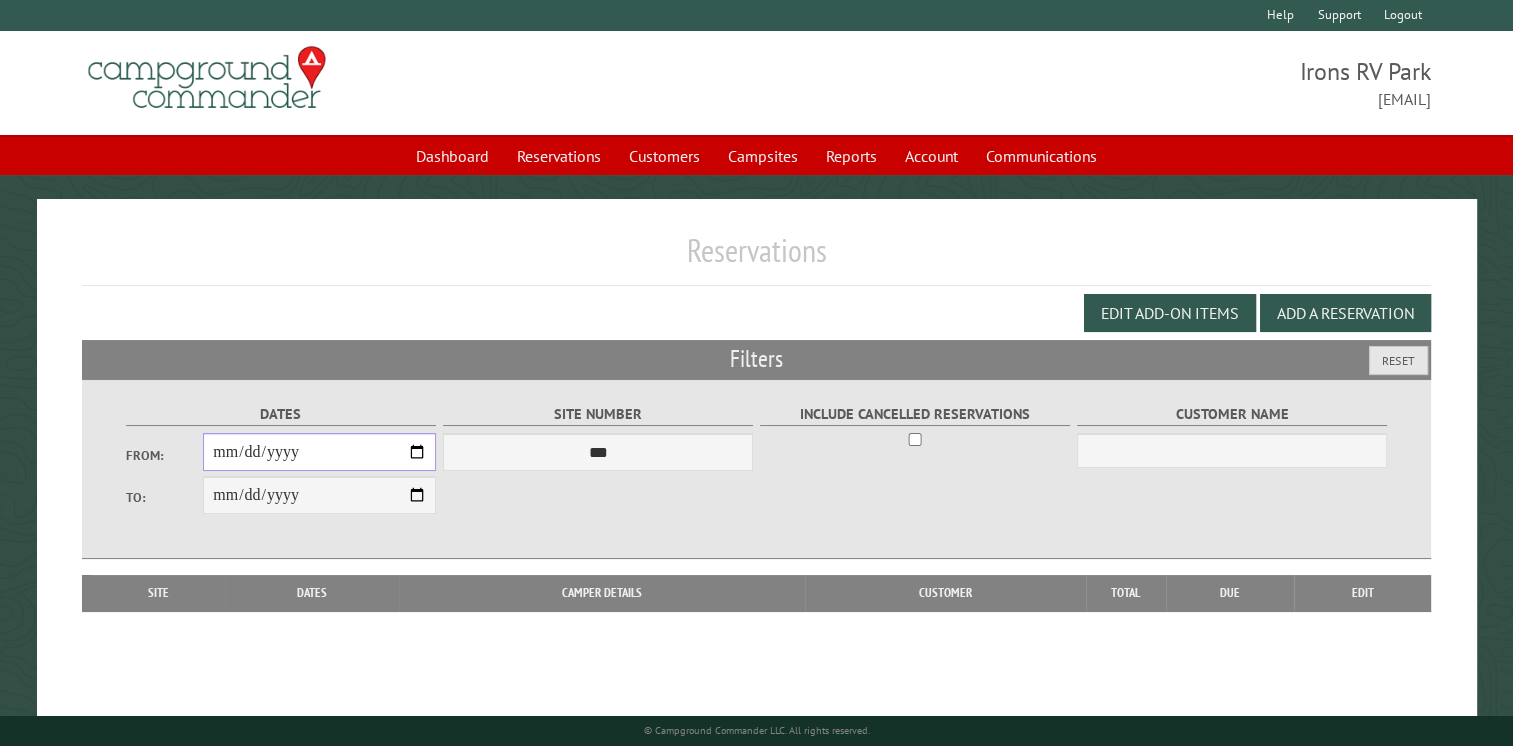 drag, startPoint x: 218, startPoint y: 454, endPoint x: 335, endPoint y: 454, distance: 117 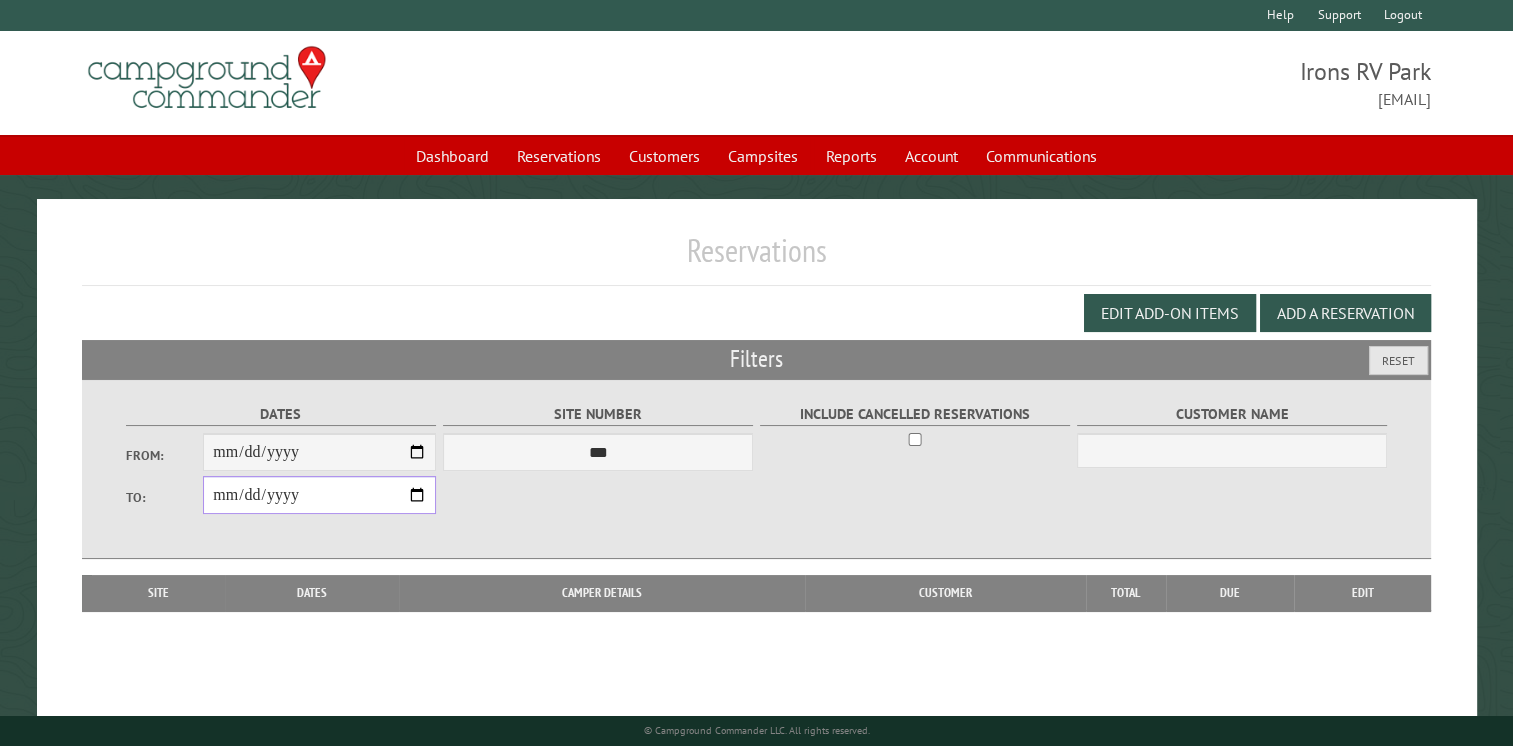 drag, startPoint x: 240, startPoint y: 502, endPoint x: 314, endPoint y: 500, distance: 74.02702 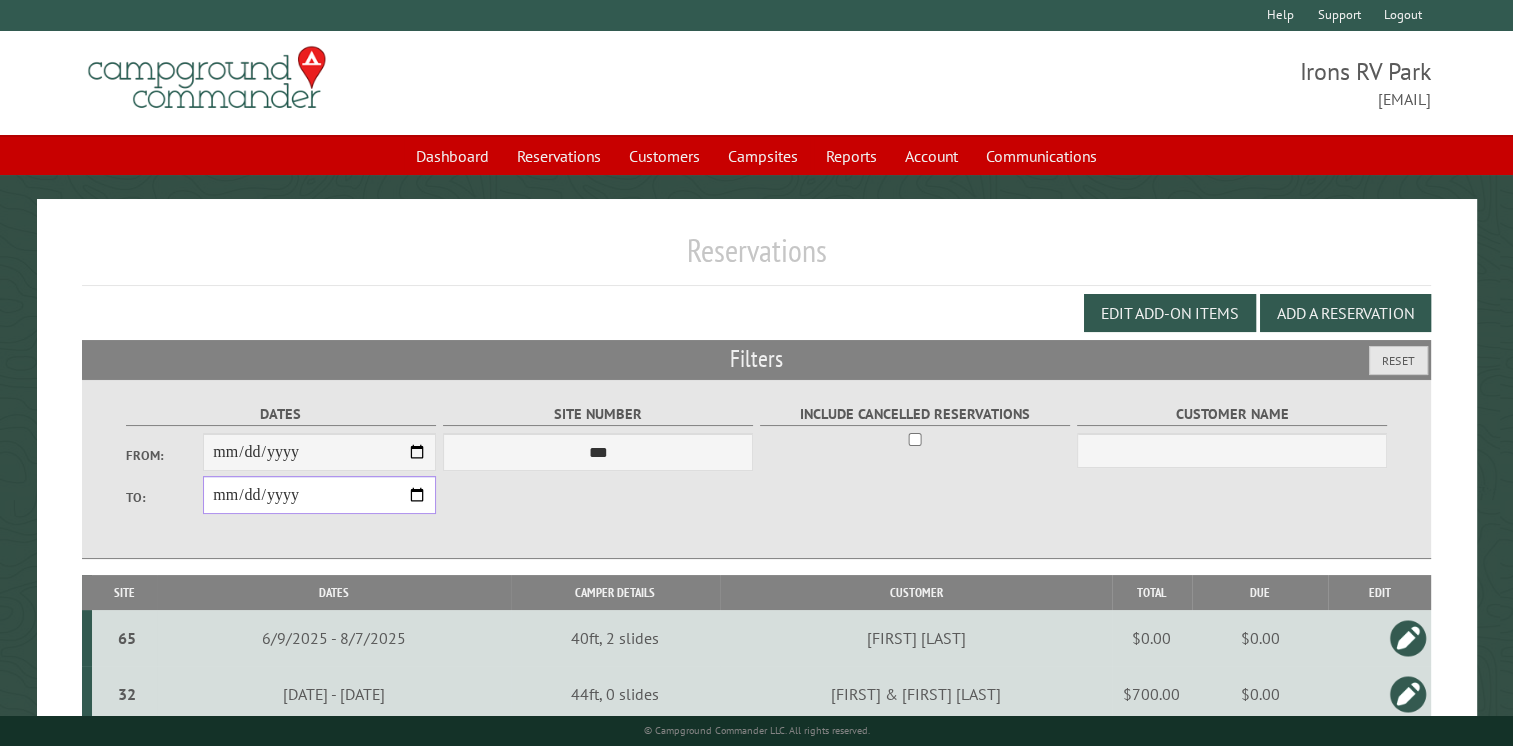 type on "**********" 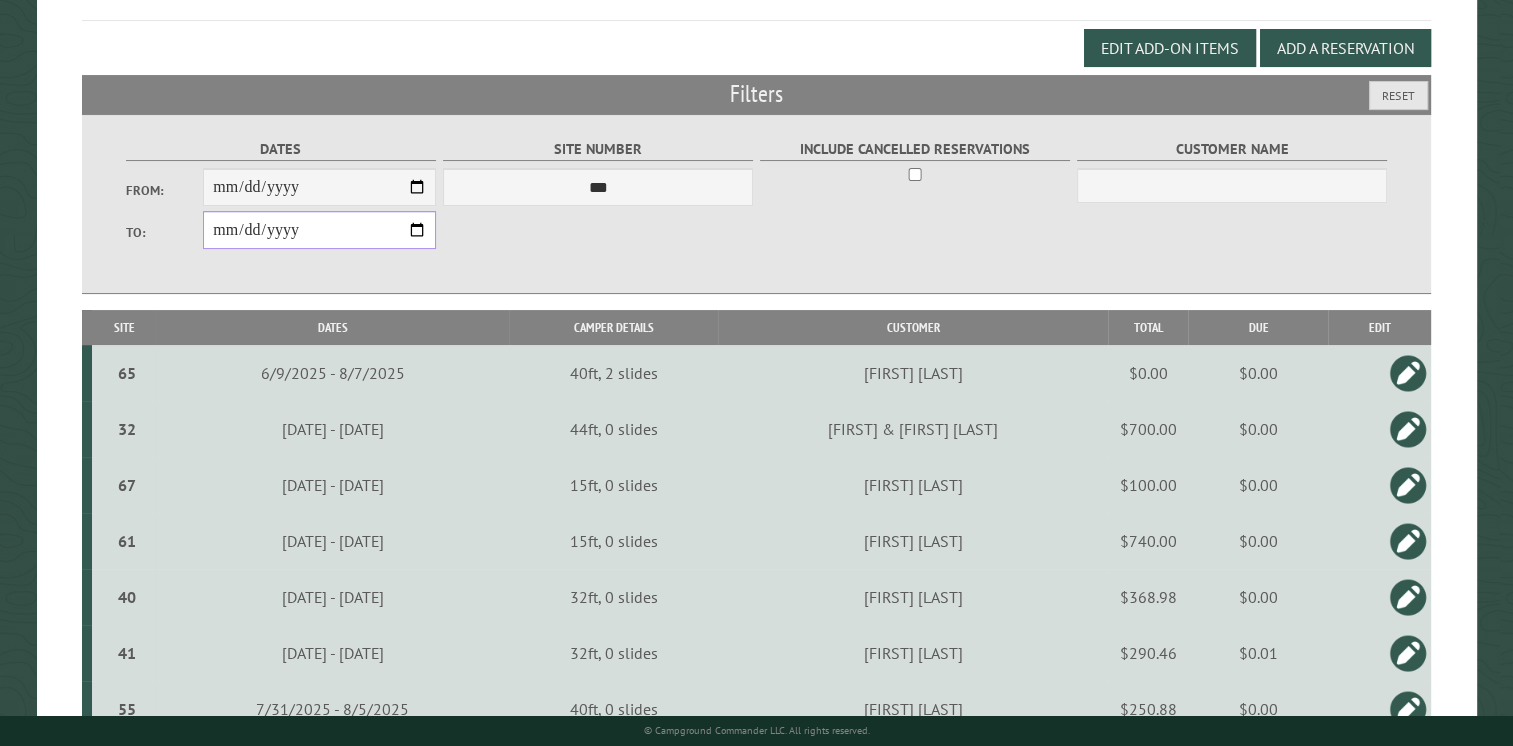 scroll, scrollTop: 300, scrollLeft: 0, axis: vertical 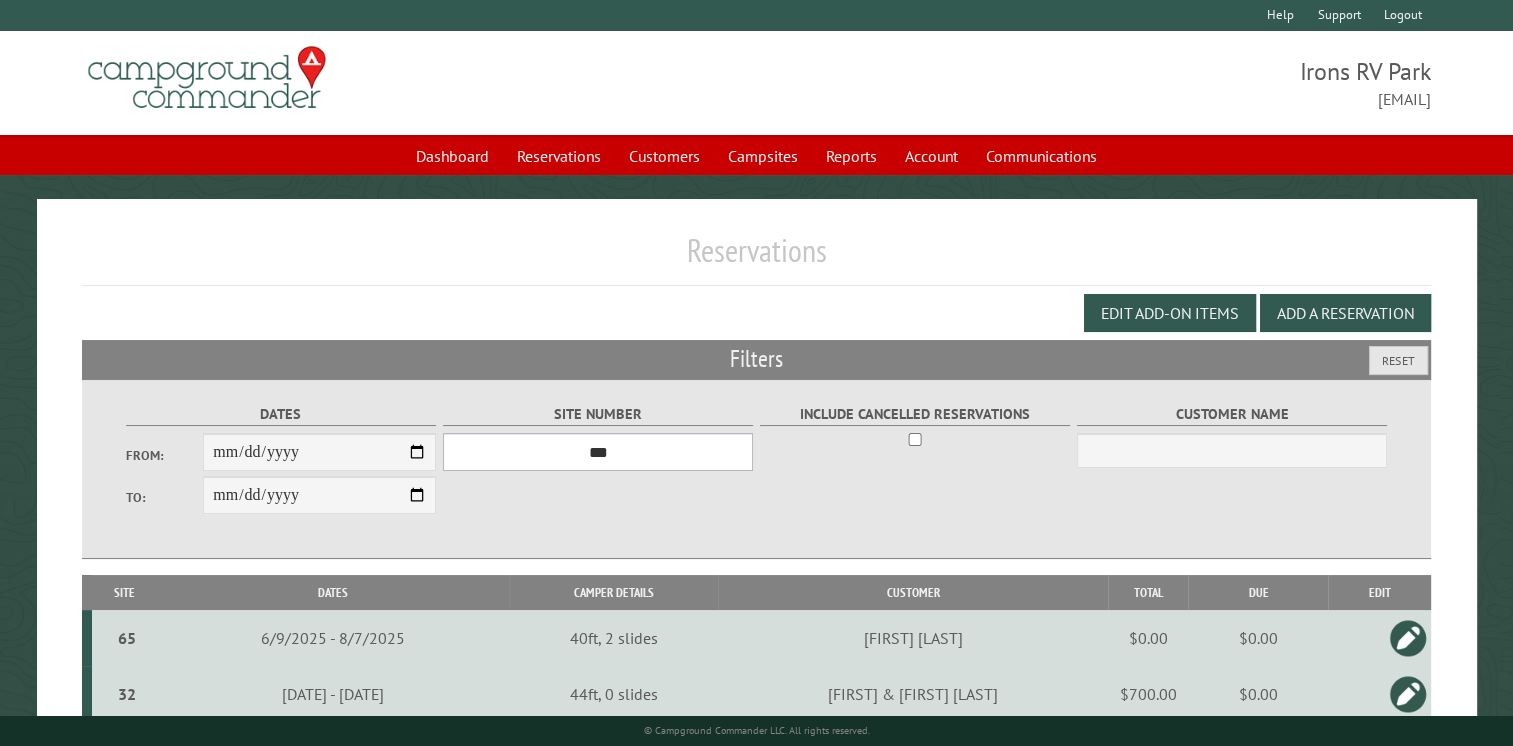 click on "**********" at bounding box center [598, 452] 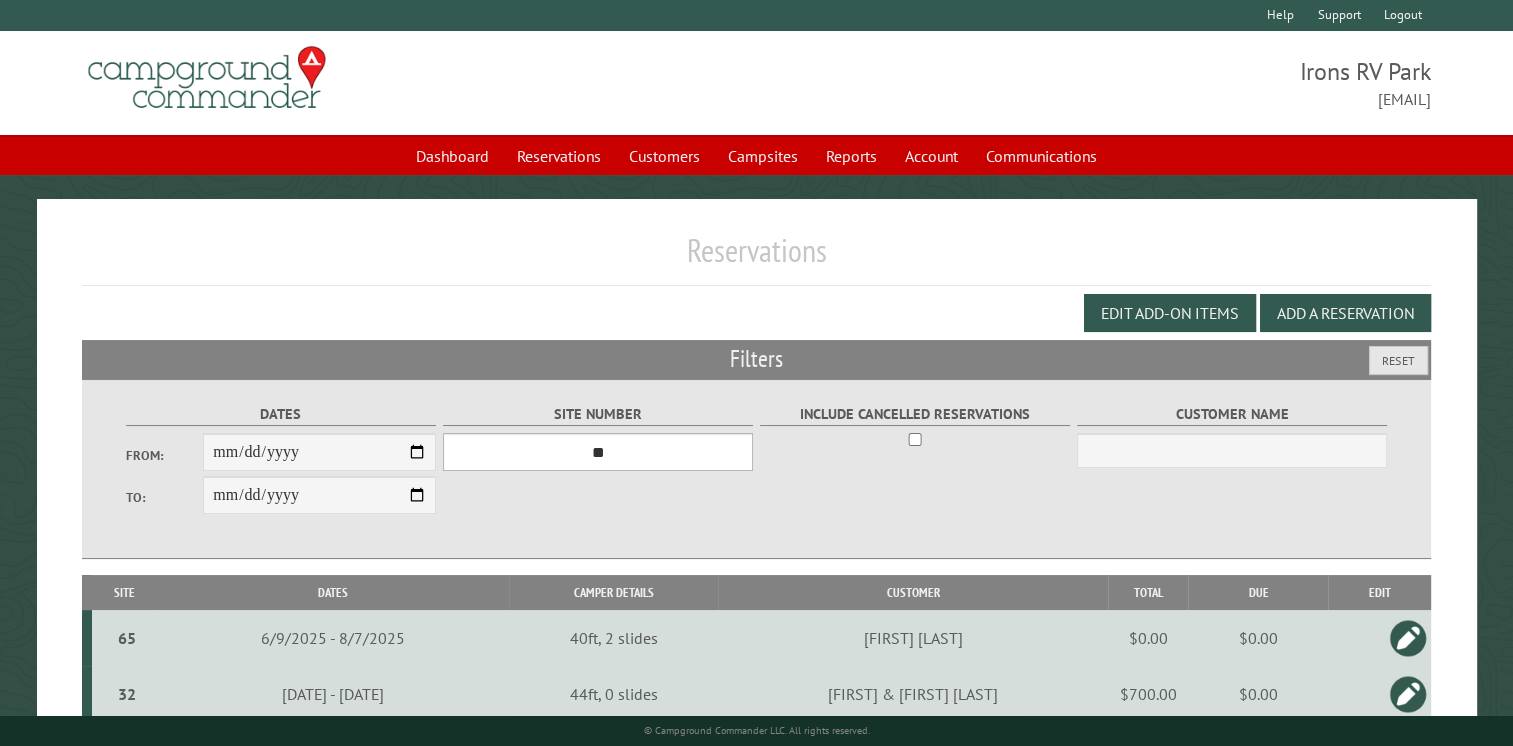 click on "**********" at bounding box center (598, 452) 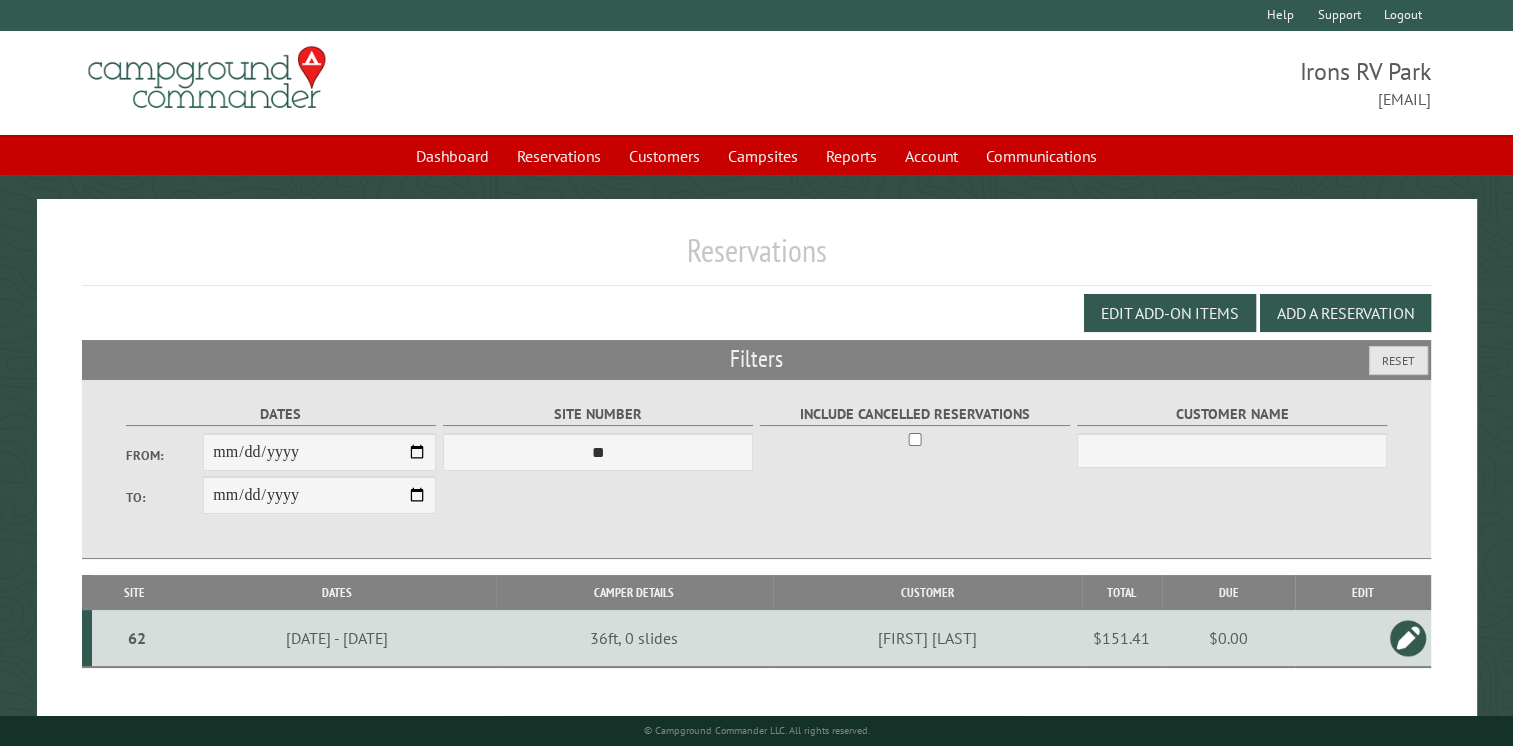 click on "$151.41" at bounding box center [1122, 638] 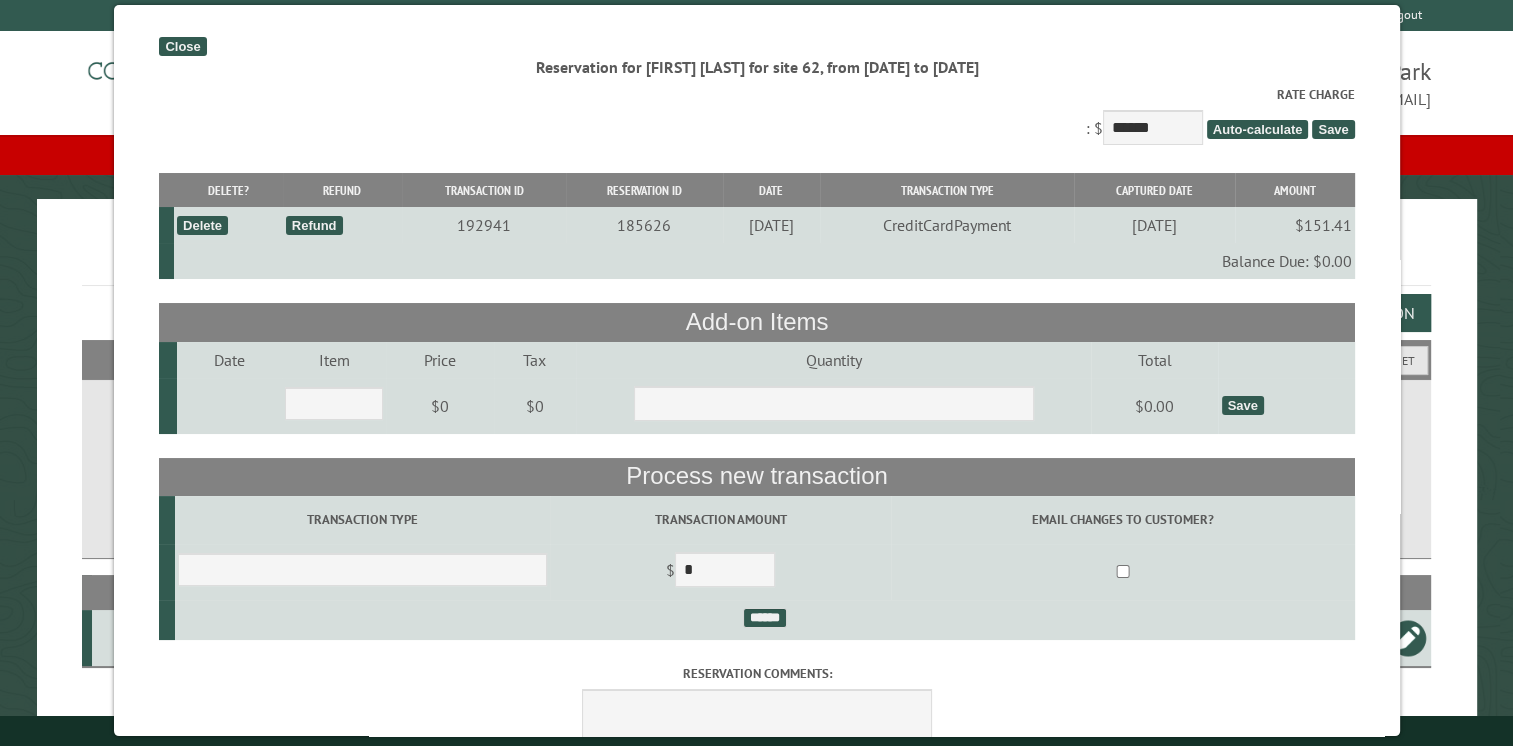 click on "Close" at bounding box center (182, 46) 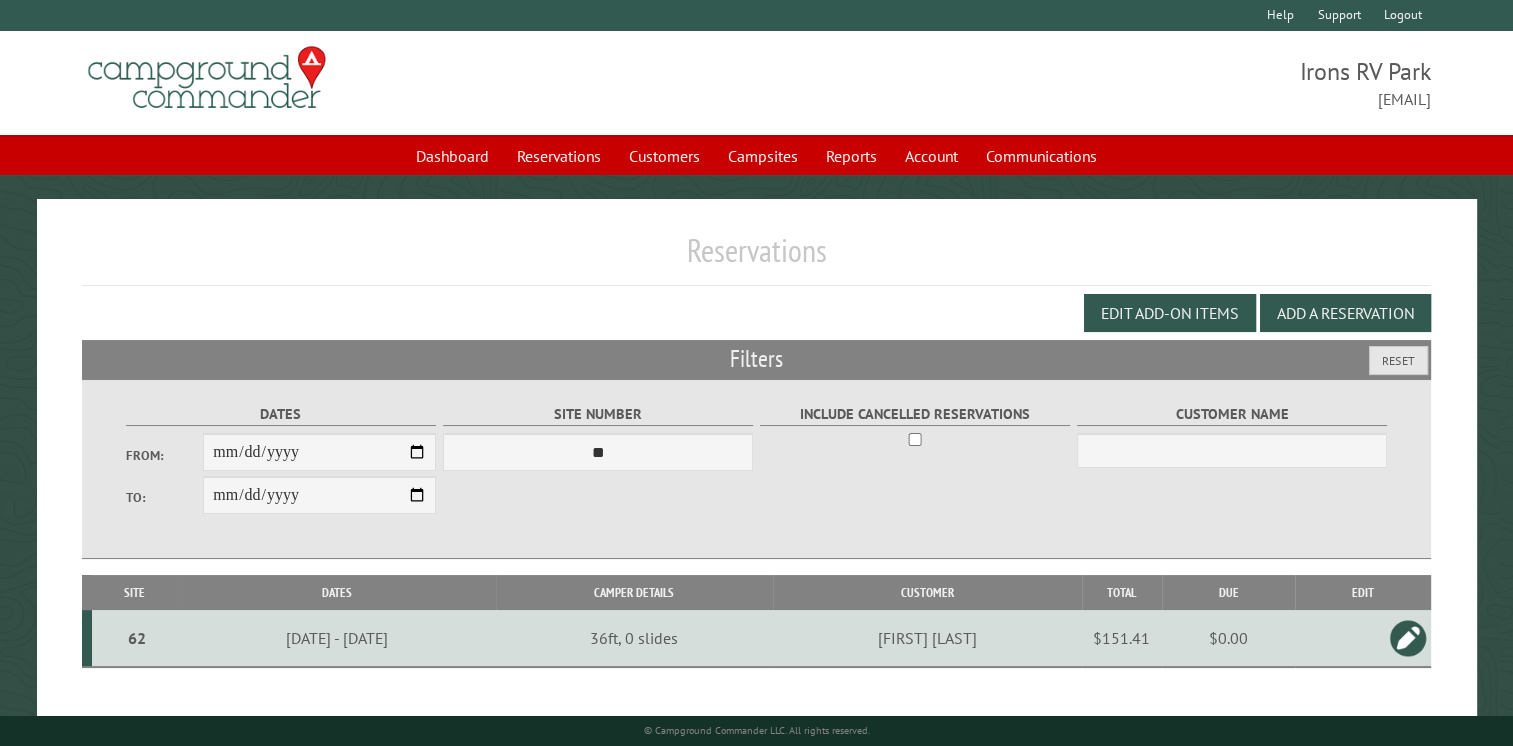 click at bounding box center (1408, 638) 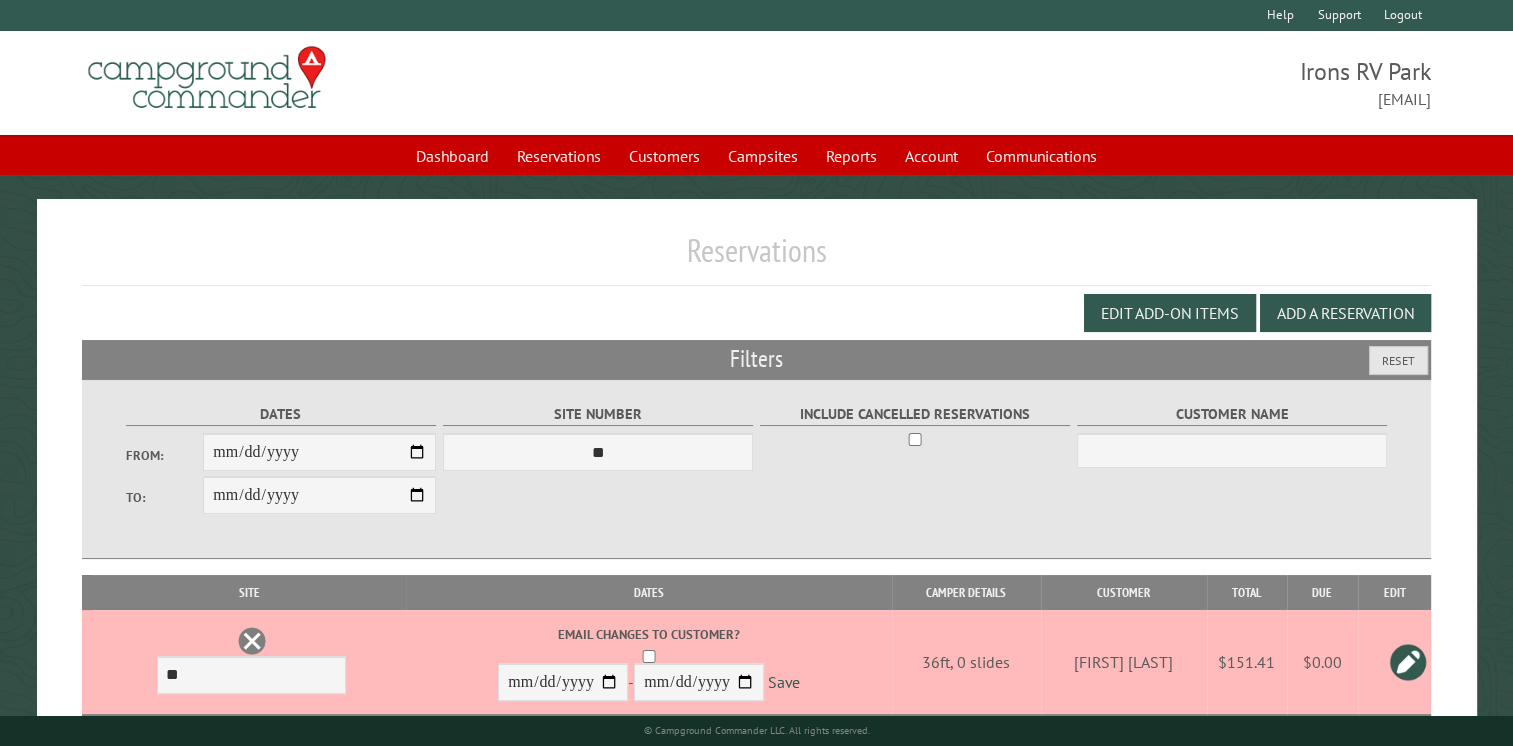 click at bounding box center (252, 641) 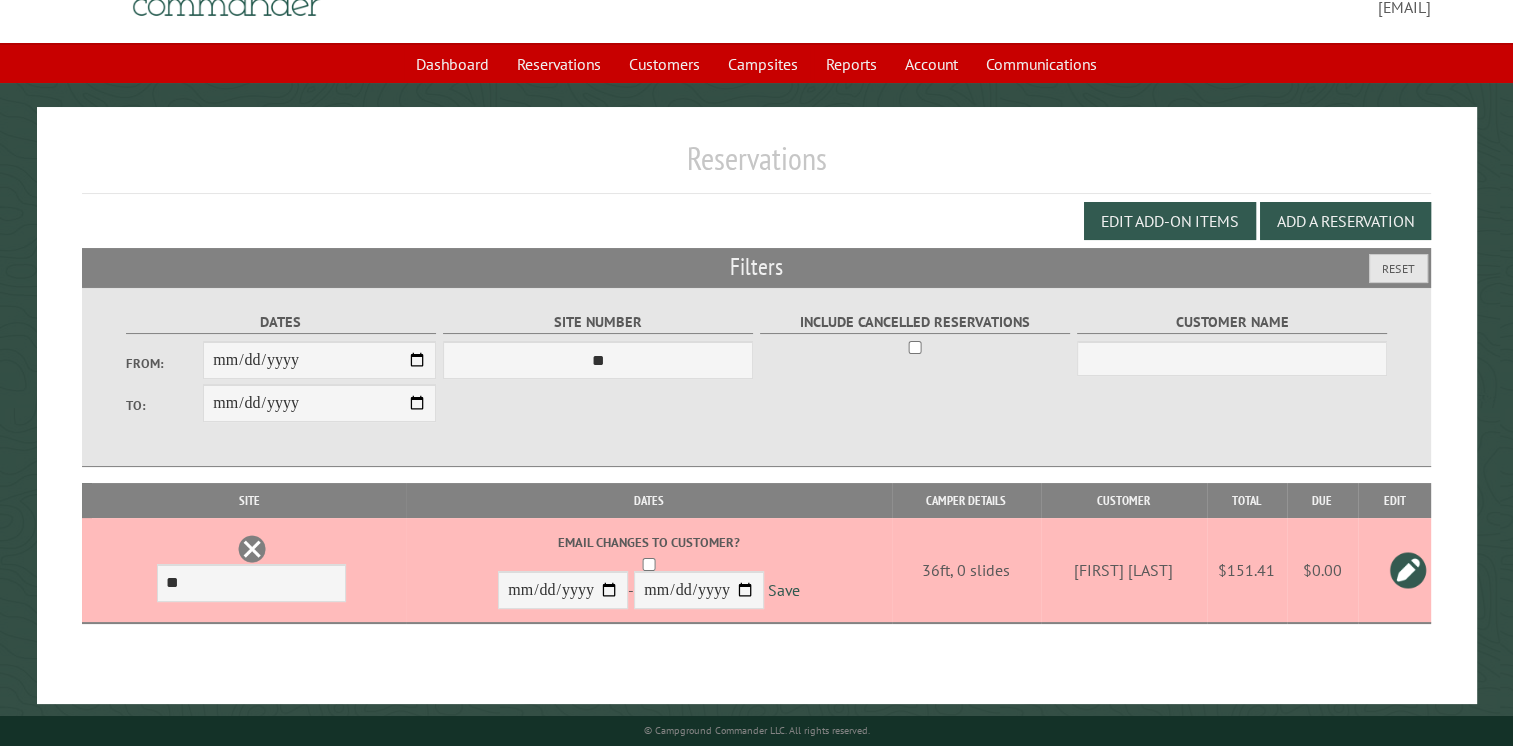 scroll, scrollTop: 97, scrollLeft: 0, axis: vertical 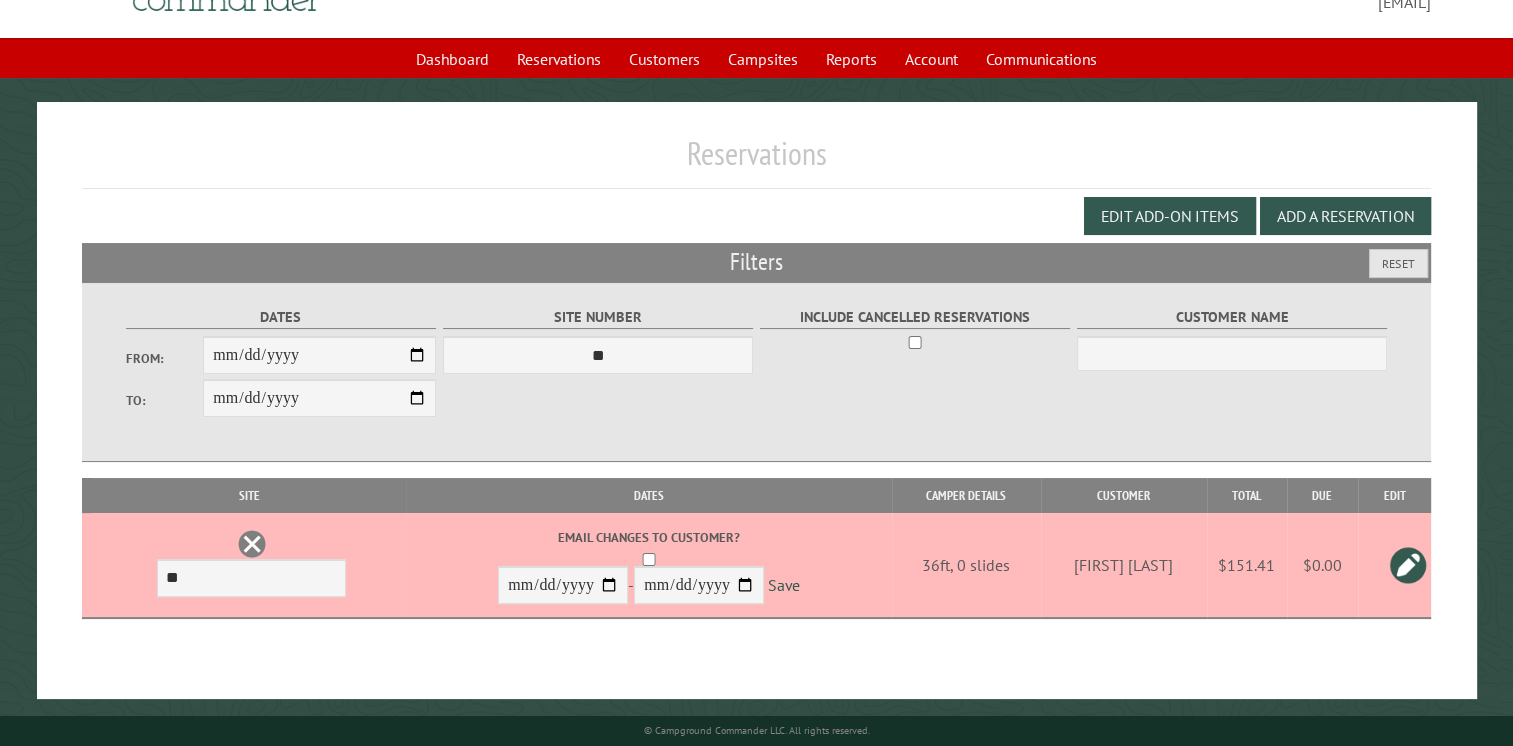 drag, startPoint x: 744, startPoint y: 381, endPoint x: 598, endPoint y: 399, distance: 147.10541 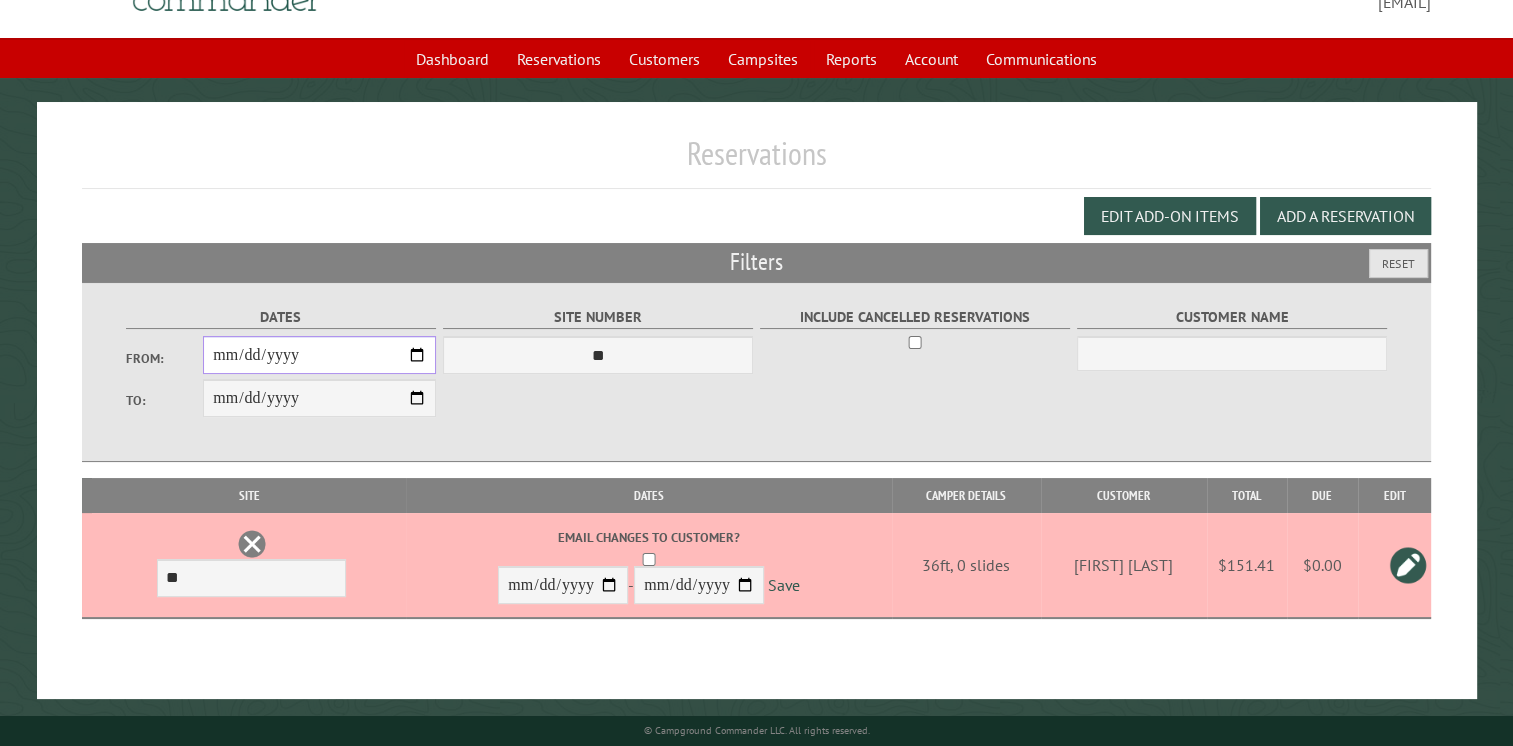 drag, startPoint x: 384, startPoint y: 334, endPoint x: 393, endPoint y: 329, distance: 10.29563 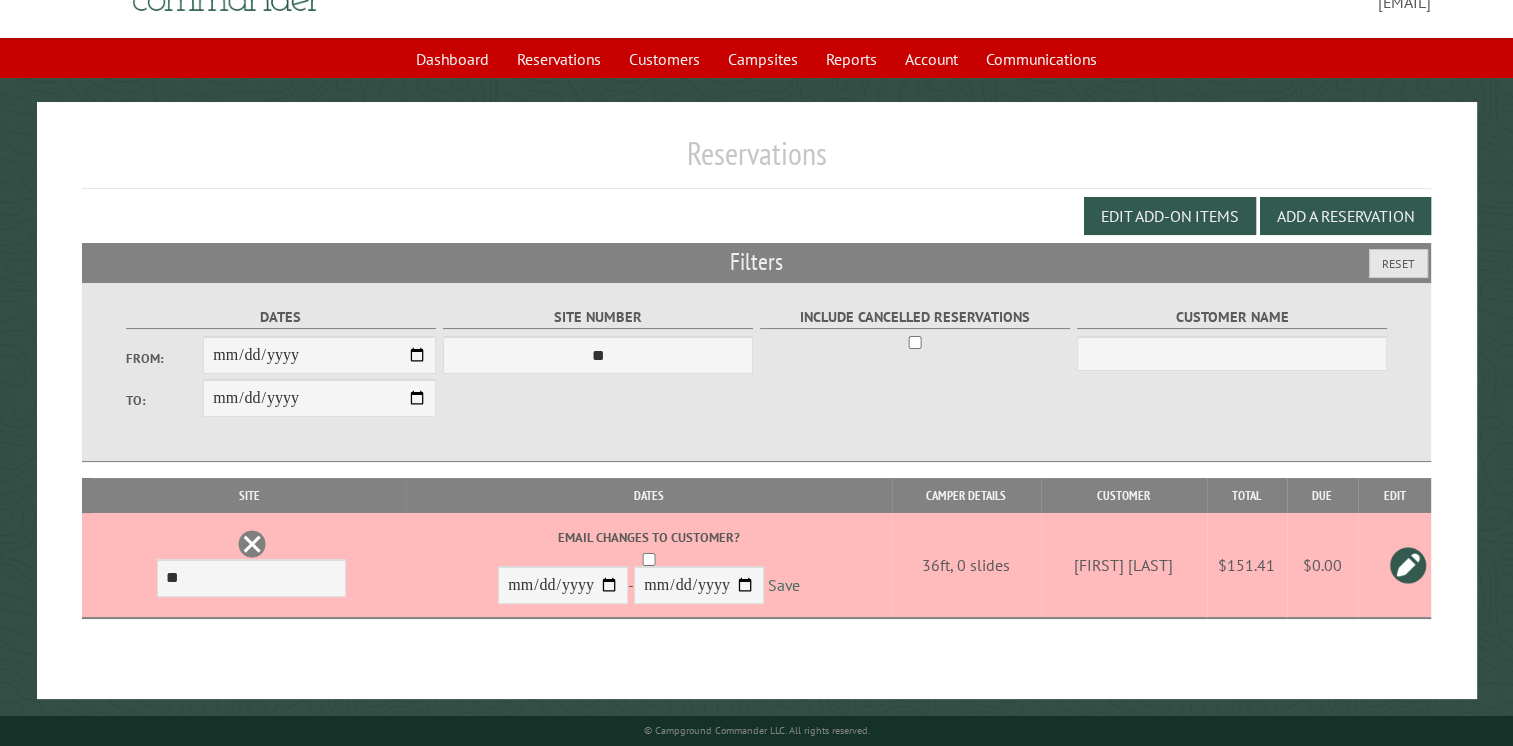 click on "Save" at bounding box center [784, 586] 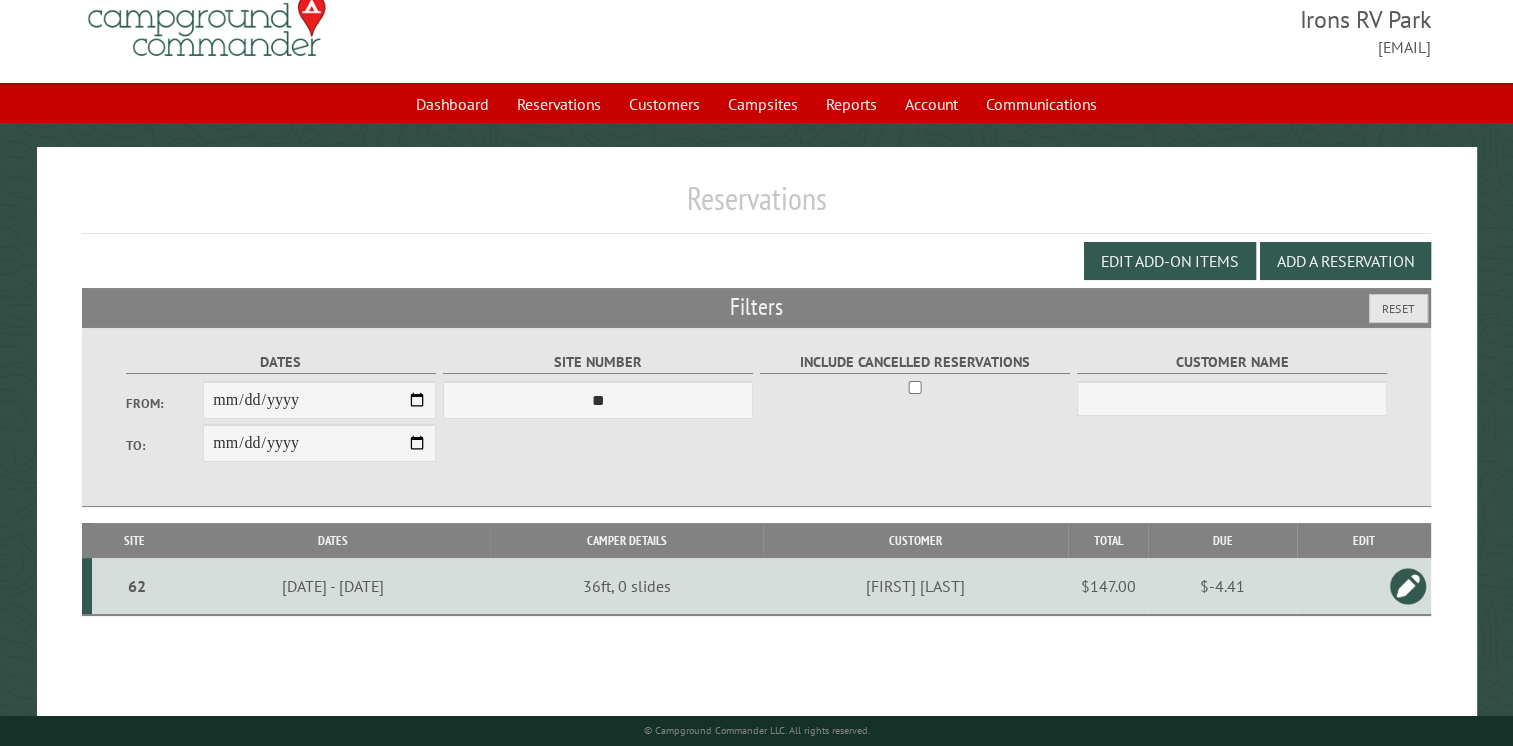 scroll, scrollTop: 97, scrollLeft: 0, axis: vertical 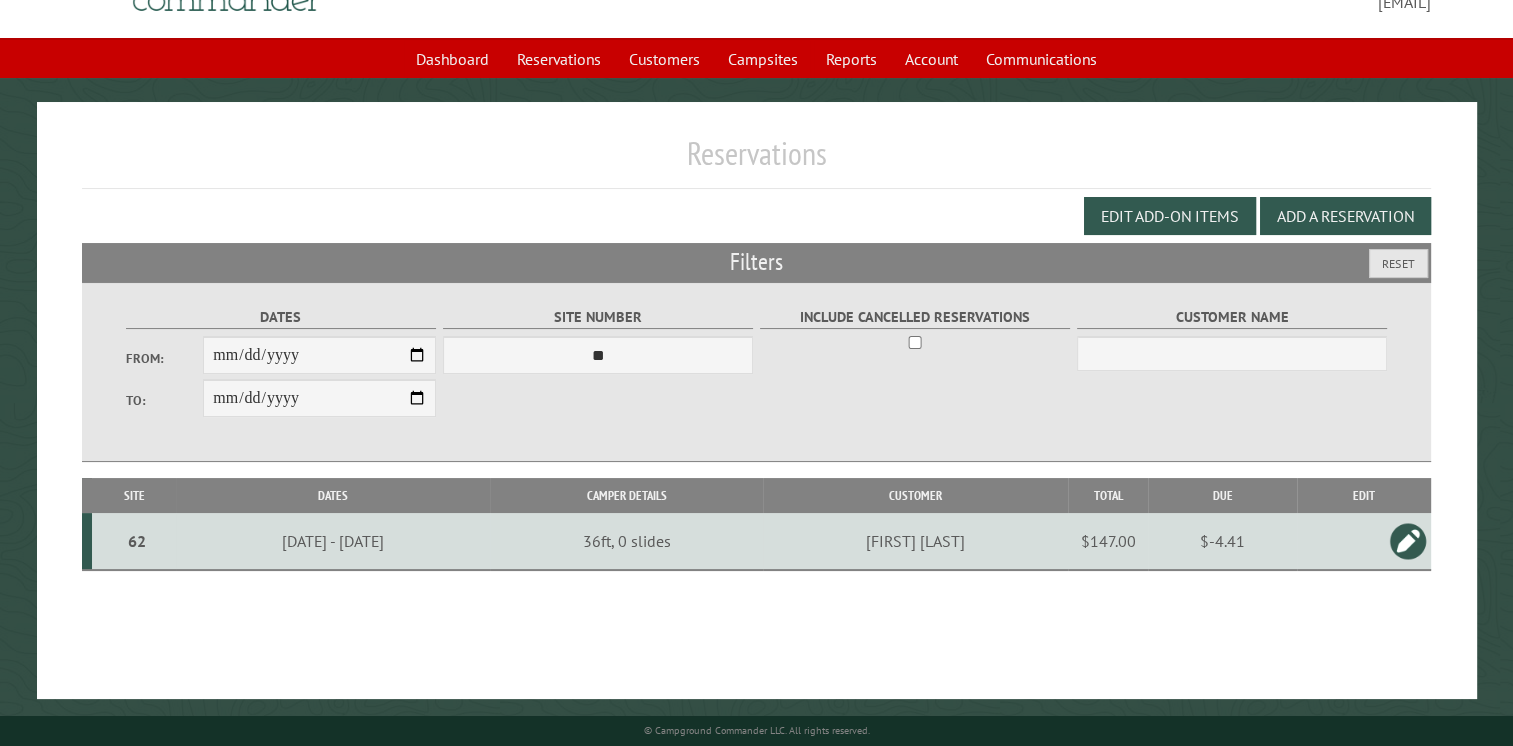 click at bounding box center (1408, 541) 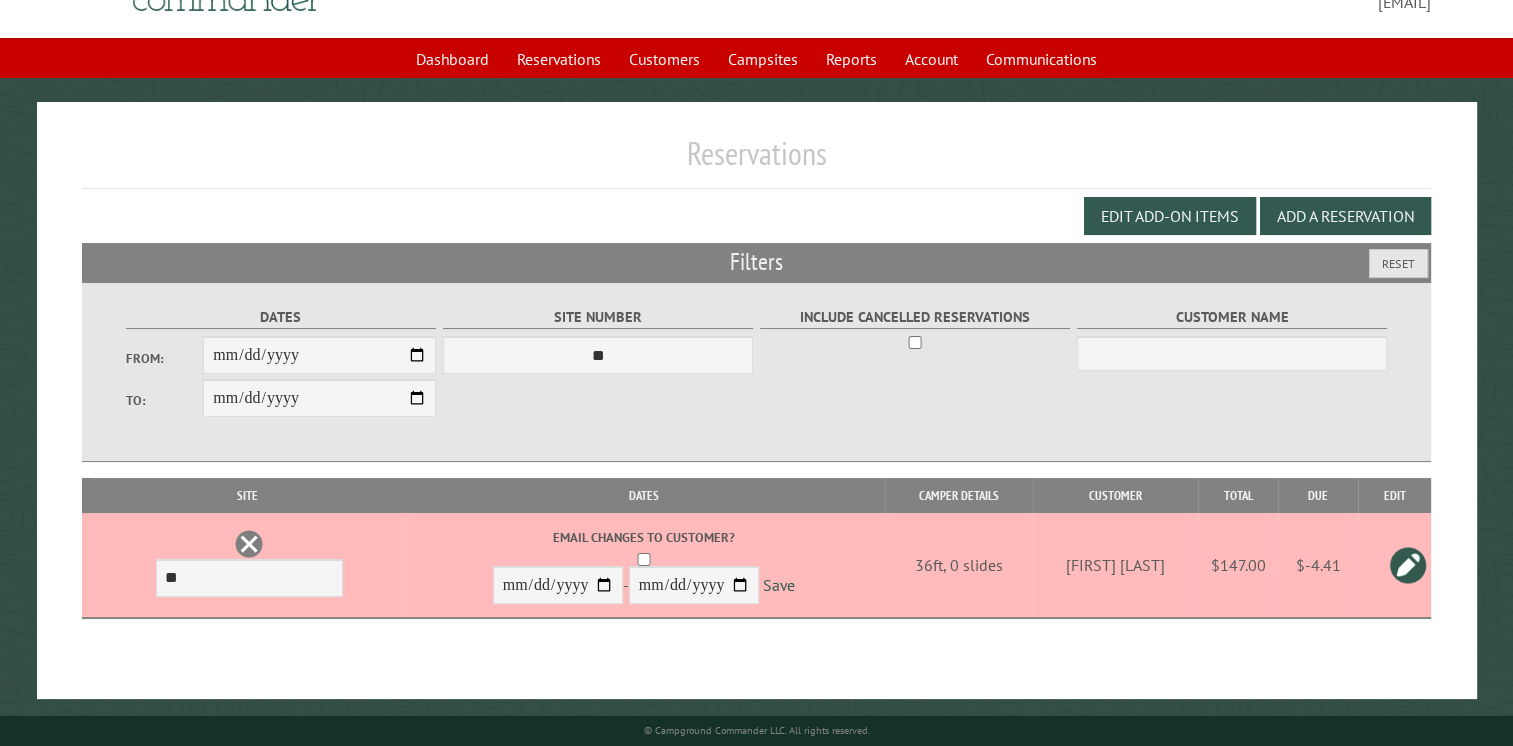 click on "$147.00" at bounding box center [1238, 565] 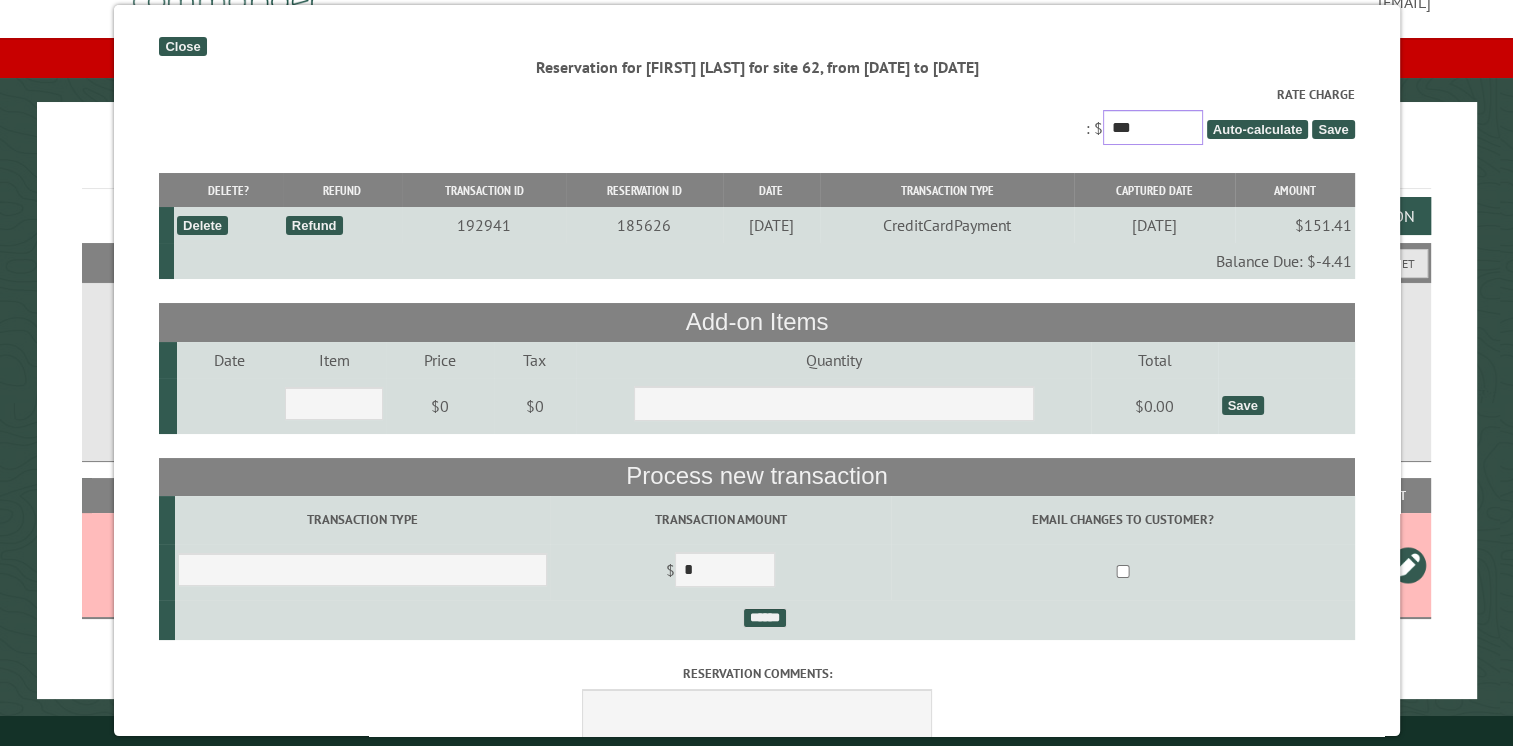 click on "***" at bounding box center (1152, 127) 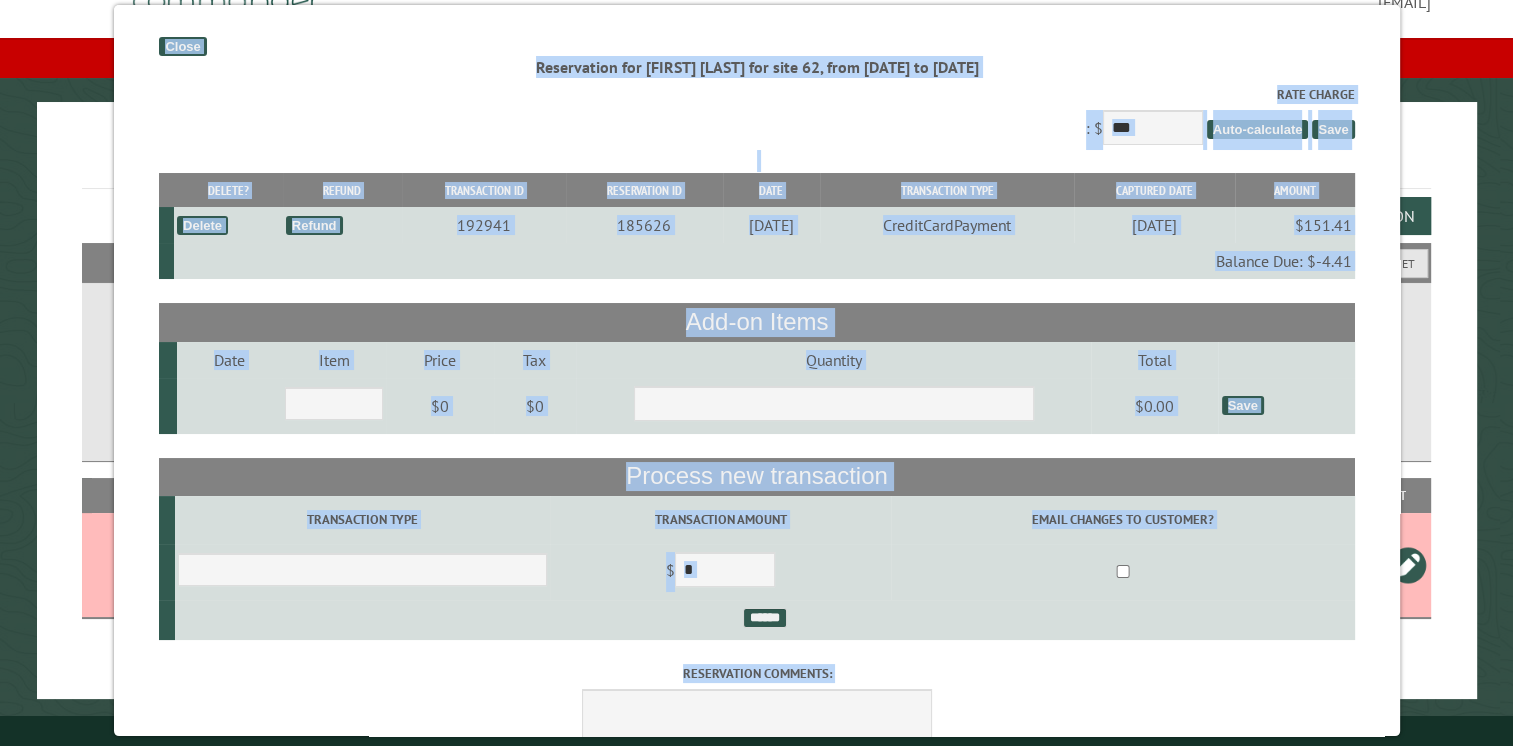 click on "**********" 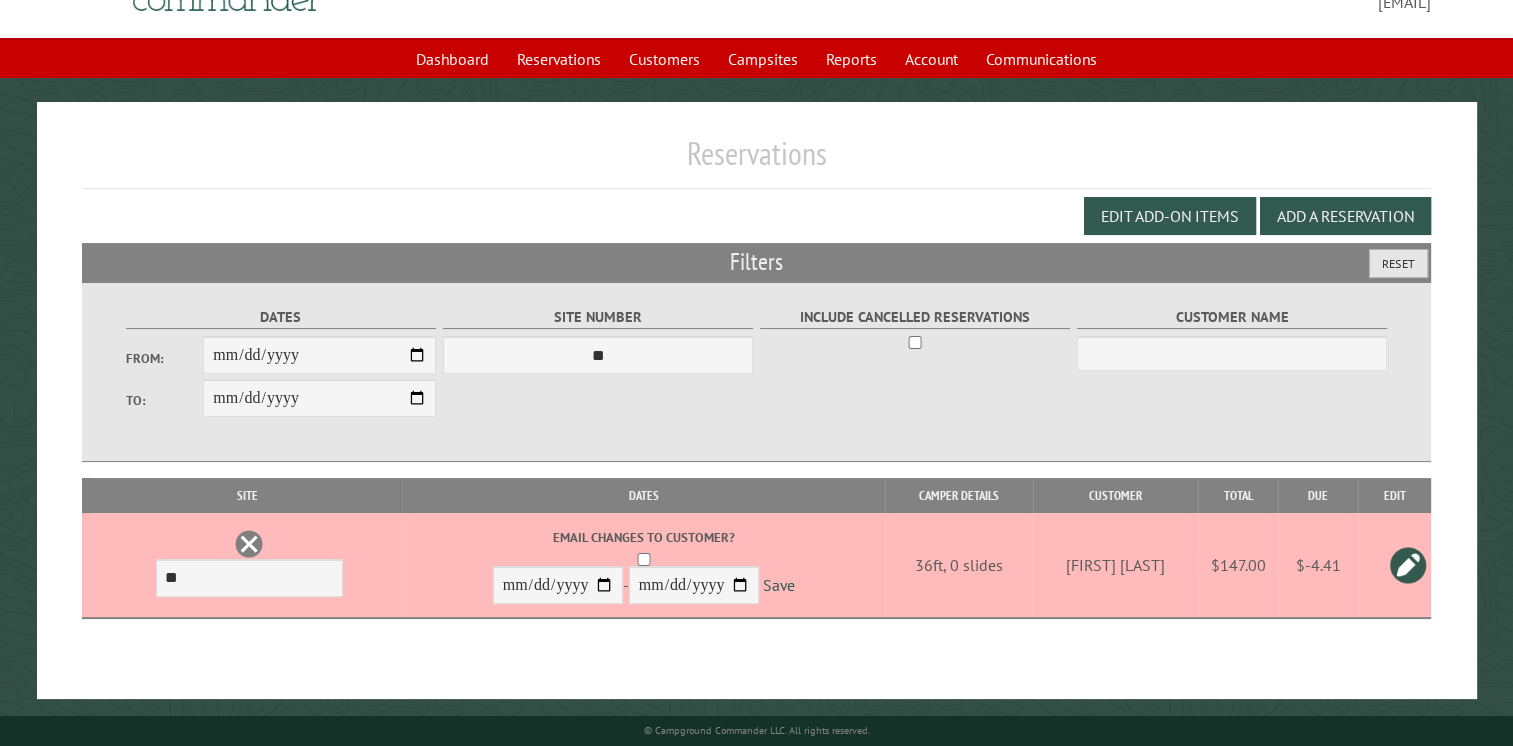 click on "Reset" at bounding box center [1398, 263] 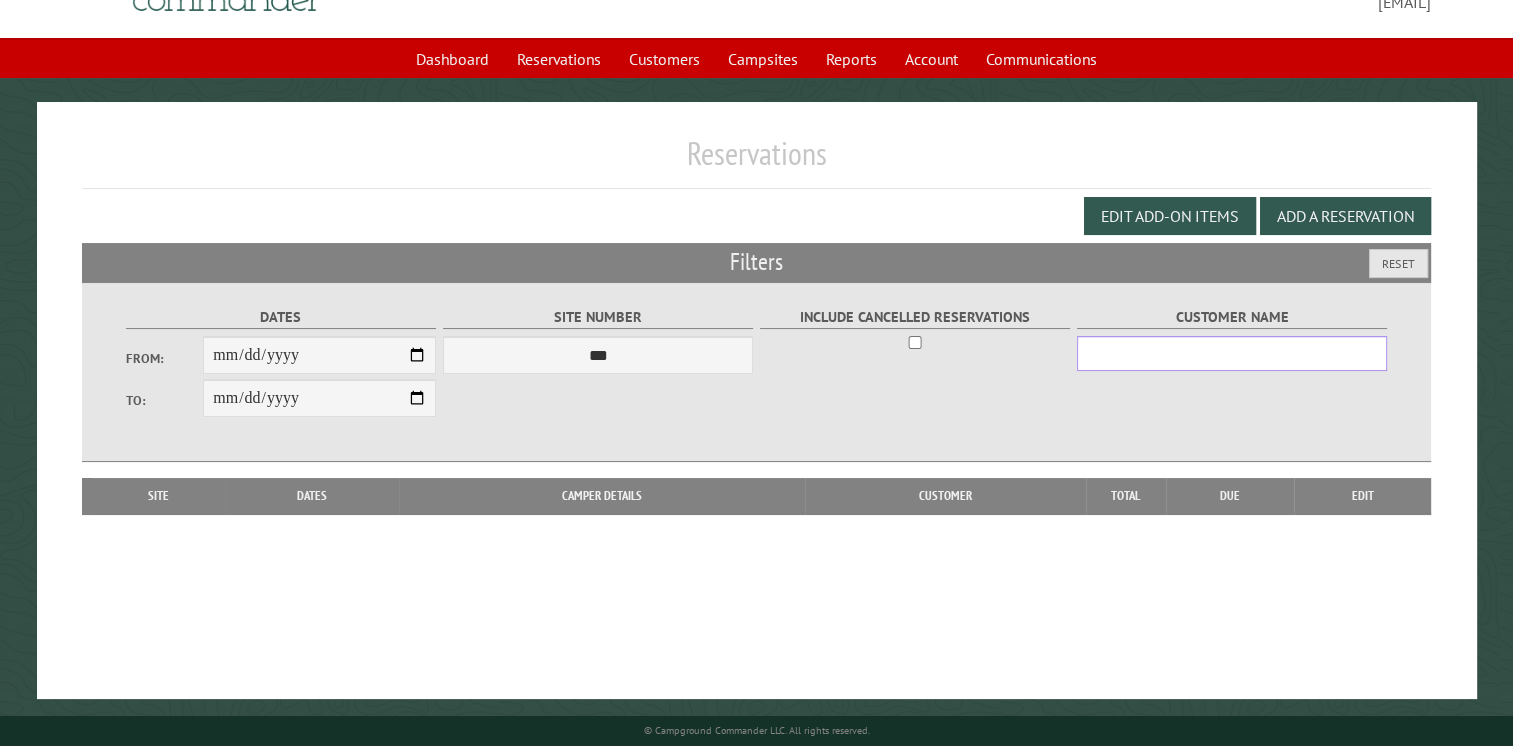 click on "Customer Name" at bounding box center (1232, 353) 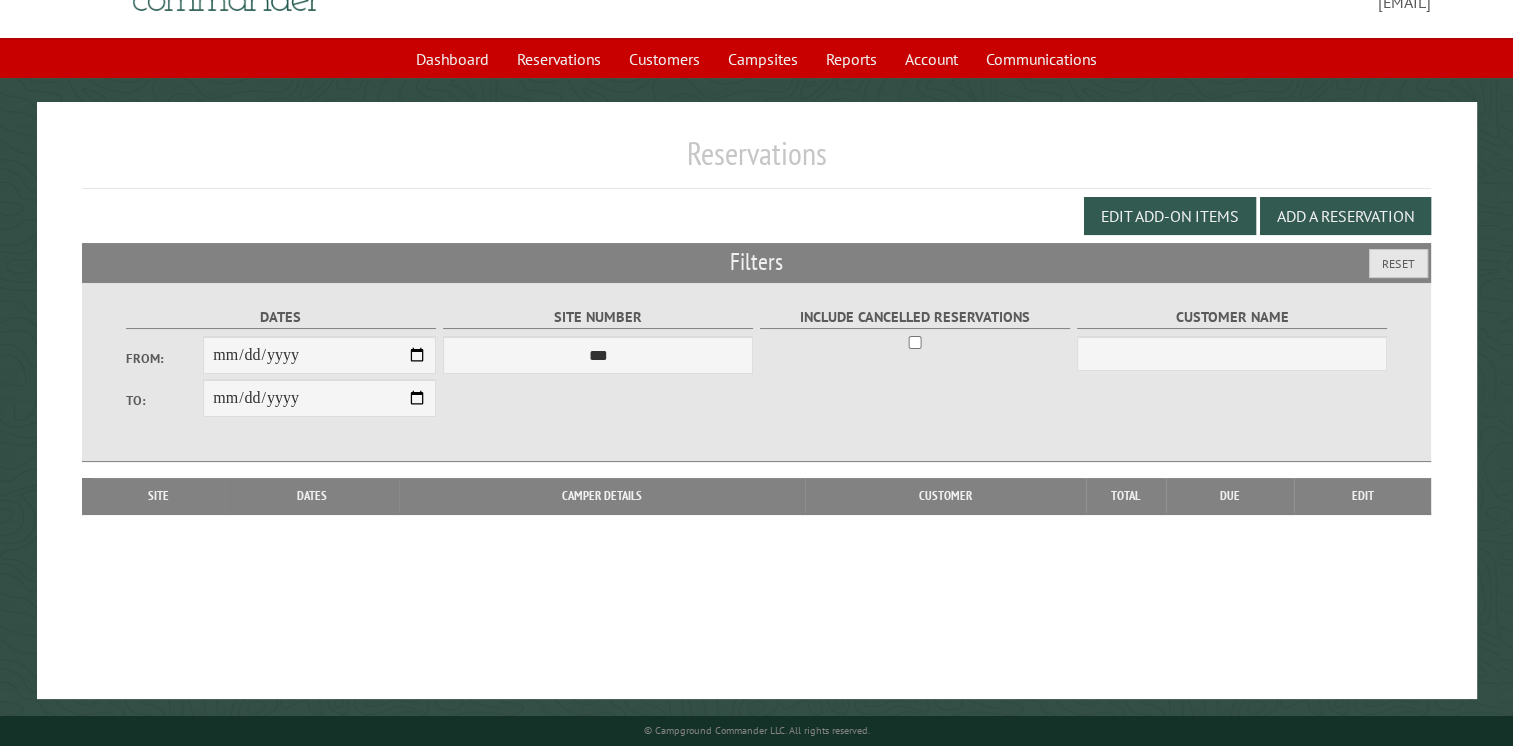 scroll, scrollTop: 0, scrollLeft: 0, axis: both 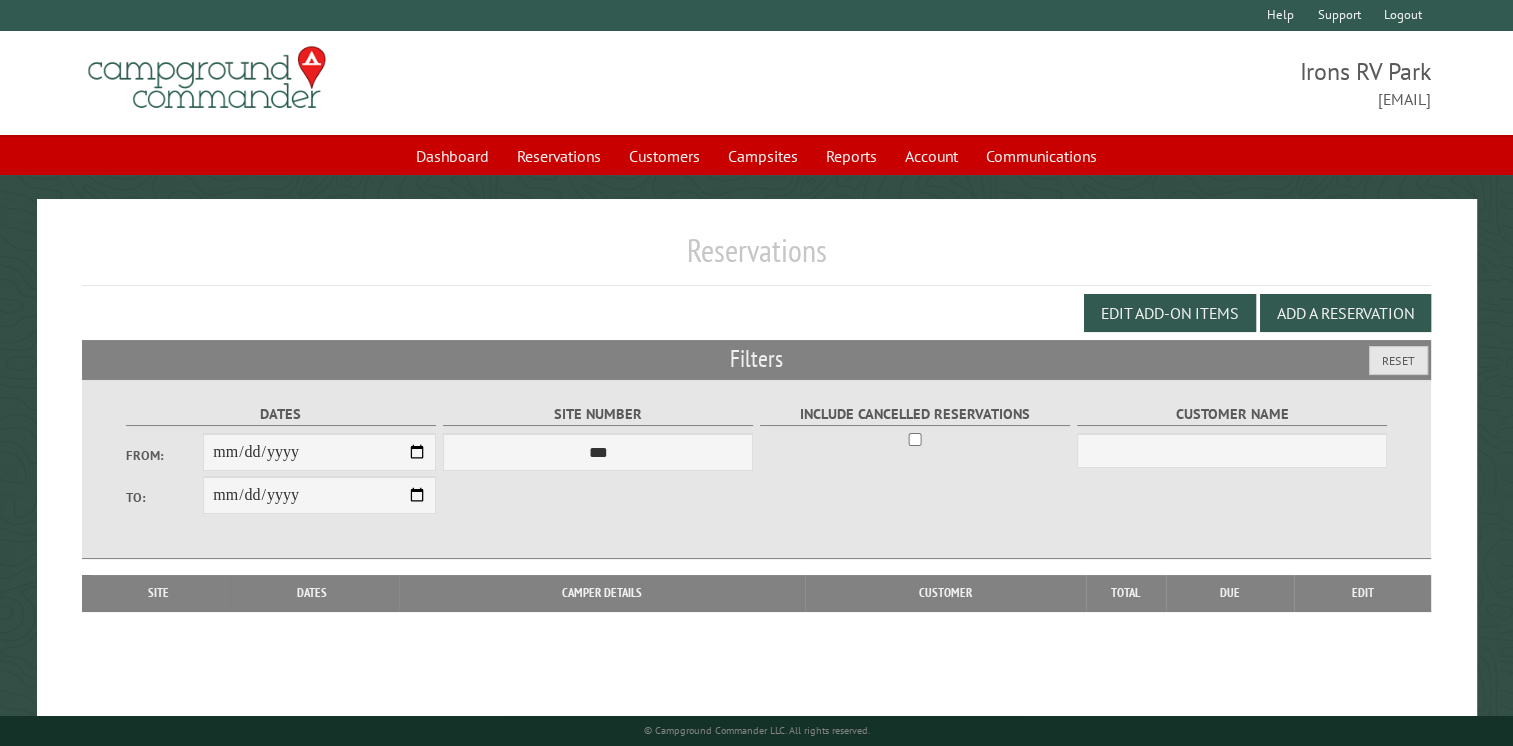 drag, startPoint x: 1452, startPoint y: 304, endPoint x: 1334, endPoint y: 350, distance: 126.649124 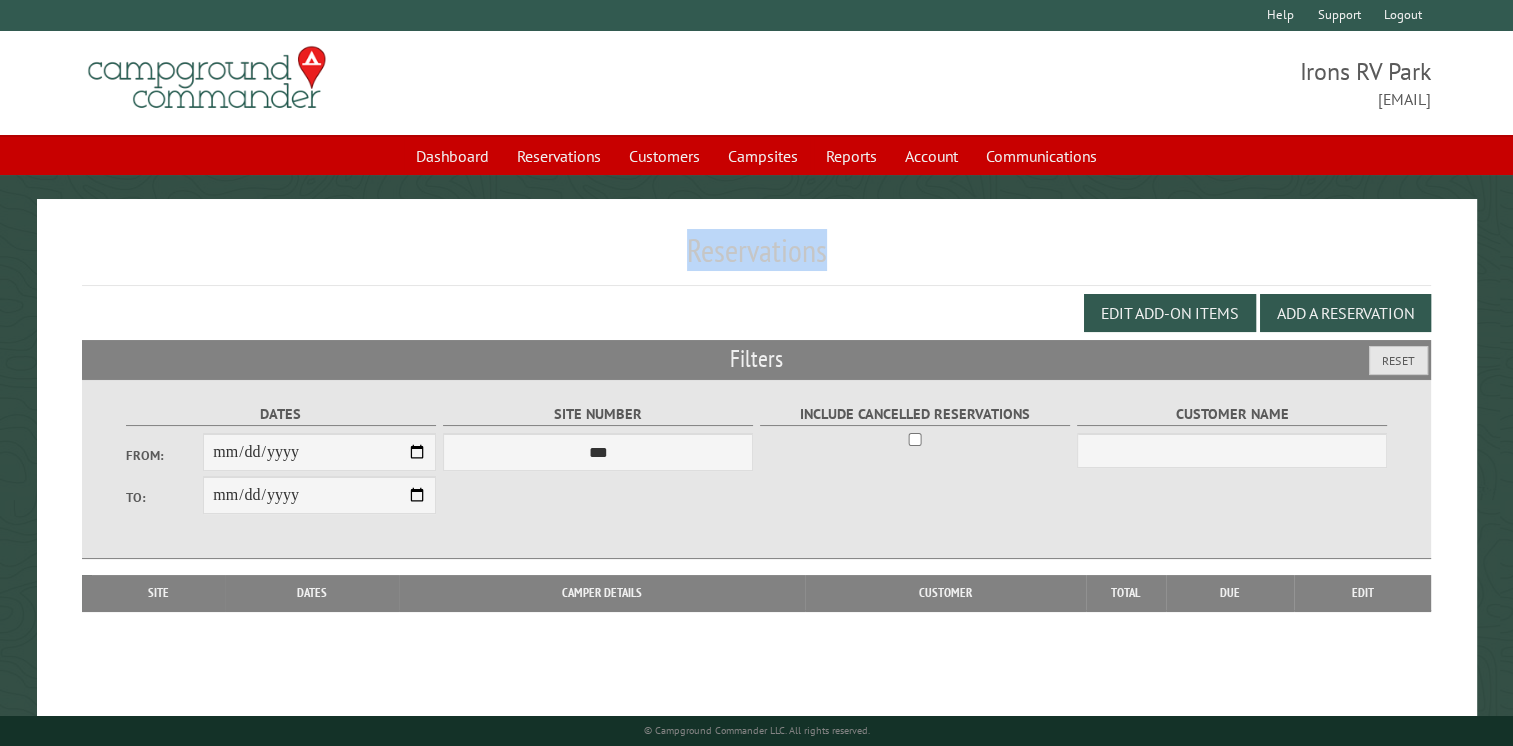 drag, startPoint x: 961, startPoint y: 282, endPoint x: 962, endPoint y: 261, distance: 21.023796 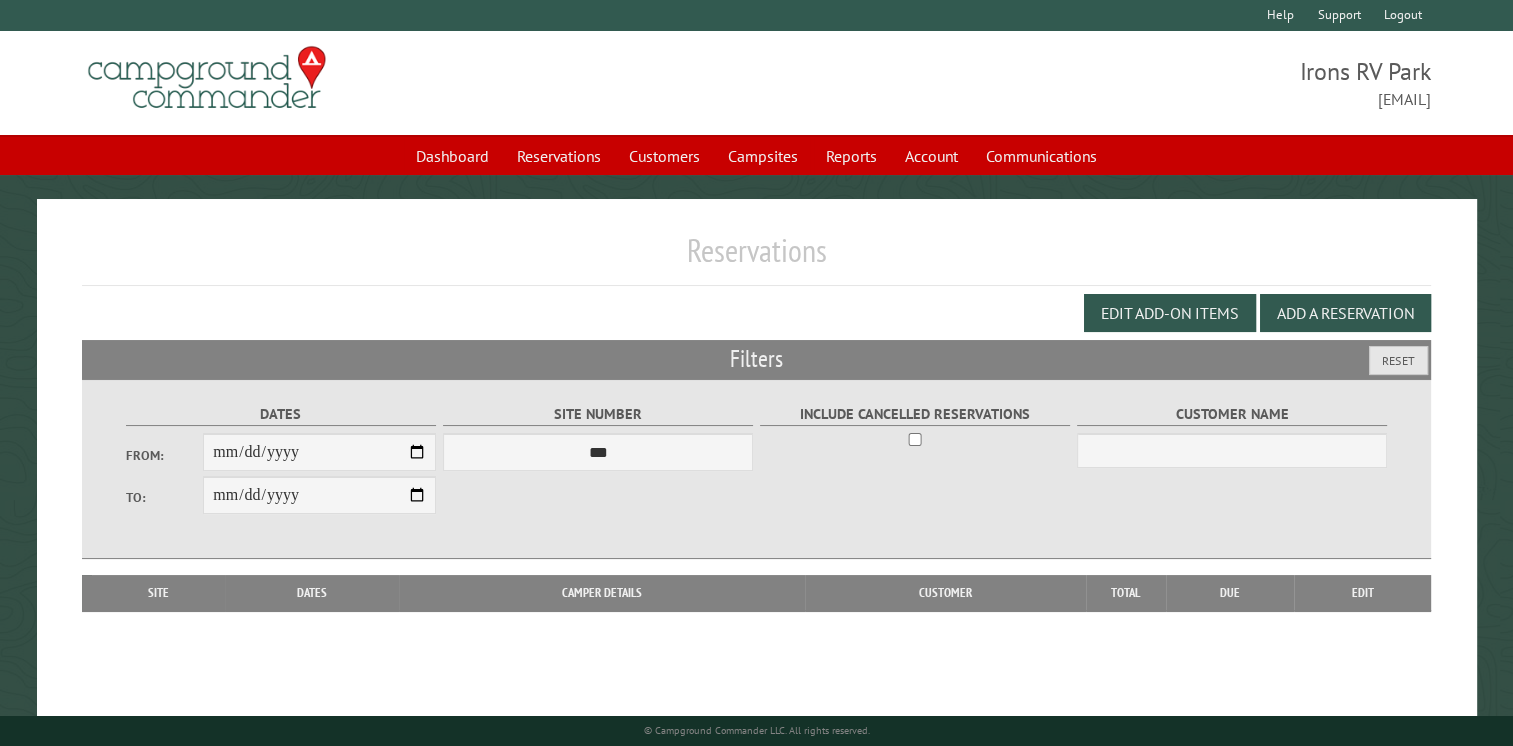 click on "Irons RV Park
info@ironsrvparkandcampground.com" at bounding box center [1094, 83] 